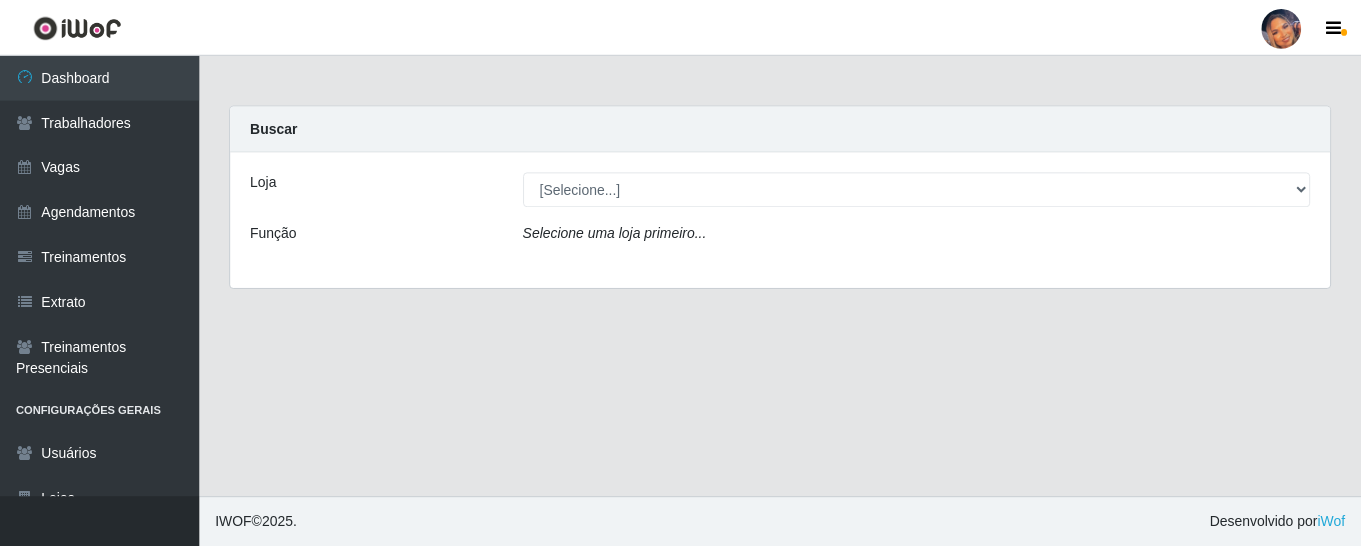 scroll, scrollTop: 0, scrollLeft: 0, axis: both 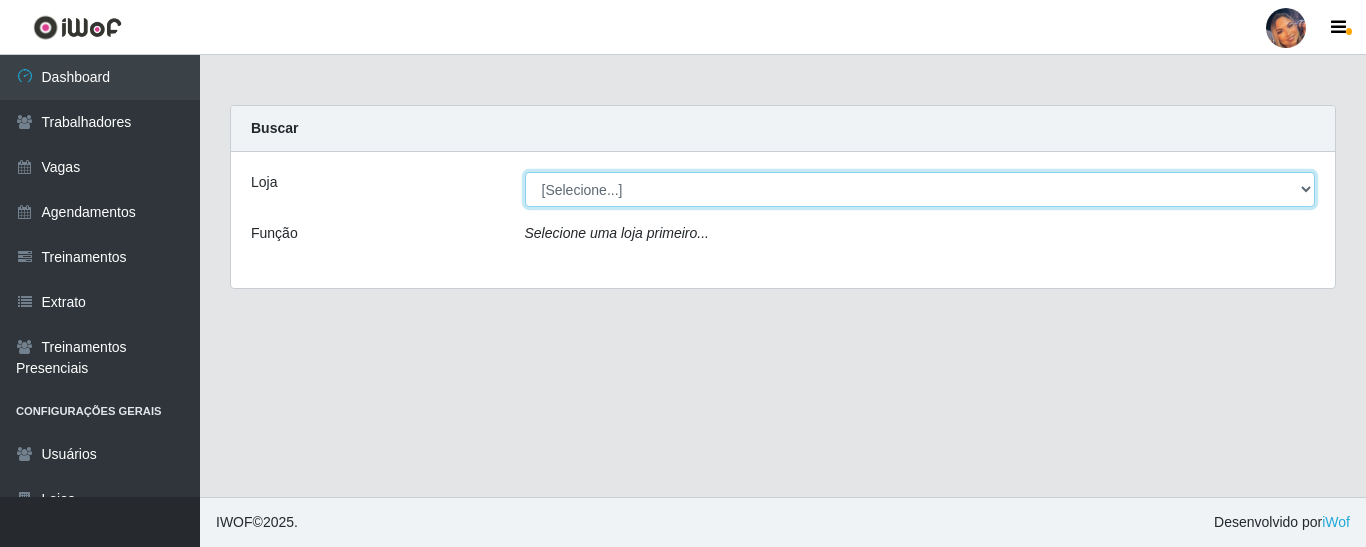 drag, startPoint x: 637, startPoint y: 186, endPoint x: 636, endPoint y: 196, distance: 10.049875 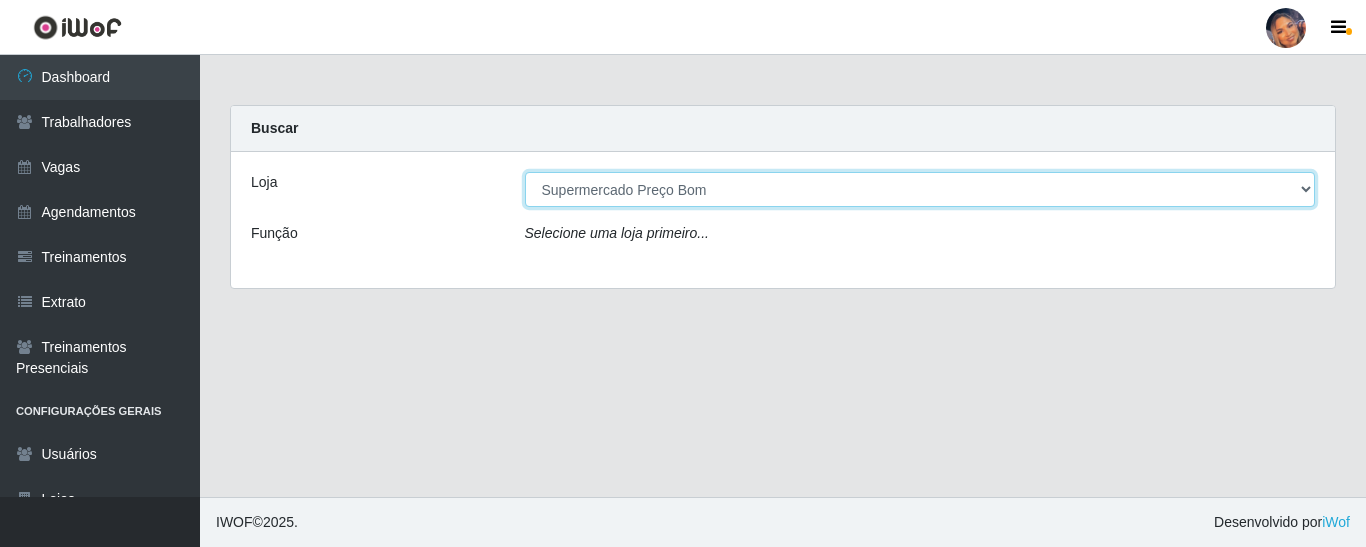 click on "[Selecione...] Supermercado Preço Bom" at bounding box center [920, 189] 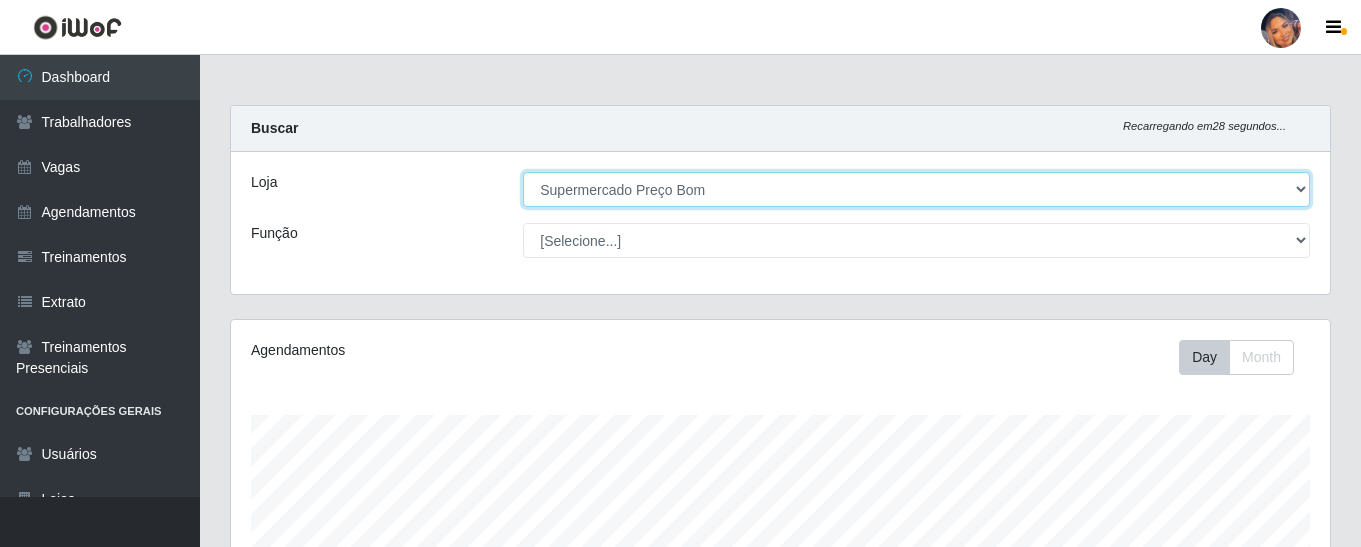 scroll, scrollTop: 999585, scrollLeft: 998901, axis: both 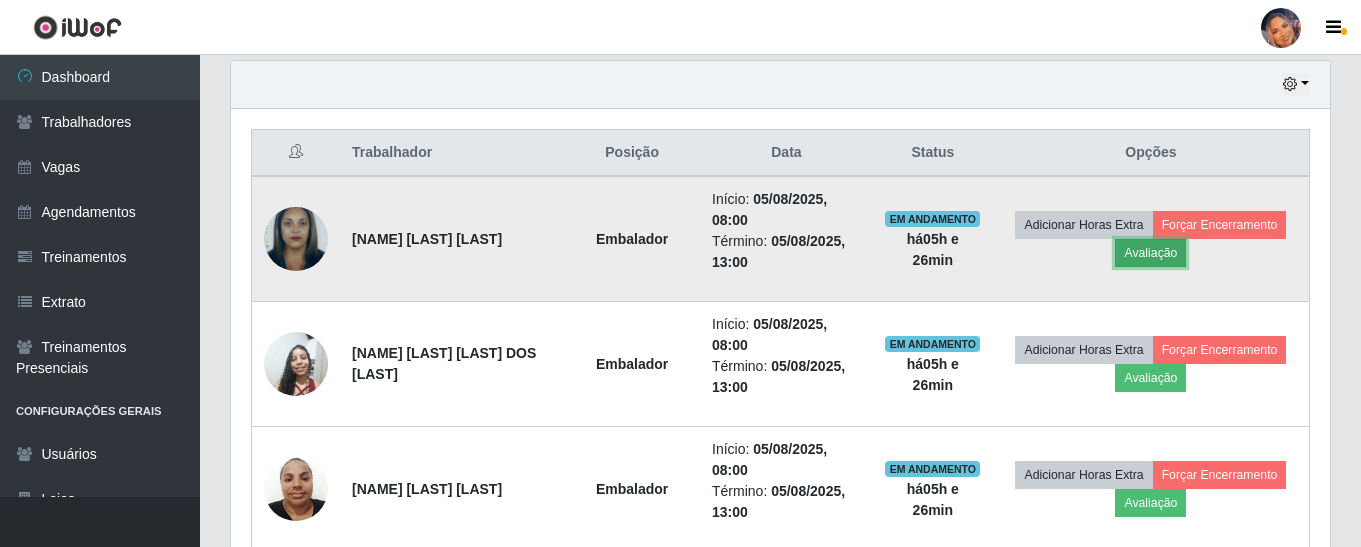 click on "Avaliação" at bounding box center [1150, 253] 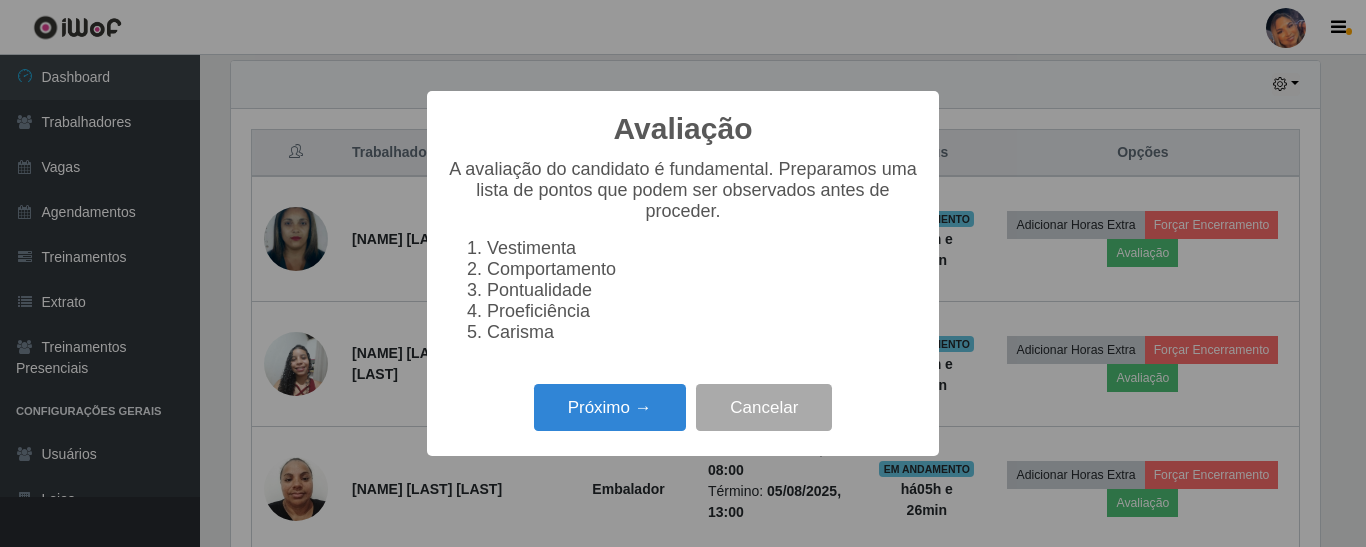 scroll, scrollTop: 999585, scrollLeft: 998911, axis: both 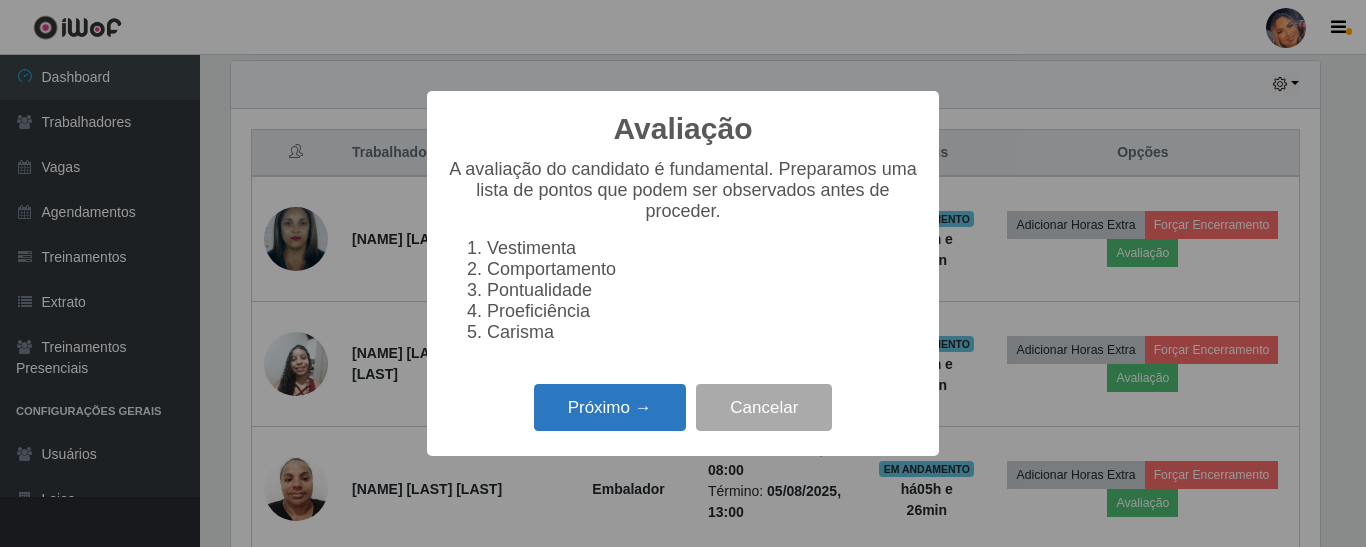 click on "Próximo →" at bounding box center [610, 407] 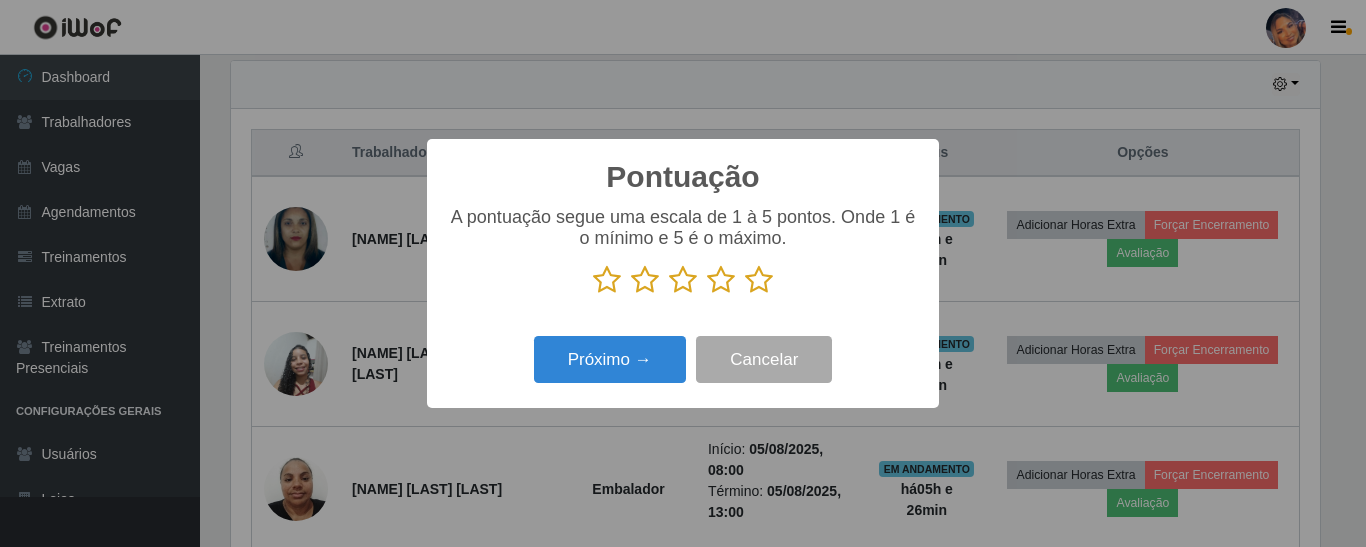 click at bounding box center [683, 280] 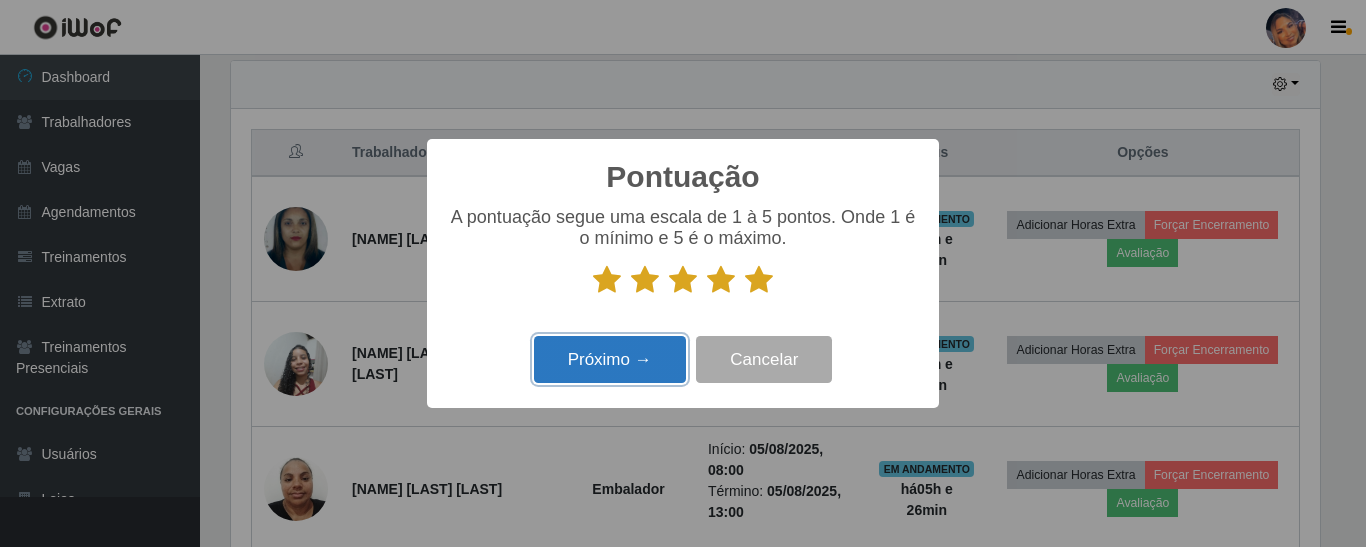 click on "Próximo →" at bounding box center (610, 359) 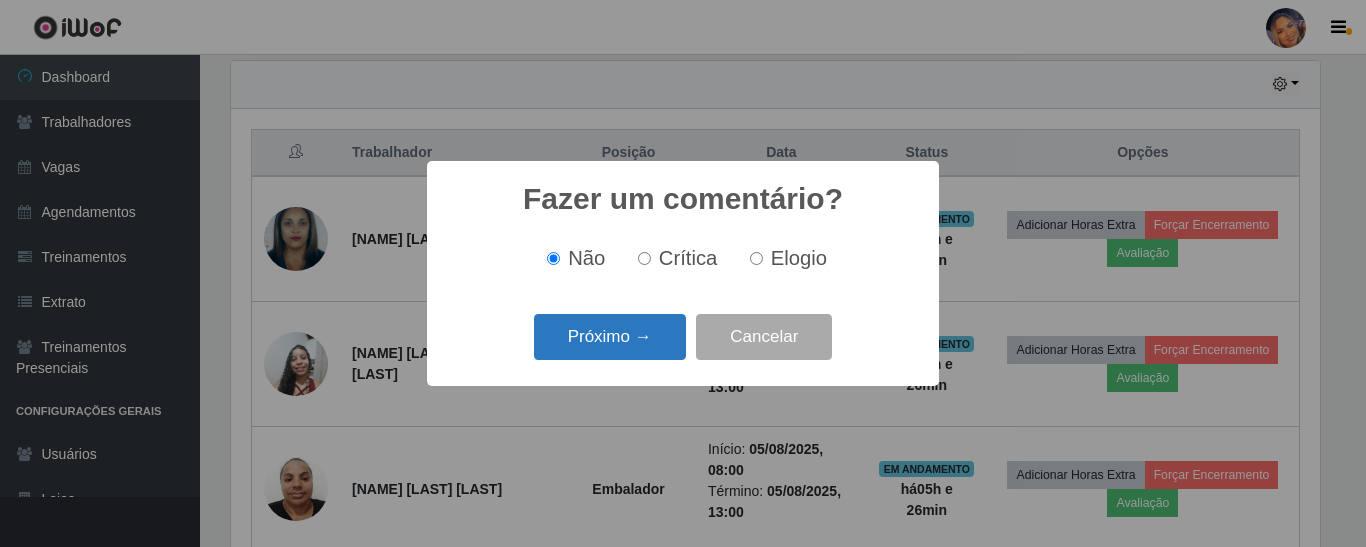 click on "Próximo →" at bounding box center [610, 337] 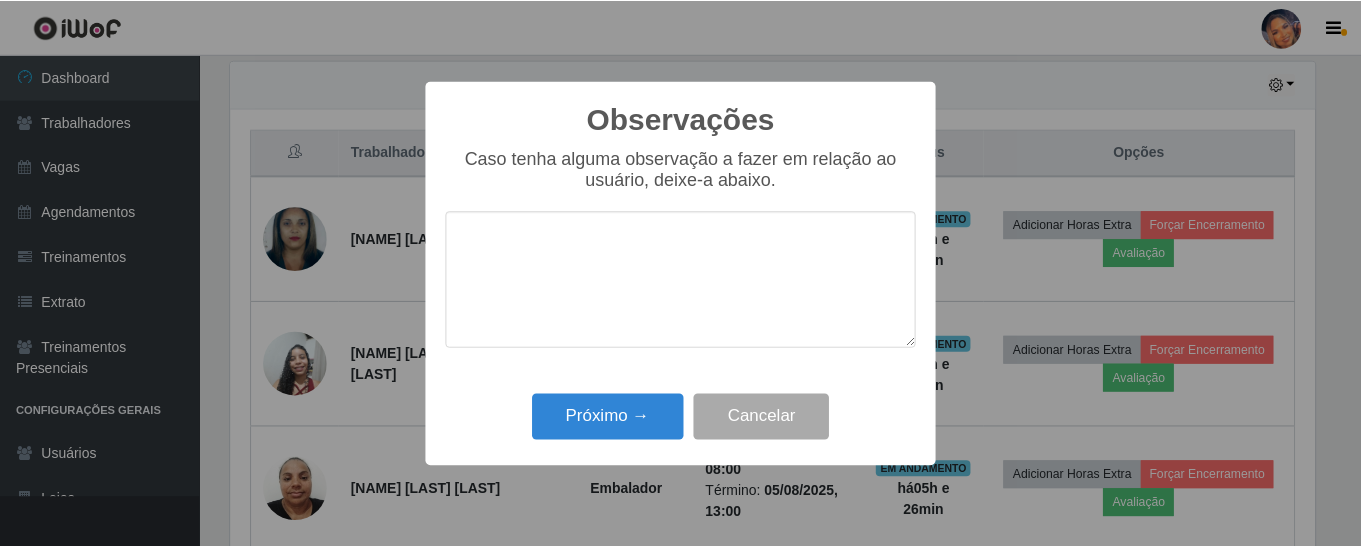 scroll, scrollTop: 999585, scrollLeft: 998911, axis: both 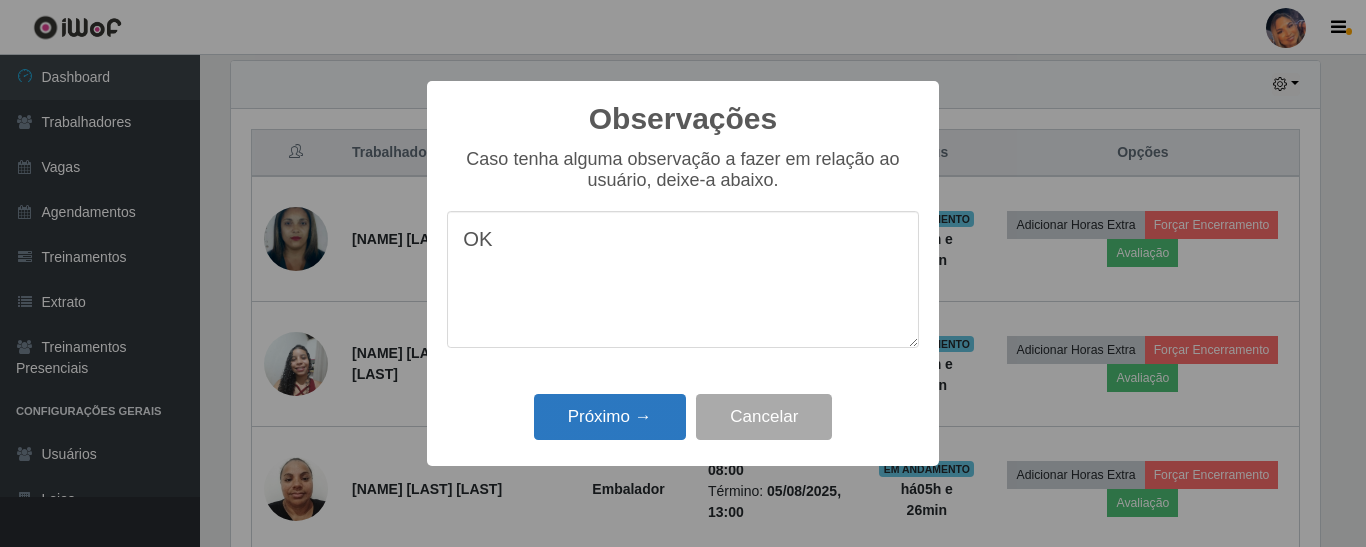 type on "OK" 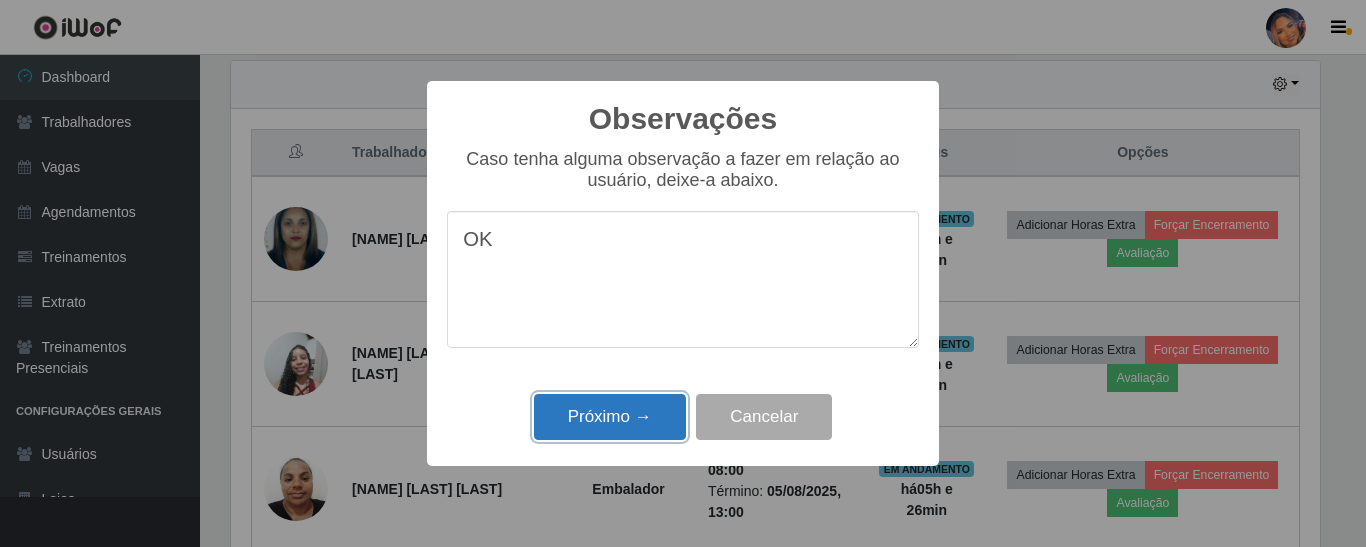 click on "Próximo →" at bounding box center (610, 417) 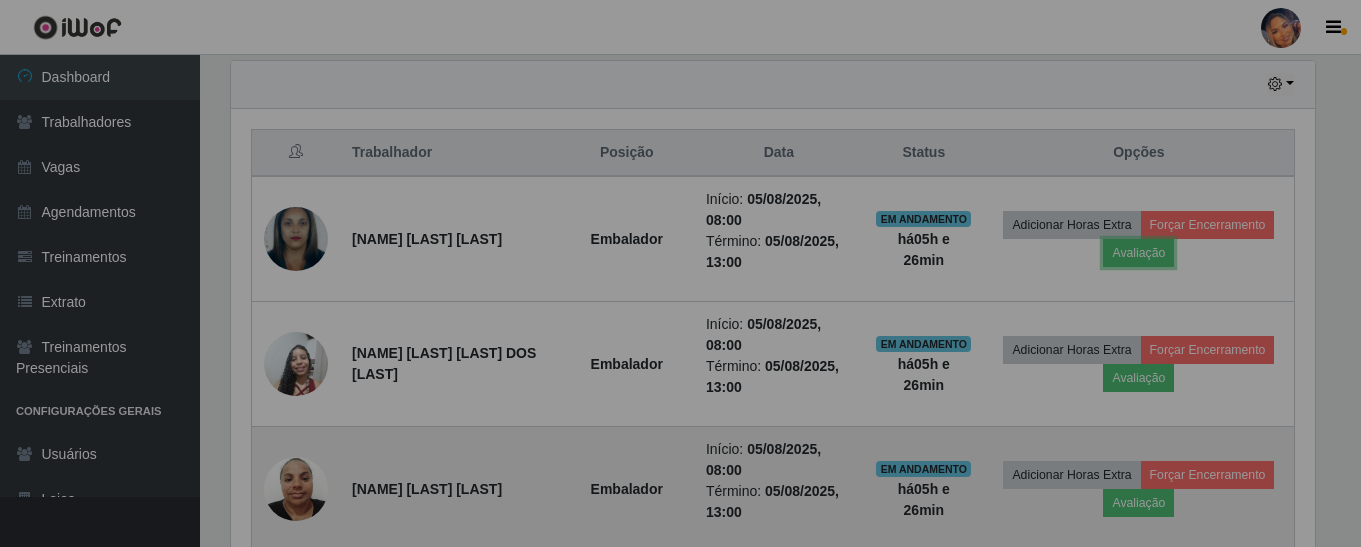 scroll, scrollTop: 999585, scrollLeft: 998901, axis: both 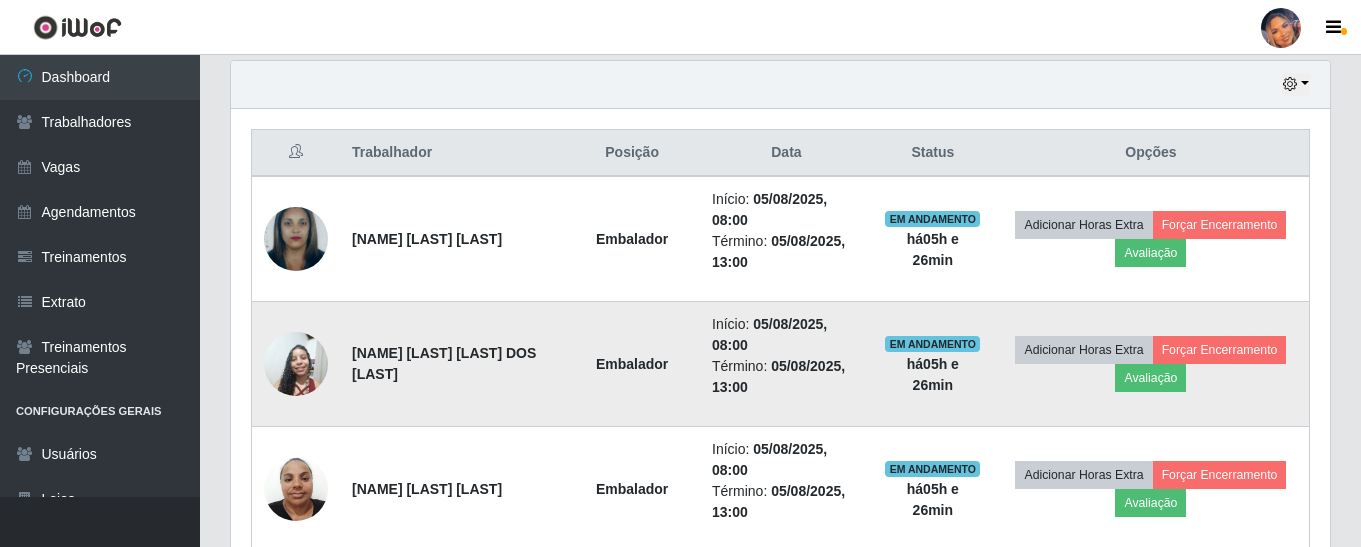 click on "Adicionar Horas Extra Forçar Encerramento Avaliação" at bounding box center (1151, 364) 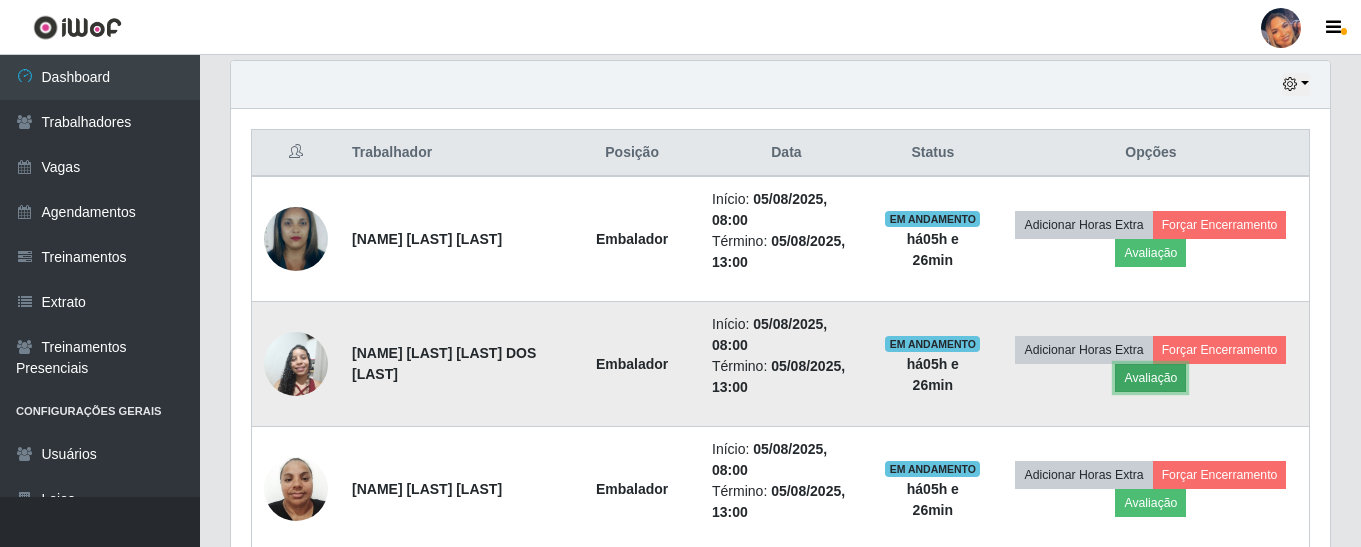 click on "Avaliação" at bounding box center [1150, 378] 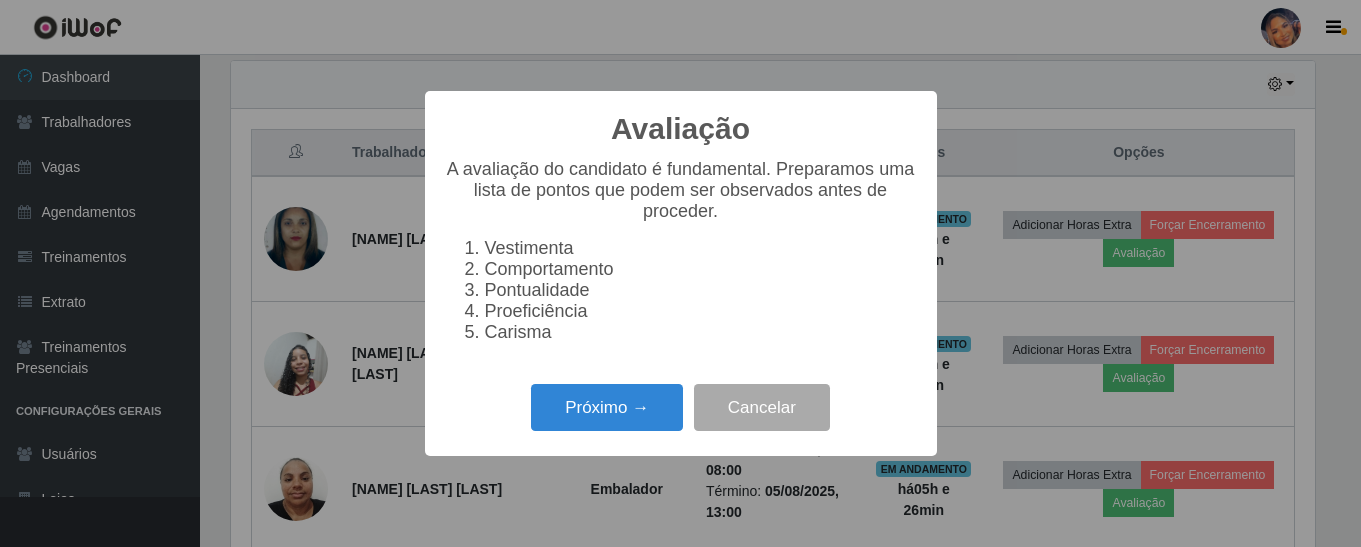 scroll, scrollTop: 999585, scrollLeft: 998911, axis: both 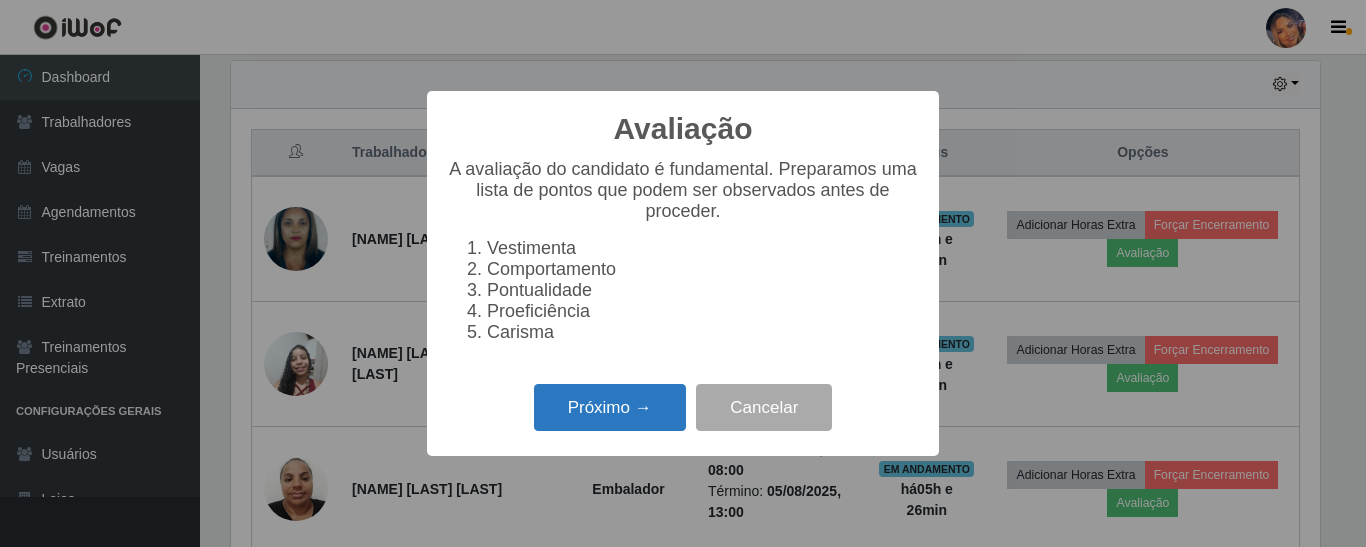 click on "Próximo →" at bounding box center [610, 407] 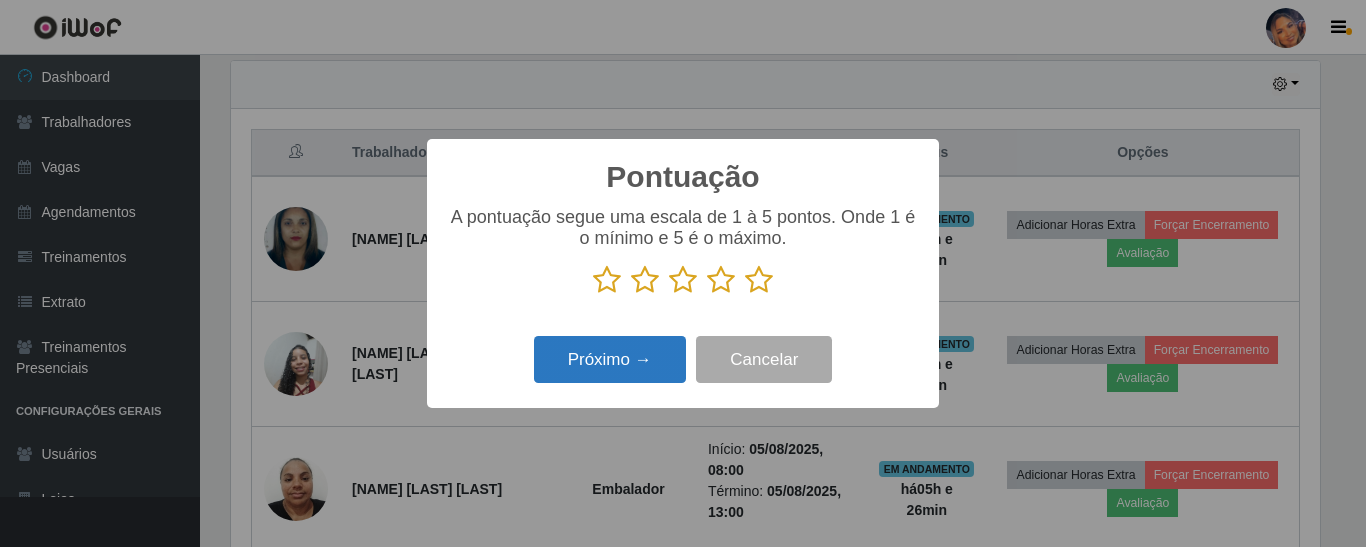 scroll, scrollTop: 999585, scrollLeft: 998911, axis: both 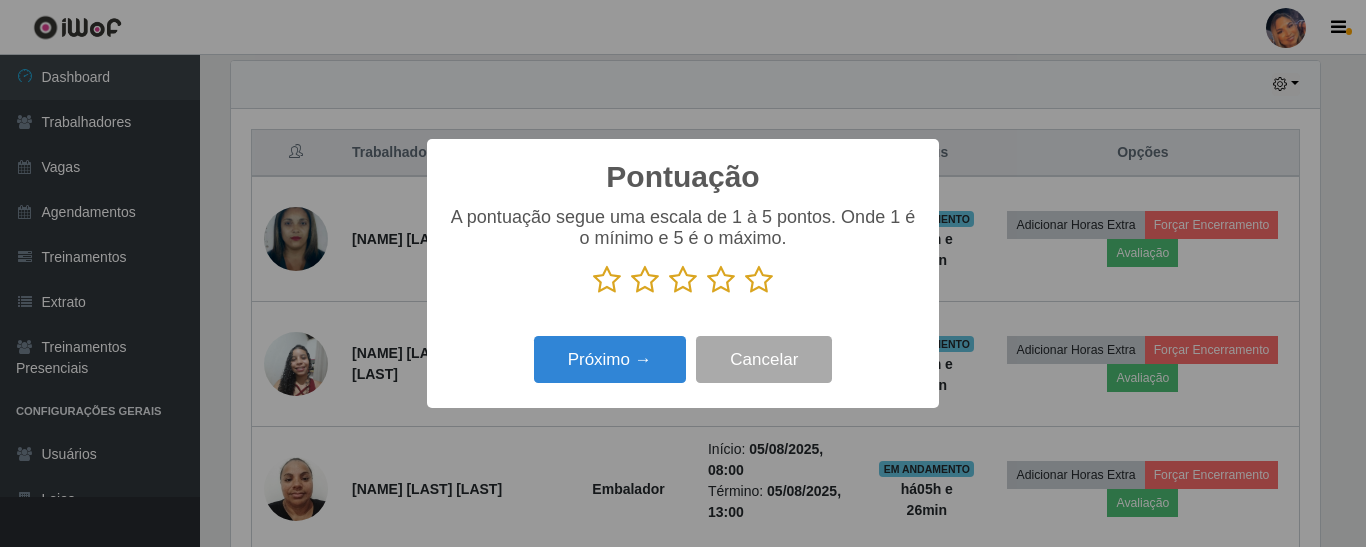click at bounding box center [759, 280] 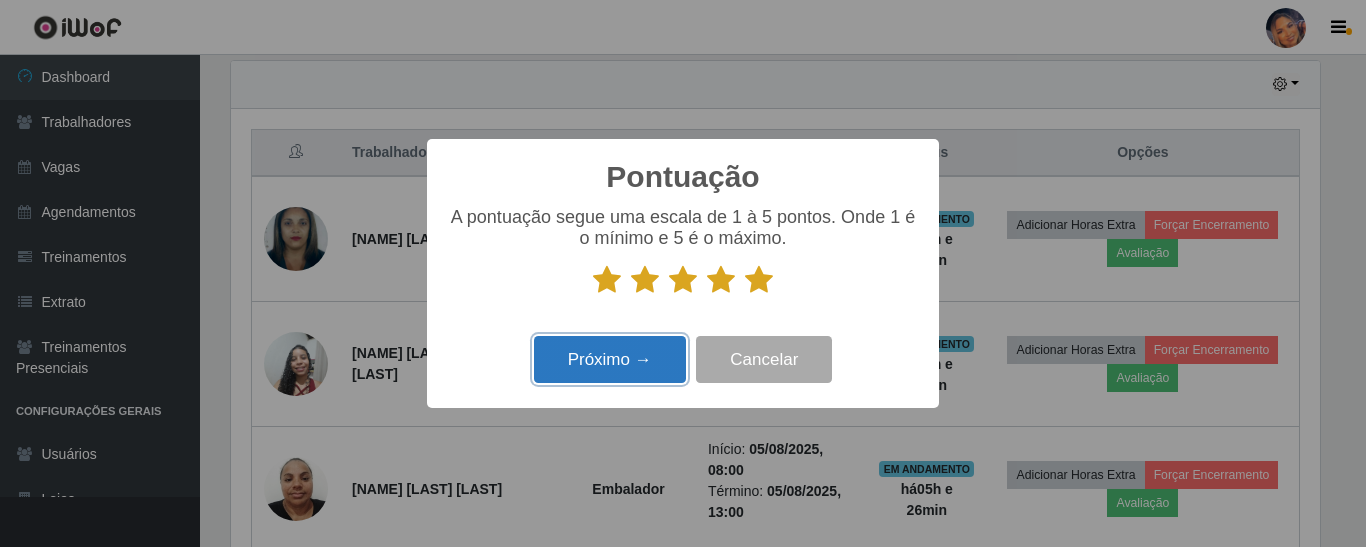 click on "Próximo →" at bounding box center [610, 359] 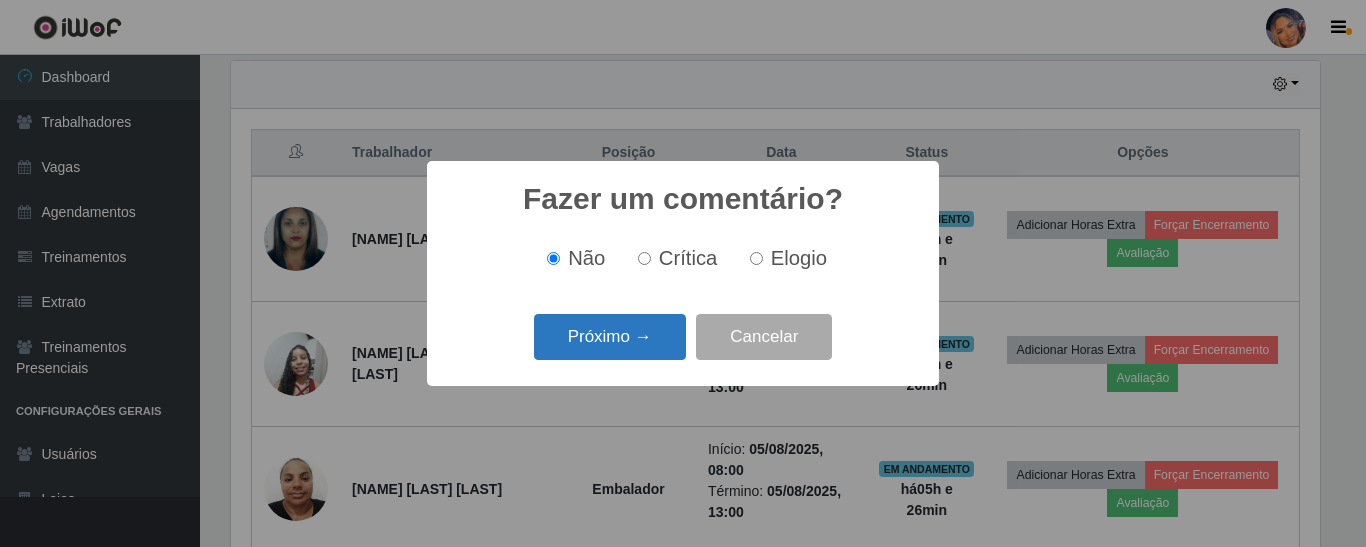 click on "Próximo →" at bounding box center [610, 337] 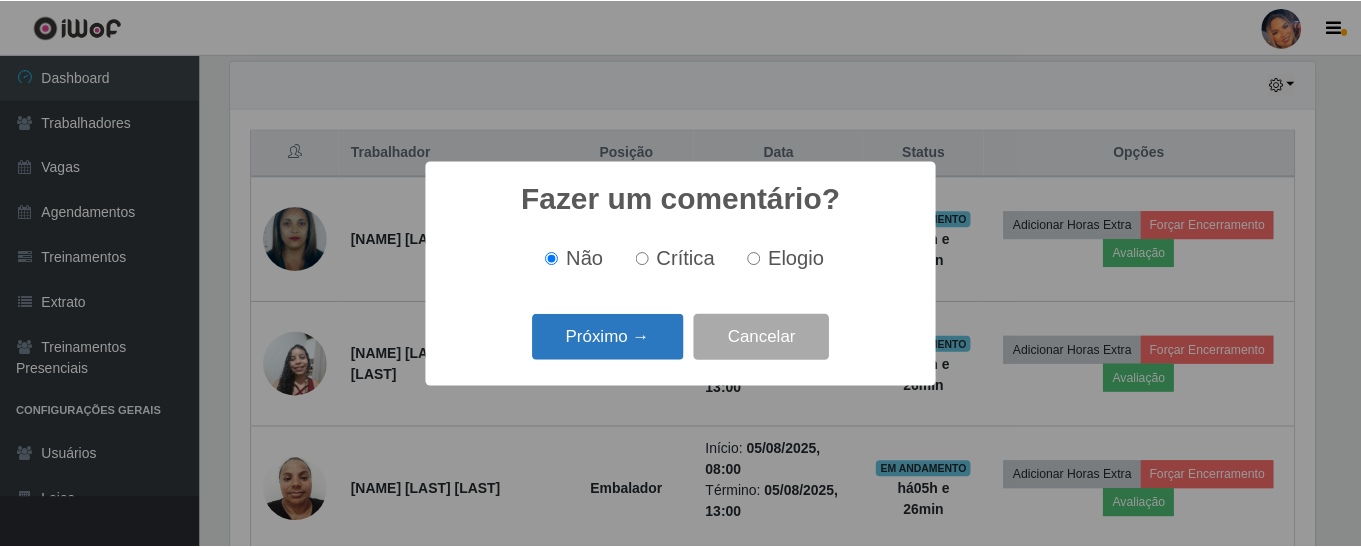 scroll, scrollTop: 999585, scrollLeft: 998911, axis: both 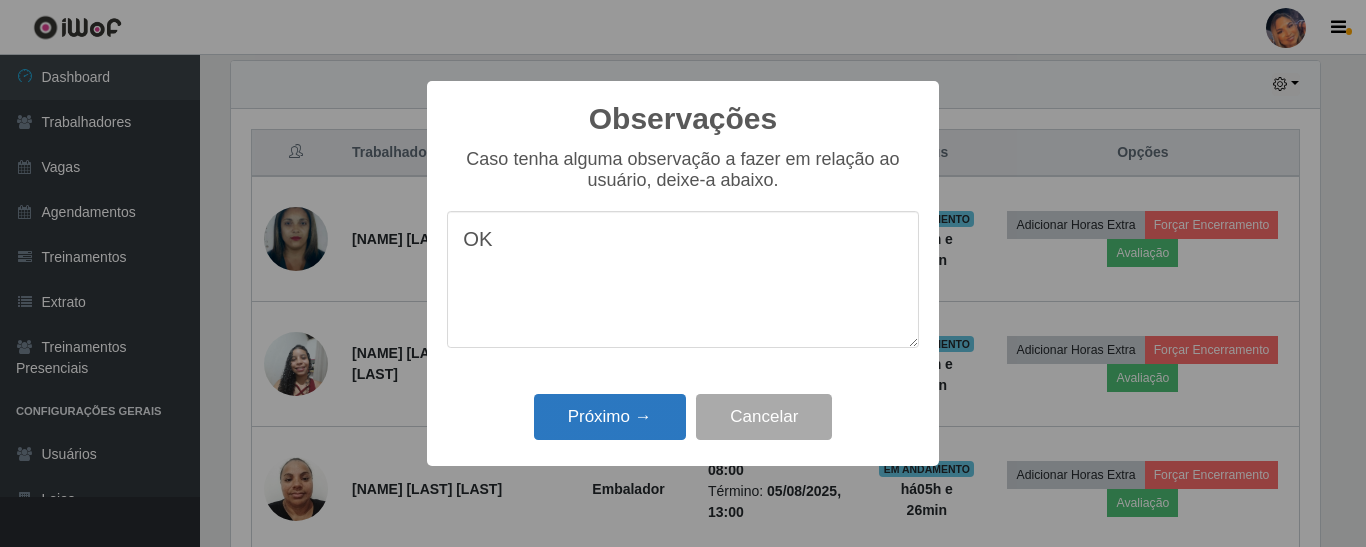 type on "OK" 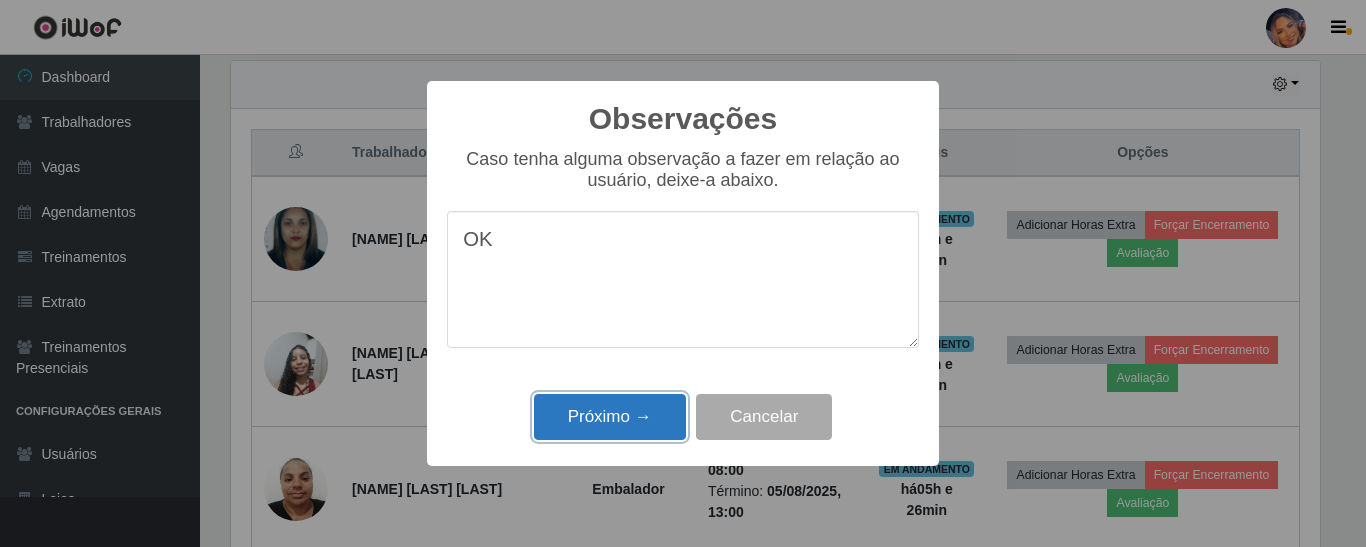 click on "Próximo →" at bounding box center [610, 417] 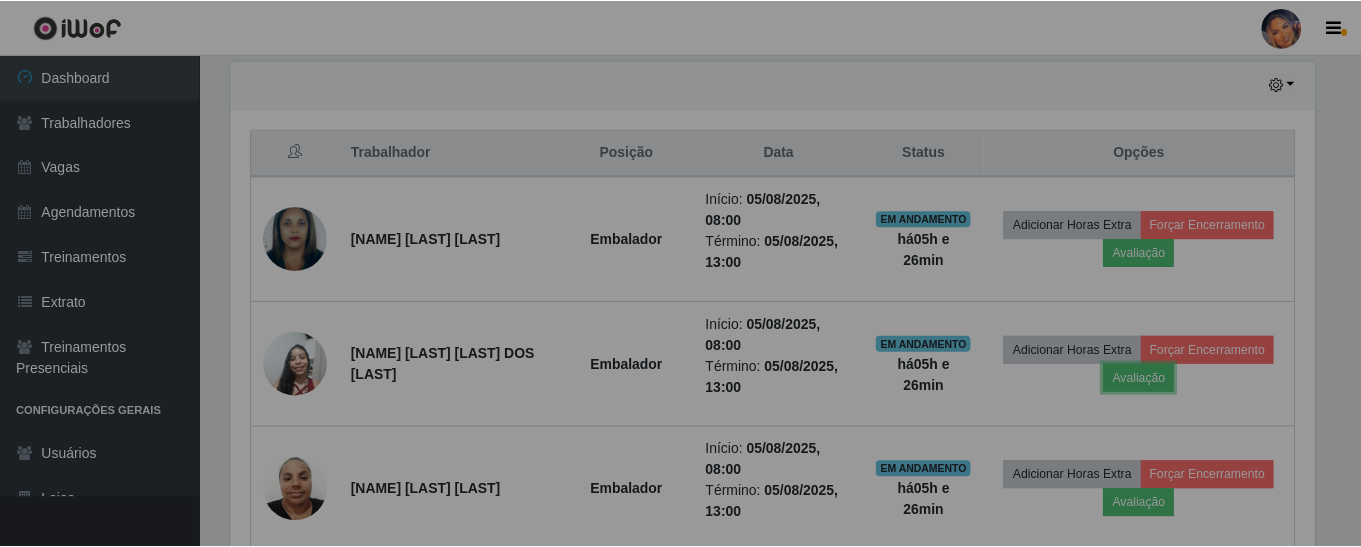 scroll, scrollTop: 999585, scrollLeft: 998901, axis: both 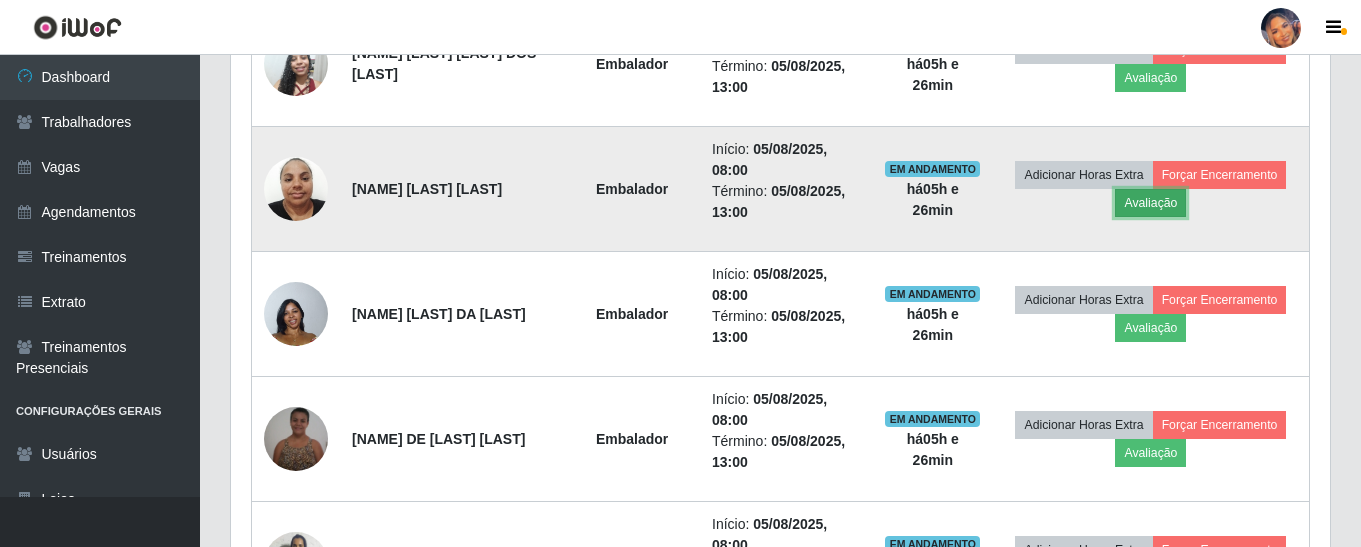 click on "Avaliação" at bounding box center [1150, 203] 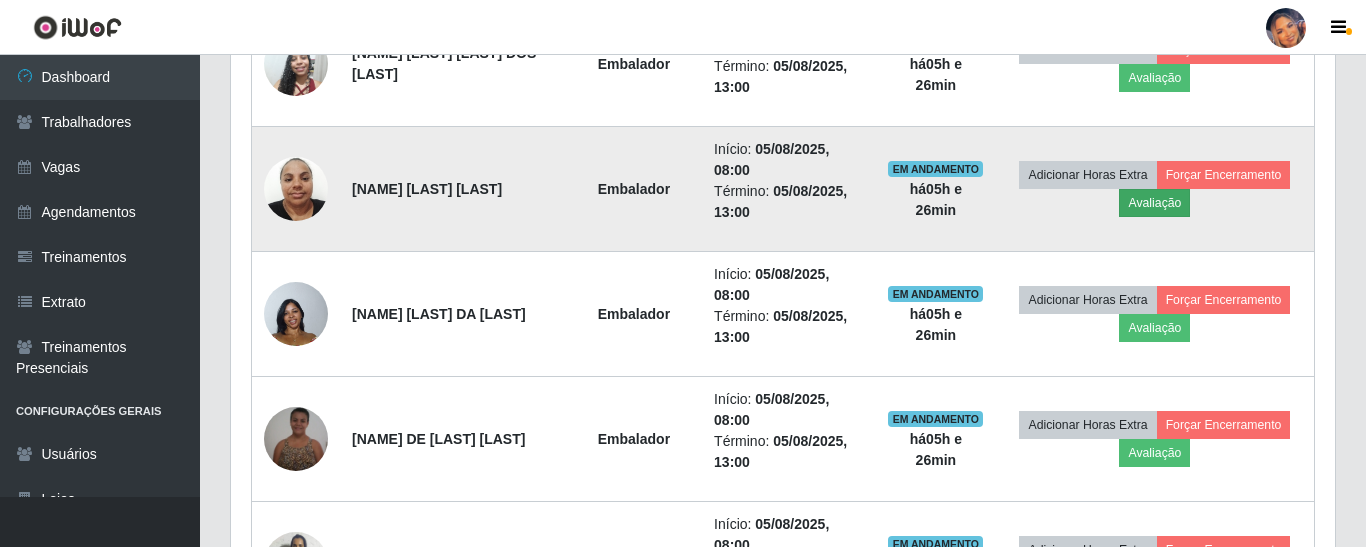 scroll, scrollTop: 999585, scrollLeft: 998911, axis: both 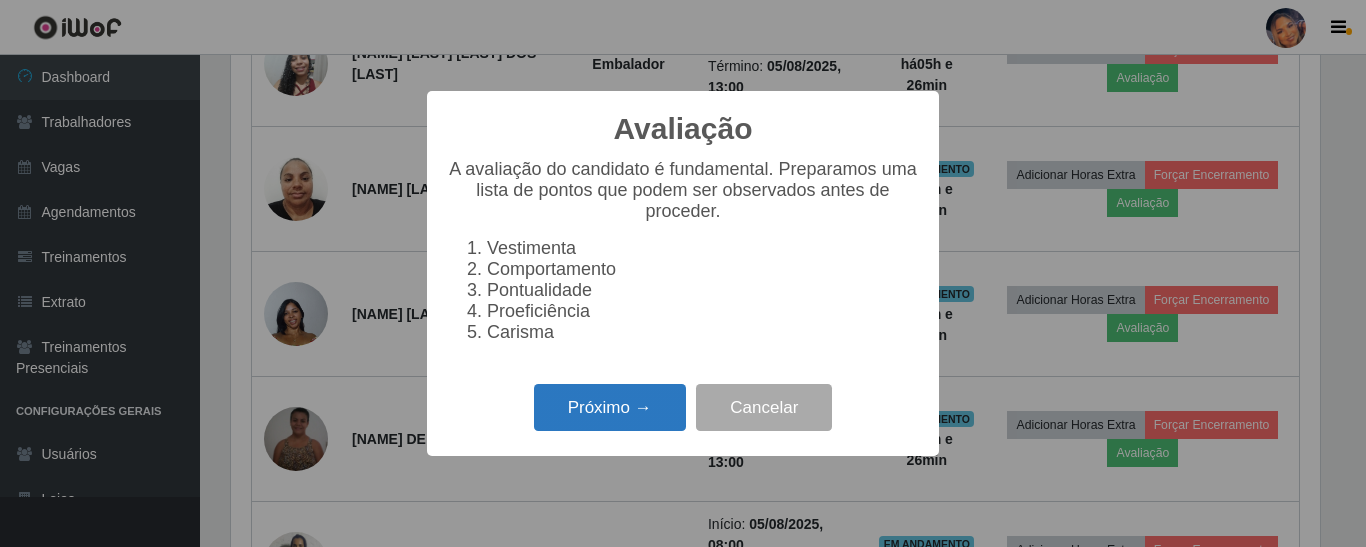 click on "Próximo →" at bounding box center [610, 407] 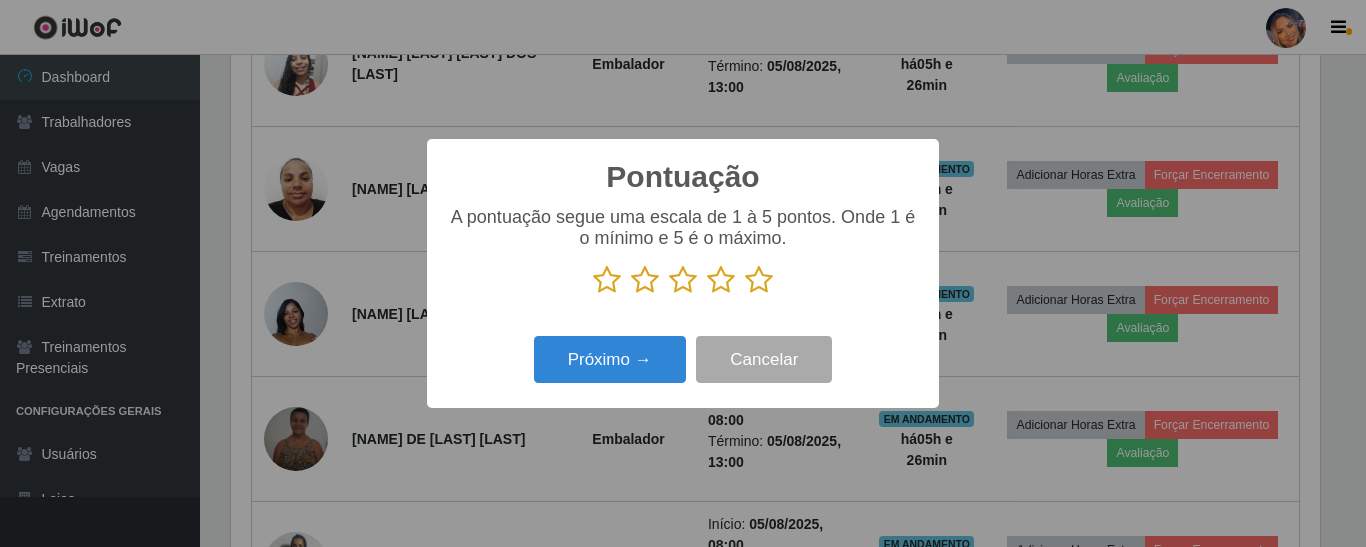 click at bounding box center [759, 280] 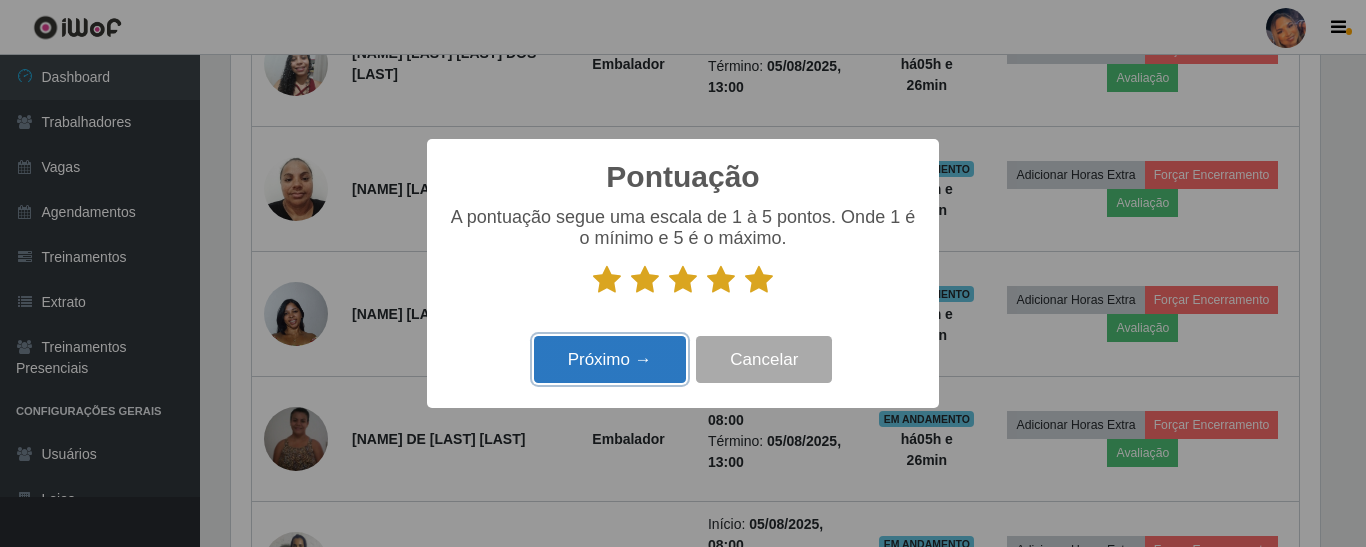click on "Próximo →" at bounding box center [610, 359] 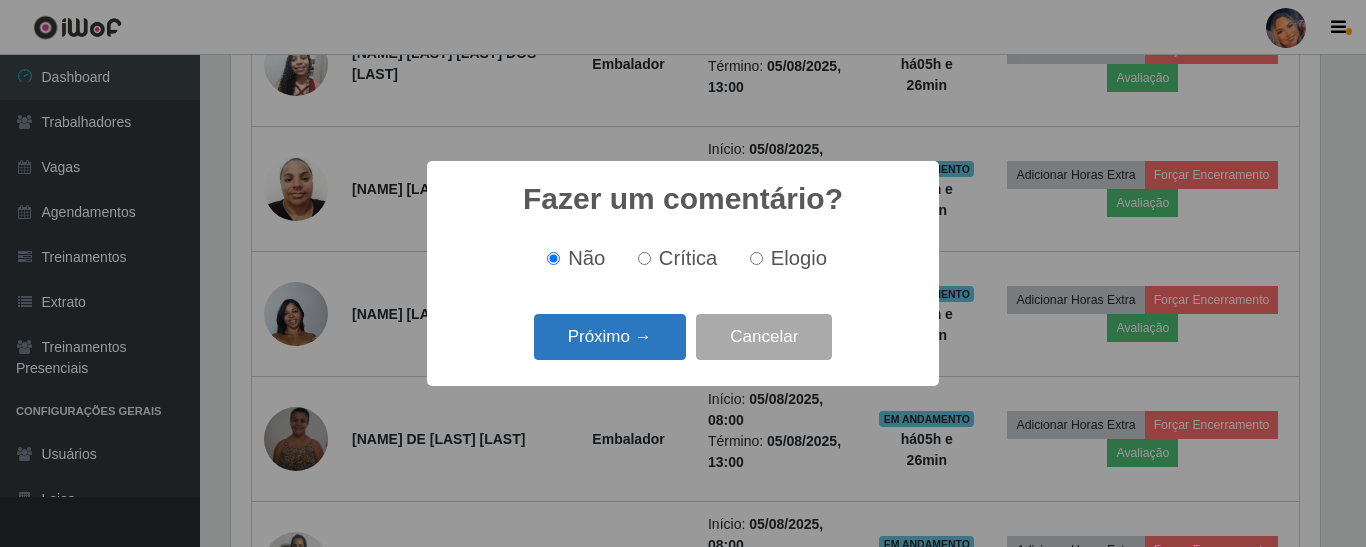 click on "Próximo →" at bounding box center [610, 337] 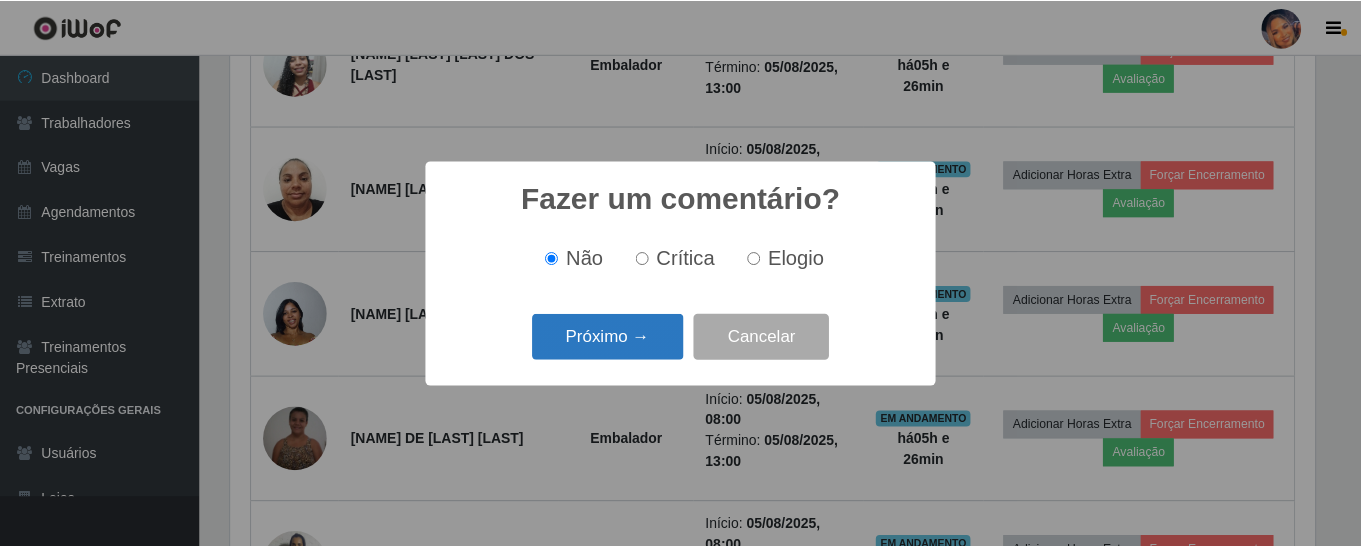 scroll, scrollTop: 999585, scrollLeft: 998911, axis: both 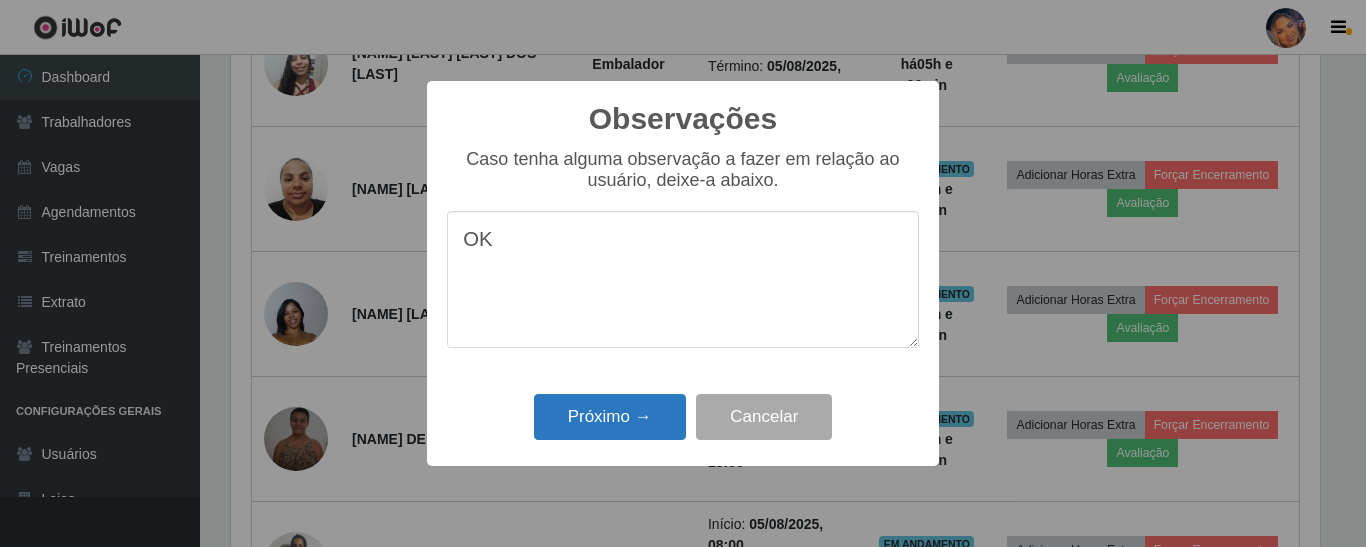 type on "OK" 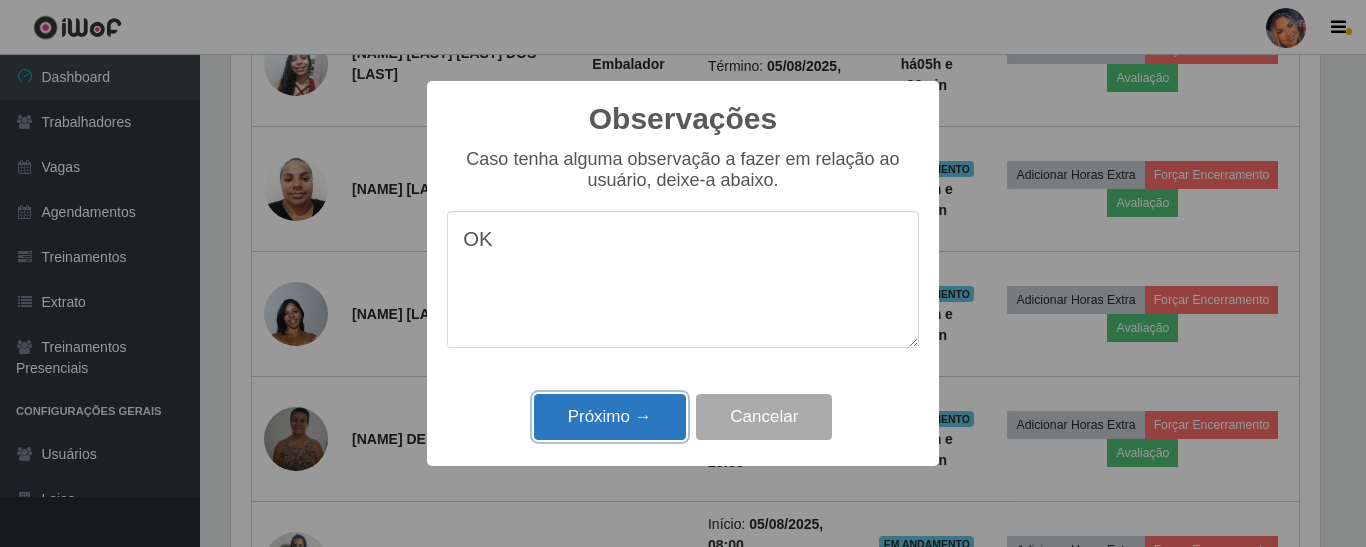 click on "Próximo →" at bounding box center [610, 417] 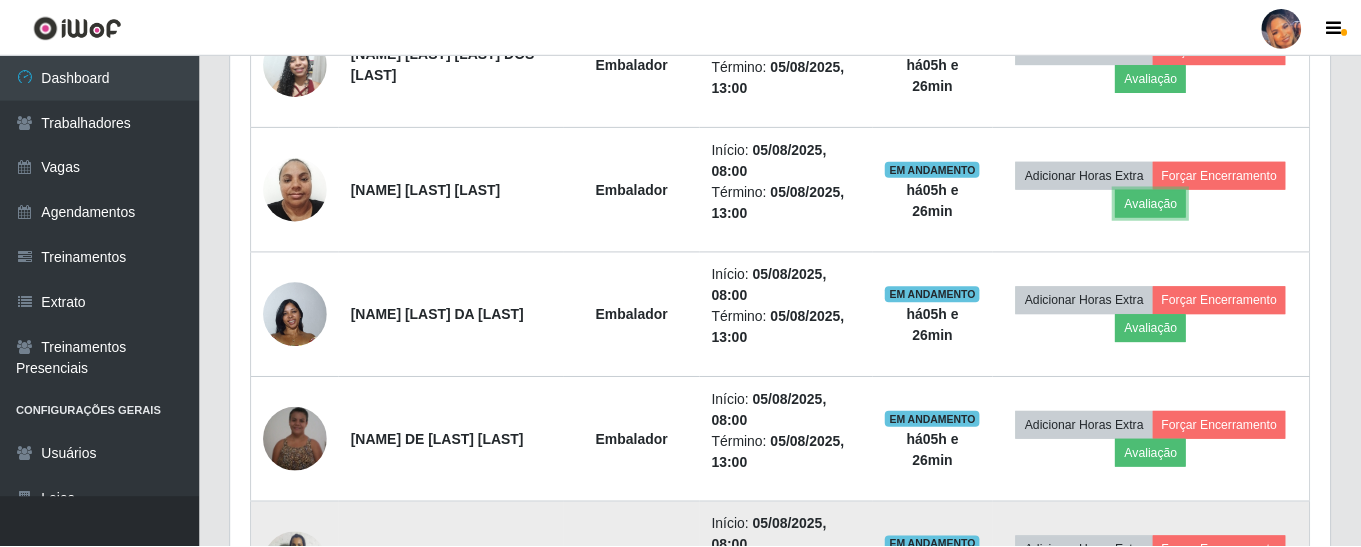 scroll, scrollTop: 999585, scrollLeft: 998901, axis: both 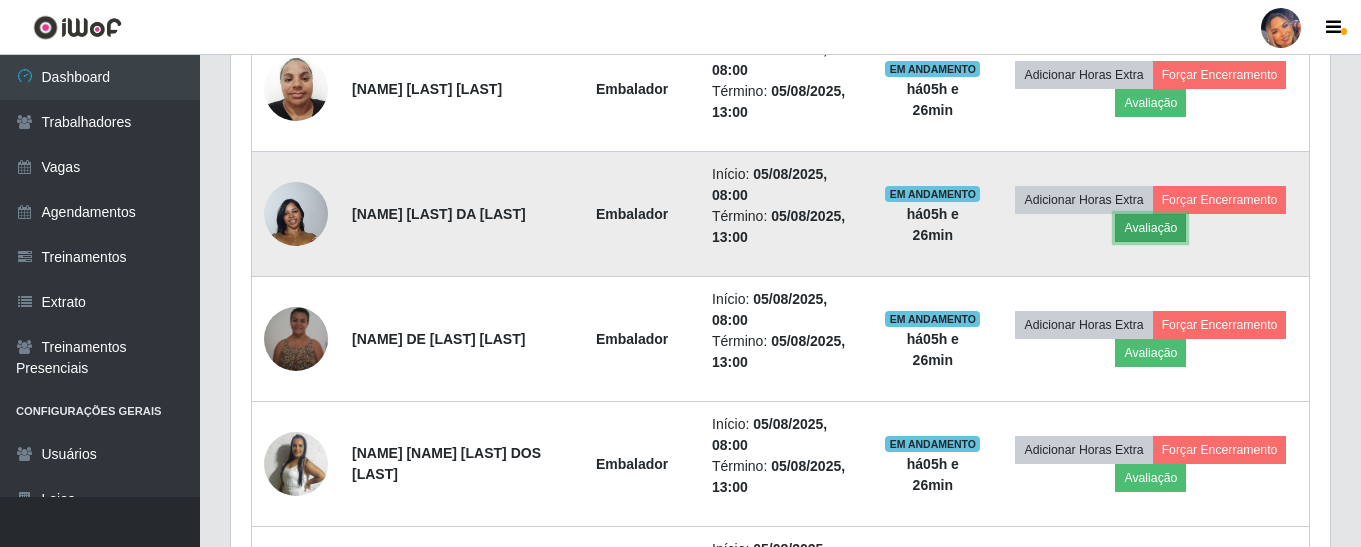 click on "Avaliação" at bounding box center (1150, 228) 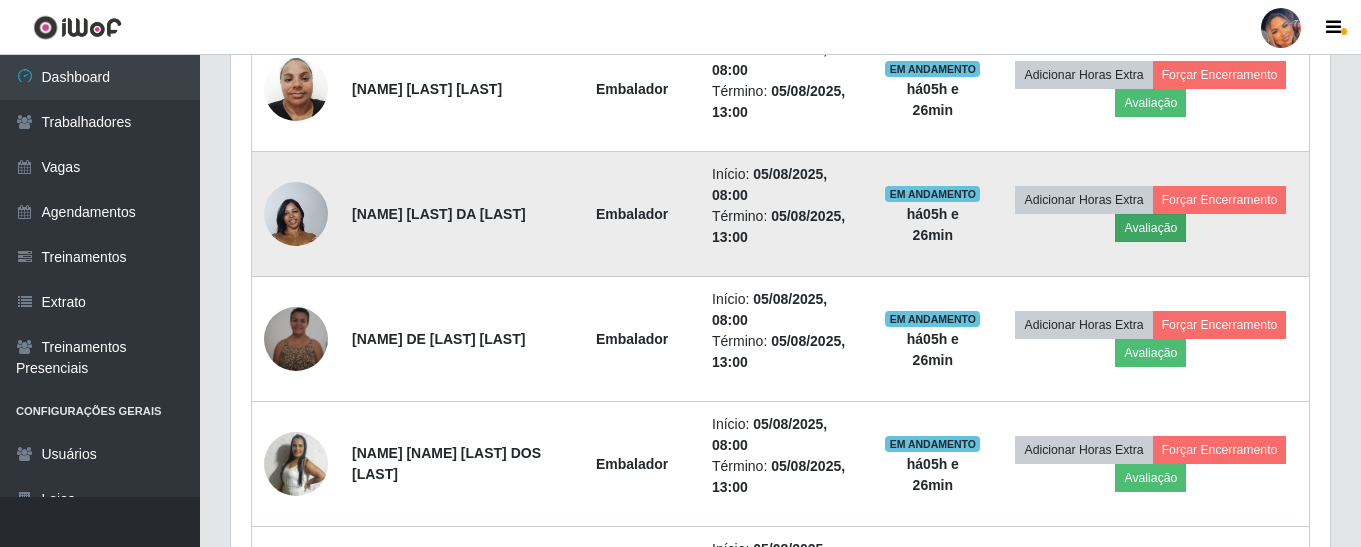 scroll, scrollTop: 999585, scrollLeft: 998911, axis: both 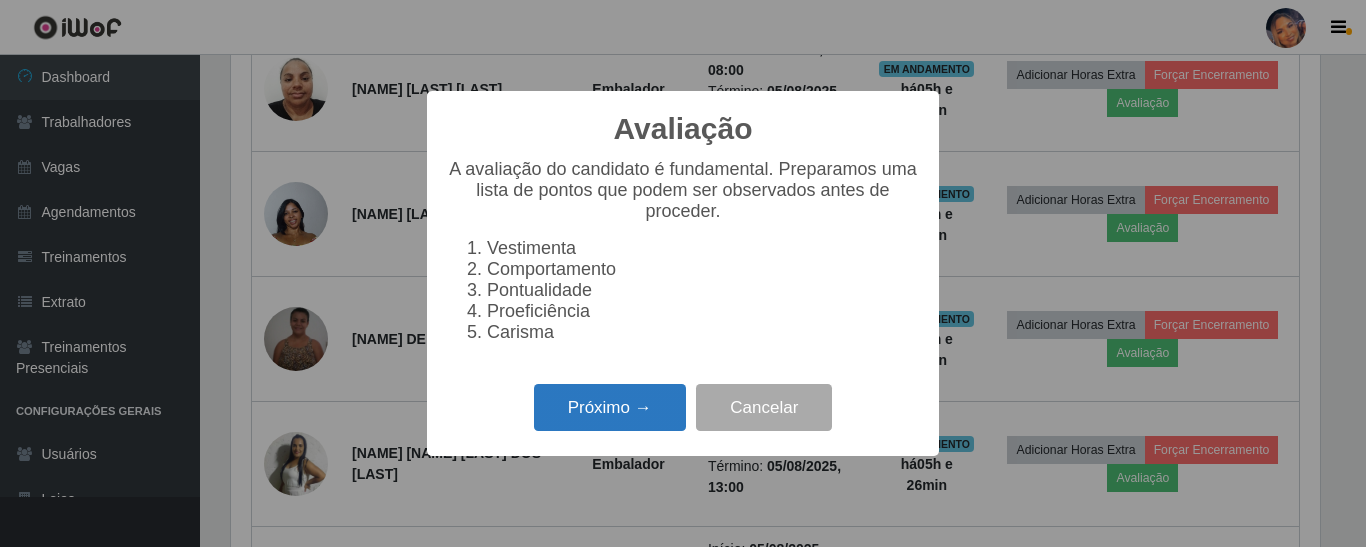 click on "Próximo →" at bounding box center (610, 407) 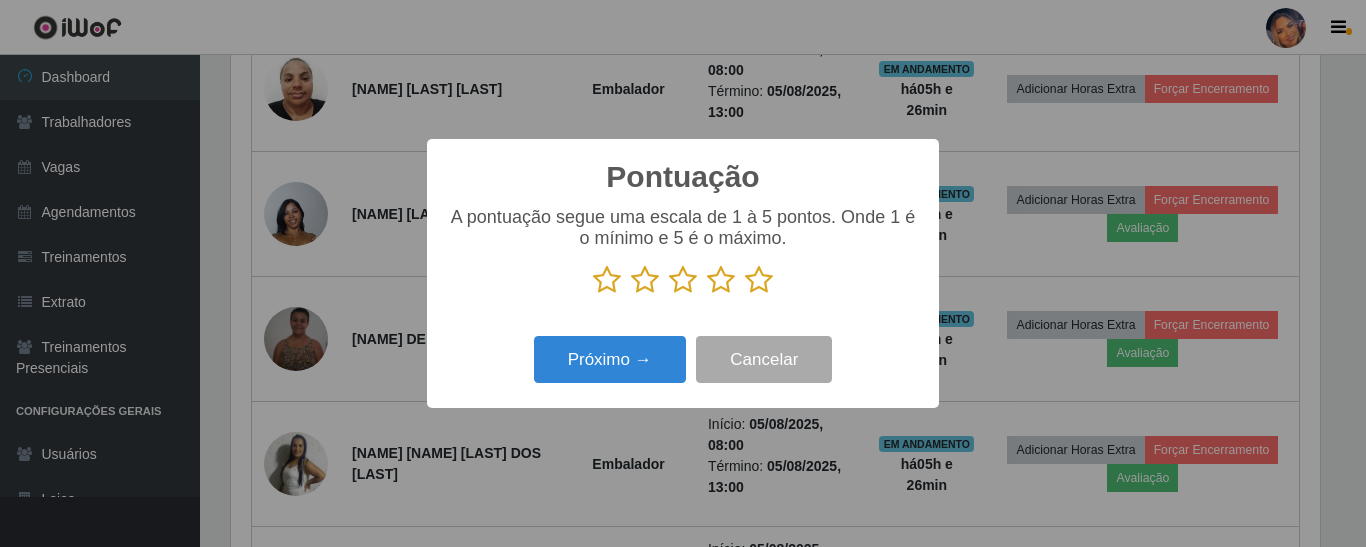 click at bounding box center (759, 280) 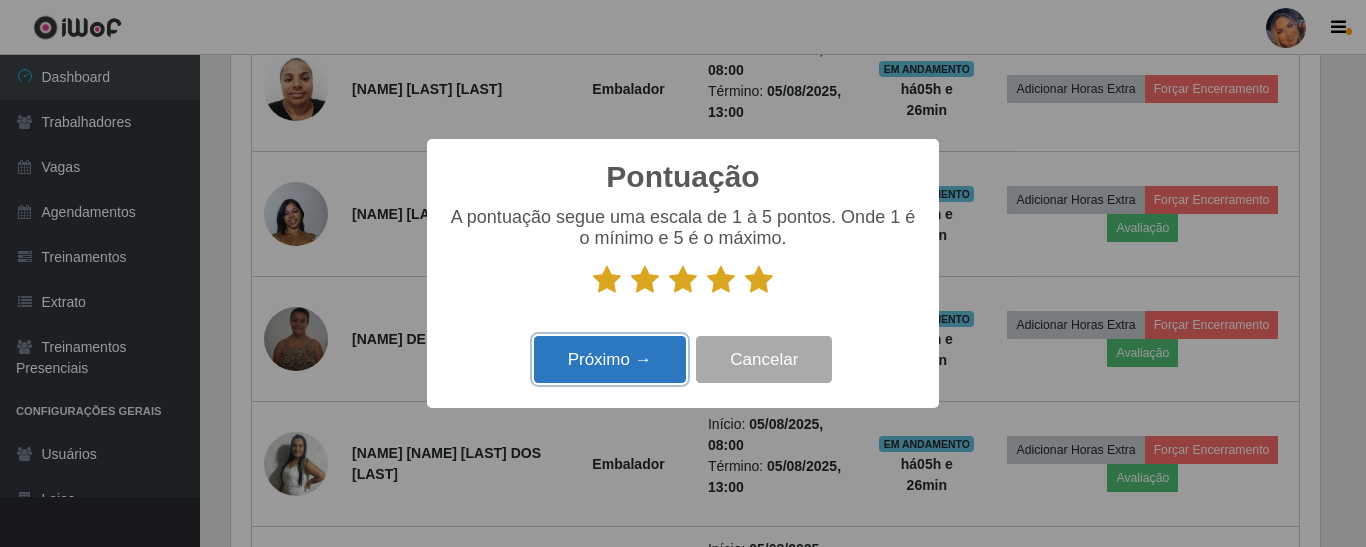 click on "Próximo →" at bounding box center [610, 359] 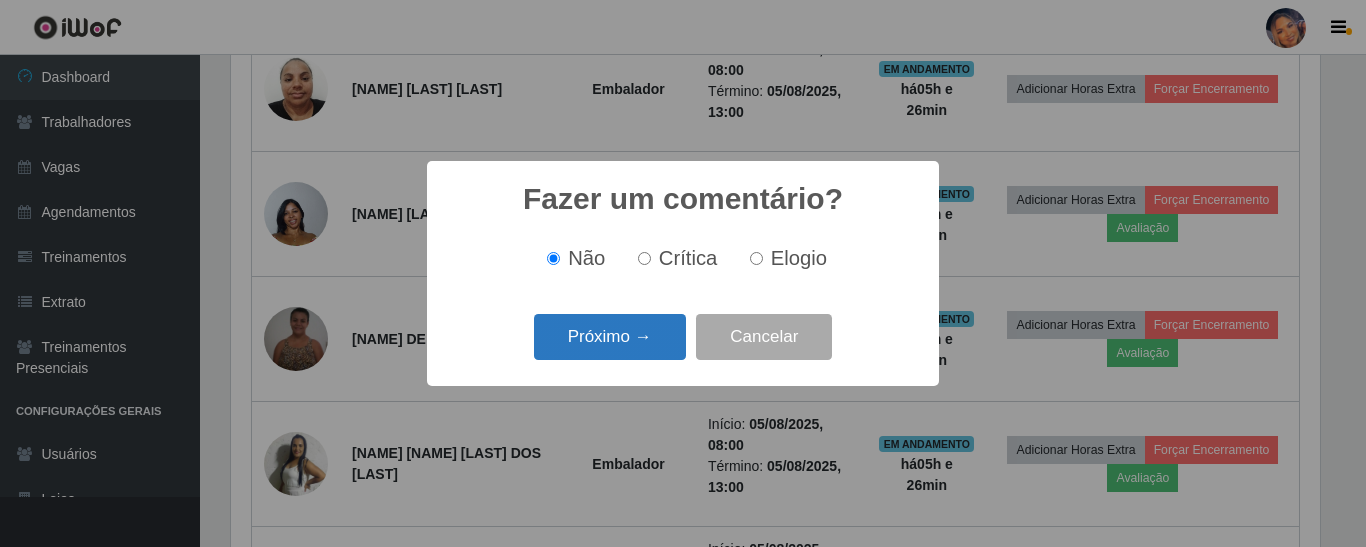 click on "Próximo →" at bounding box center (610, 337) 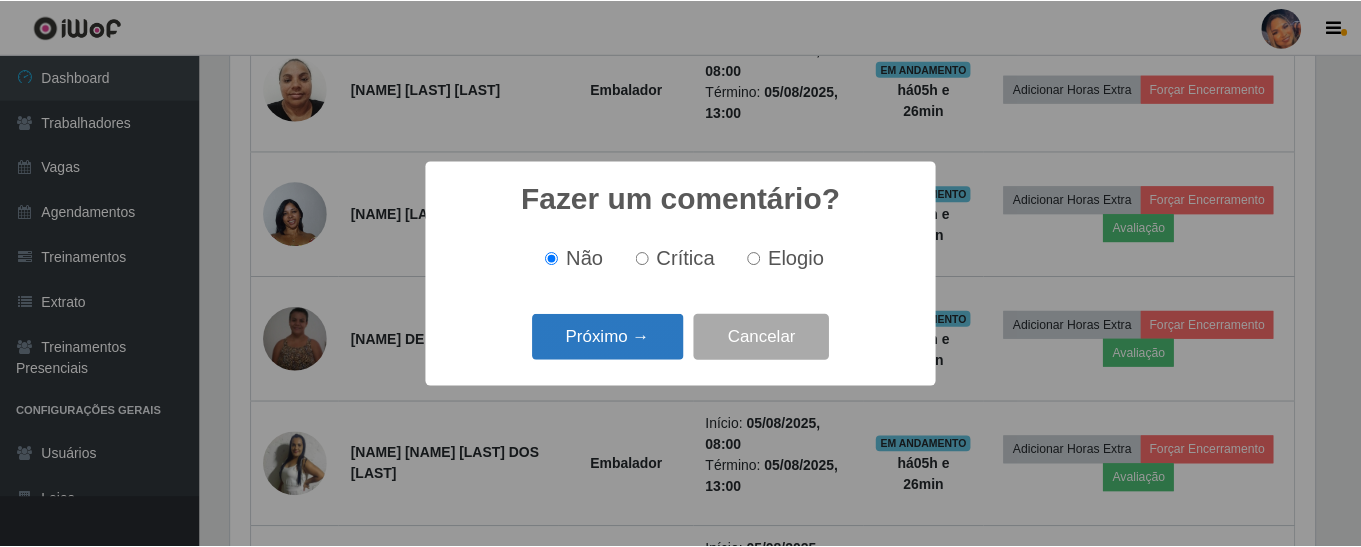 scroll, scrollTop: 999585, scrollLeft: 998911, axis: both 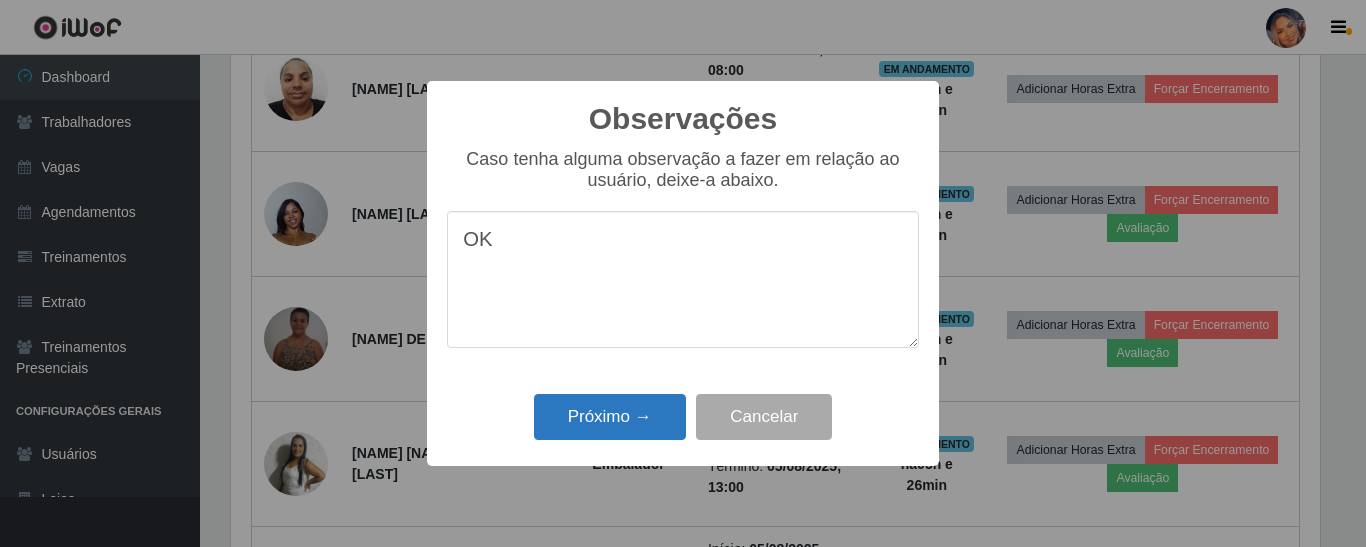 type on "OK" 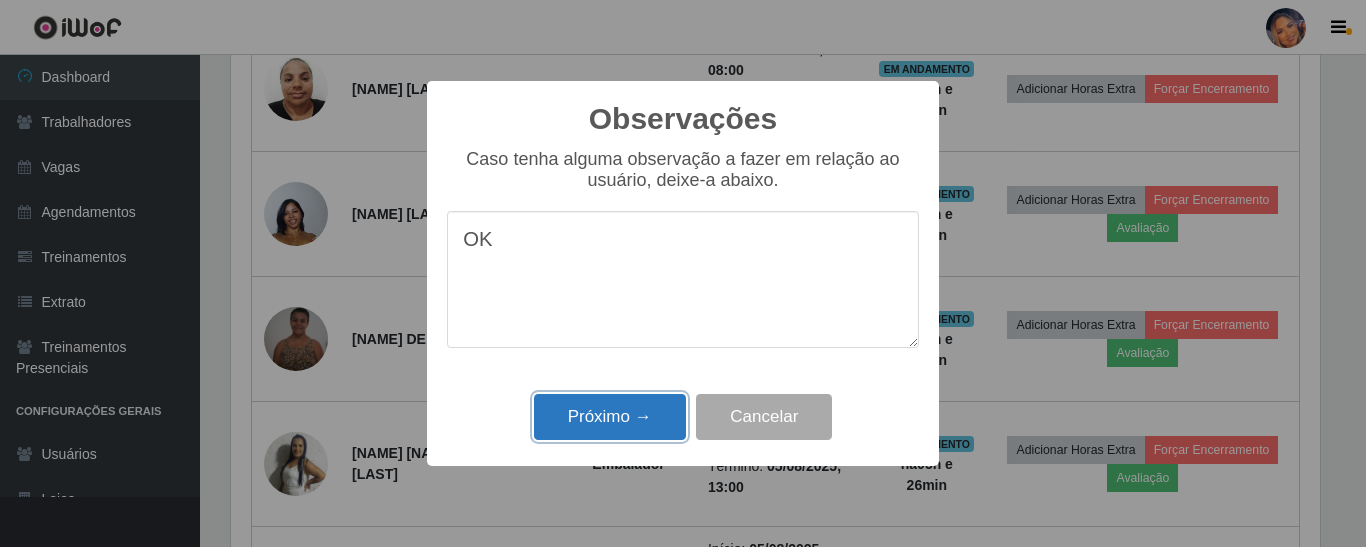 click on "Próximo →" at bounding box center [610, 417] 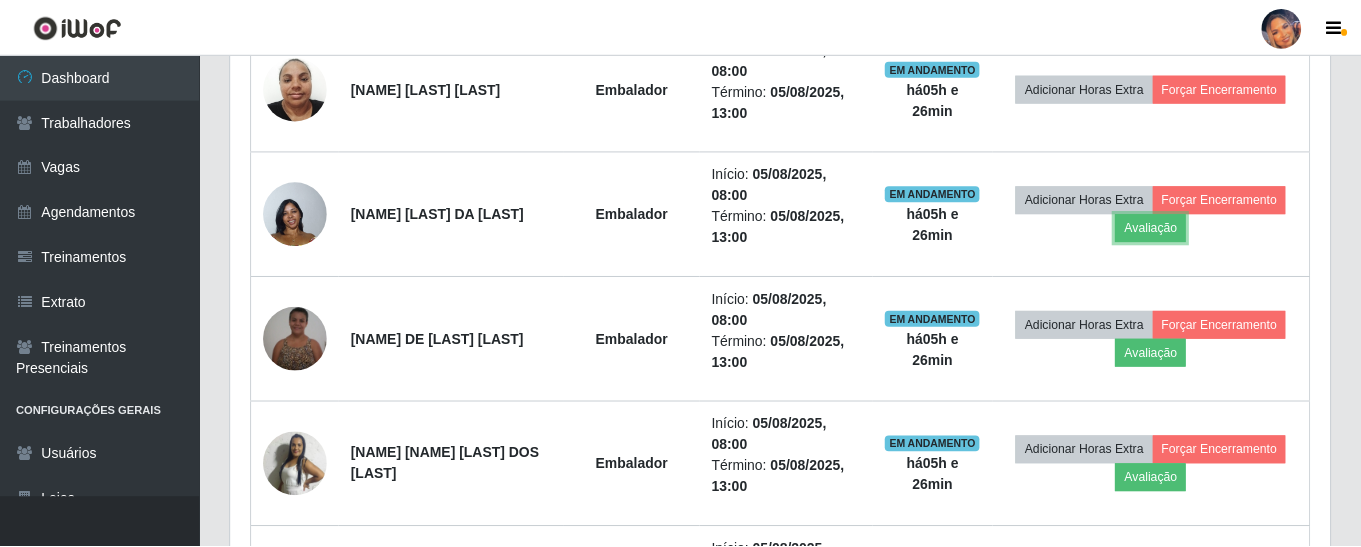 scroll, scrollTop: 999585, scrollLeft: 998901, axis: both 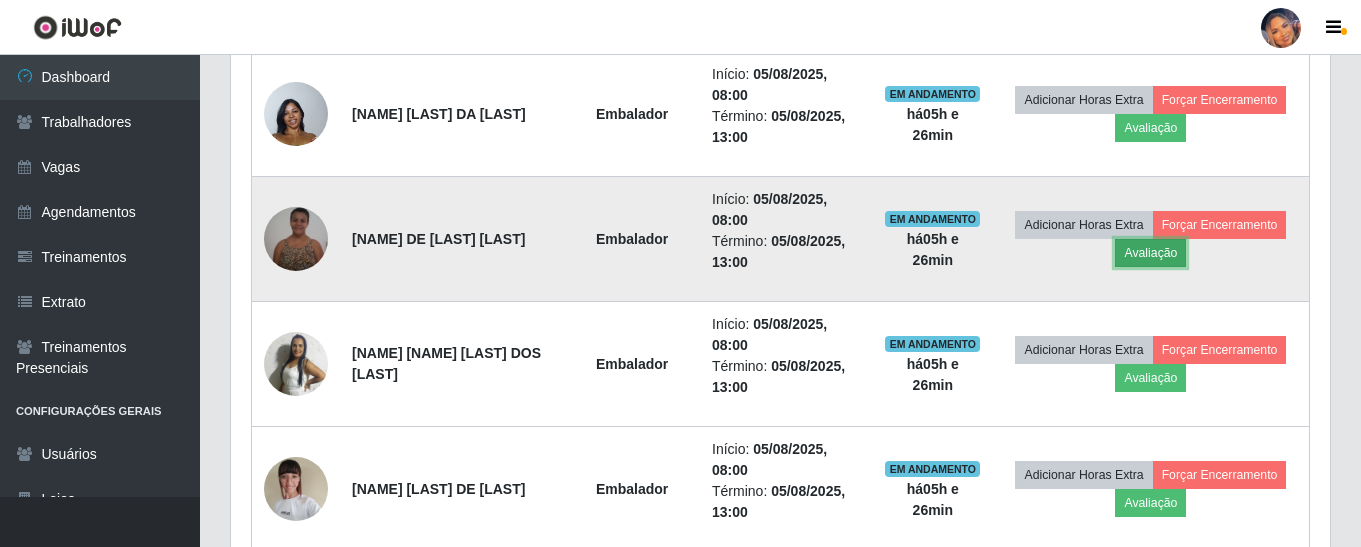 click on "Avaliação" at bounding box center [1150, 253] 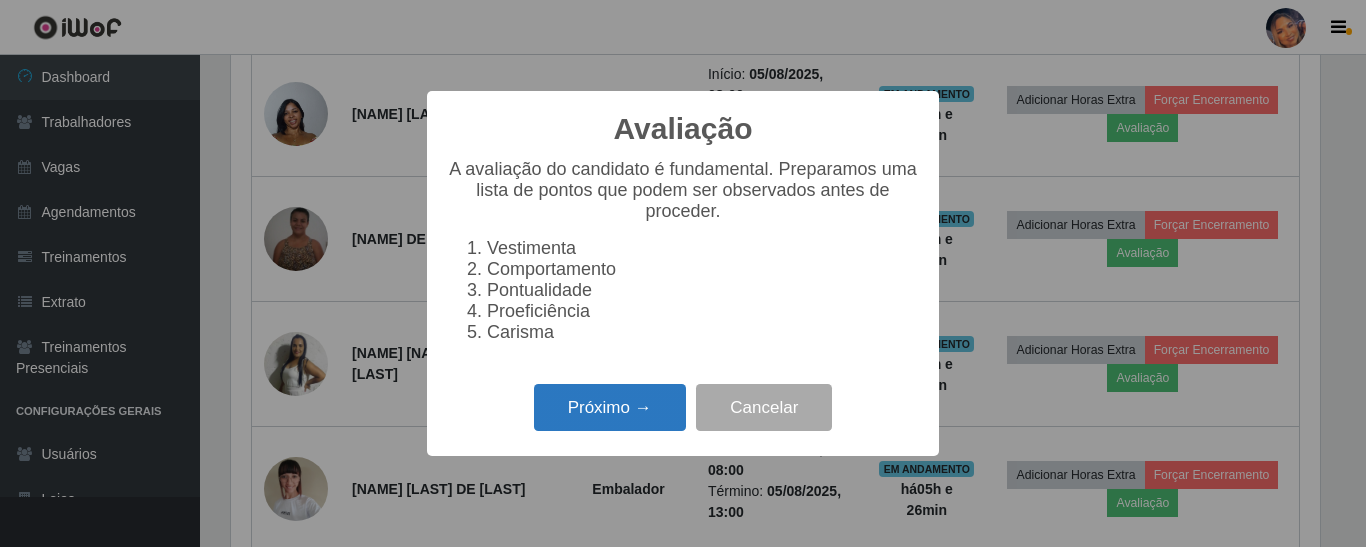 click on "Próximo →" at bounding box center (610, 407) 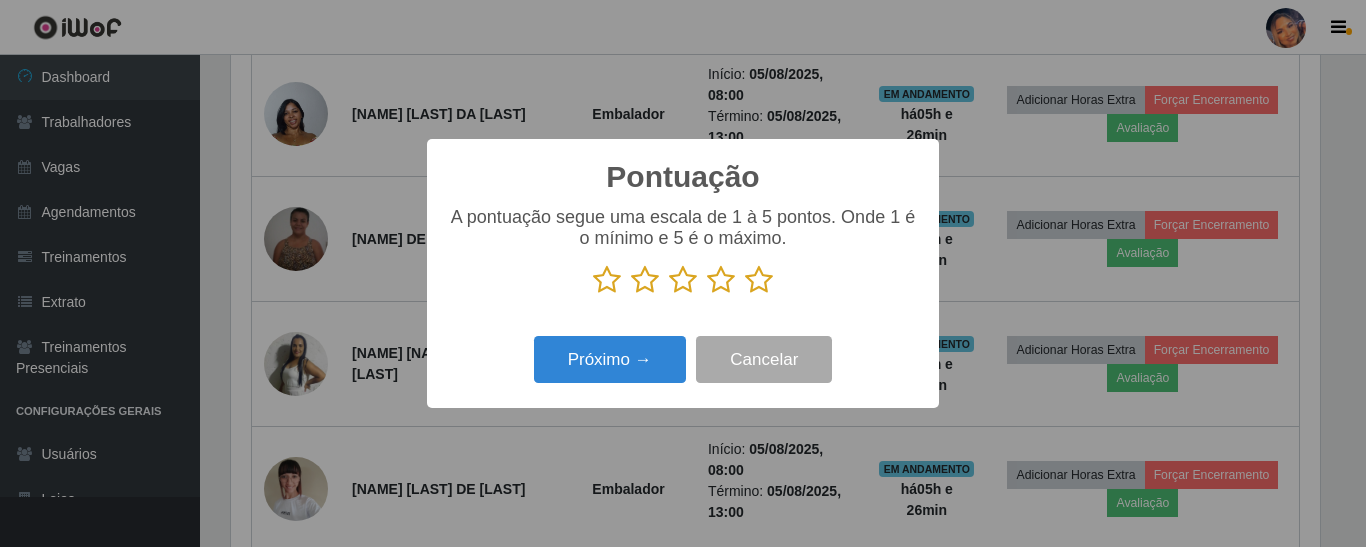 click at bounding box center [759, 280] 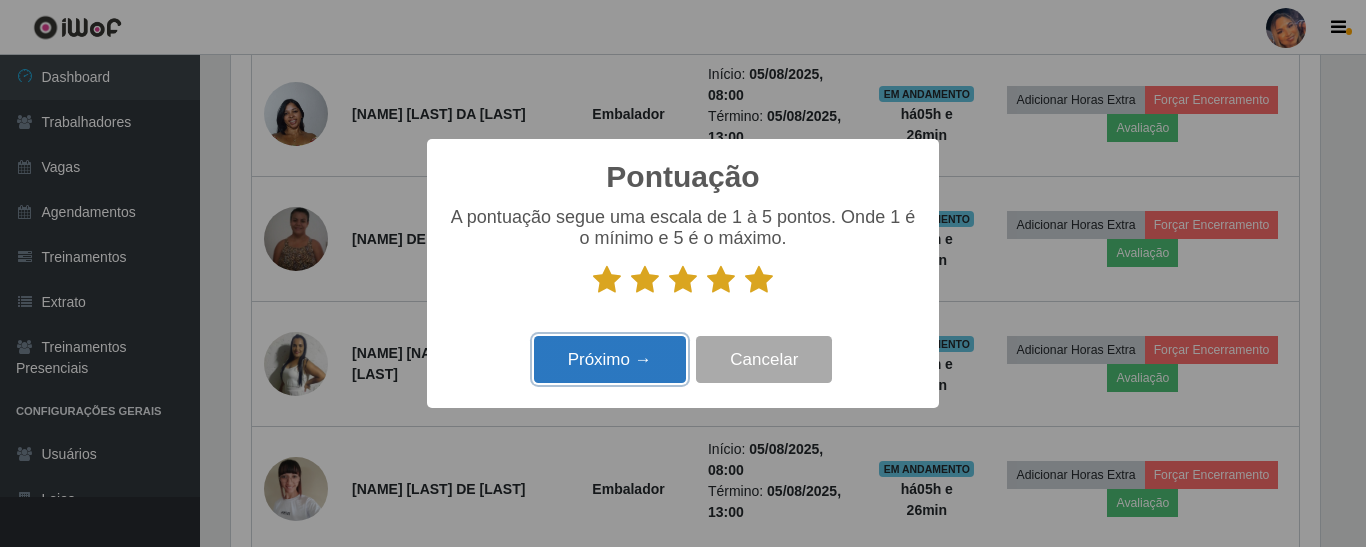 click on "Próximo →" at bounding box center [610, 359] 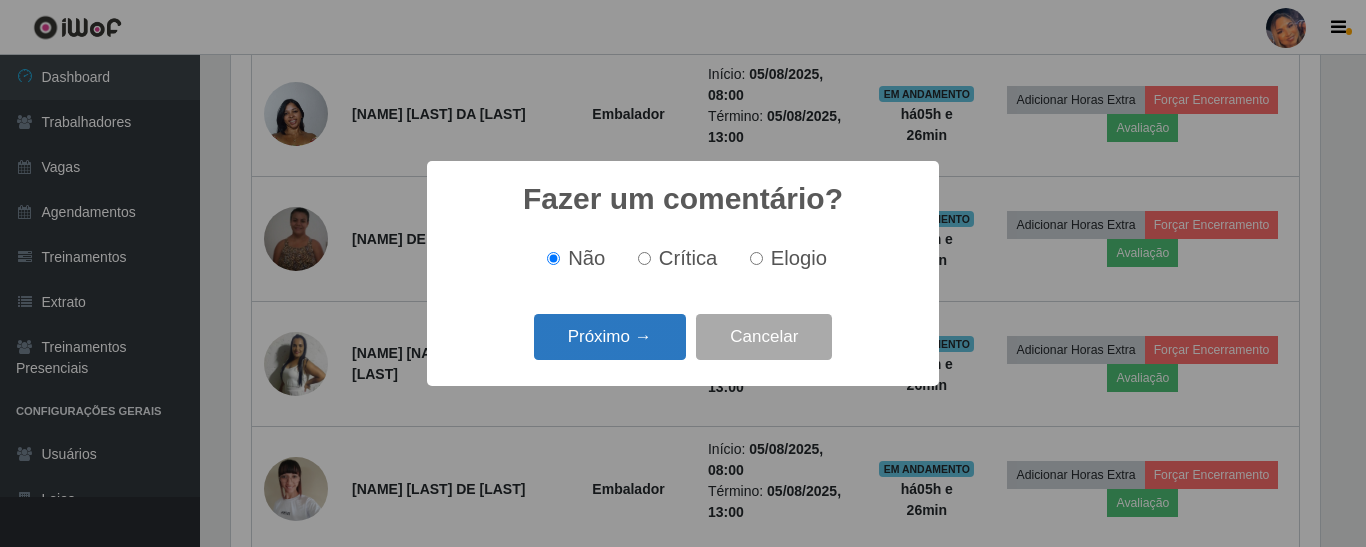 click on "Próximo →" at bounding box center [610, 337] 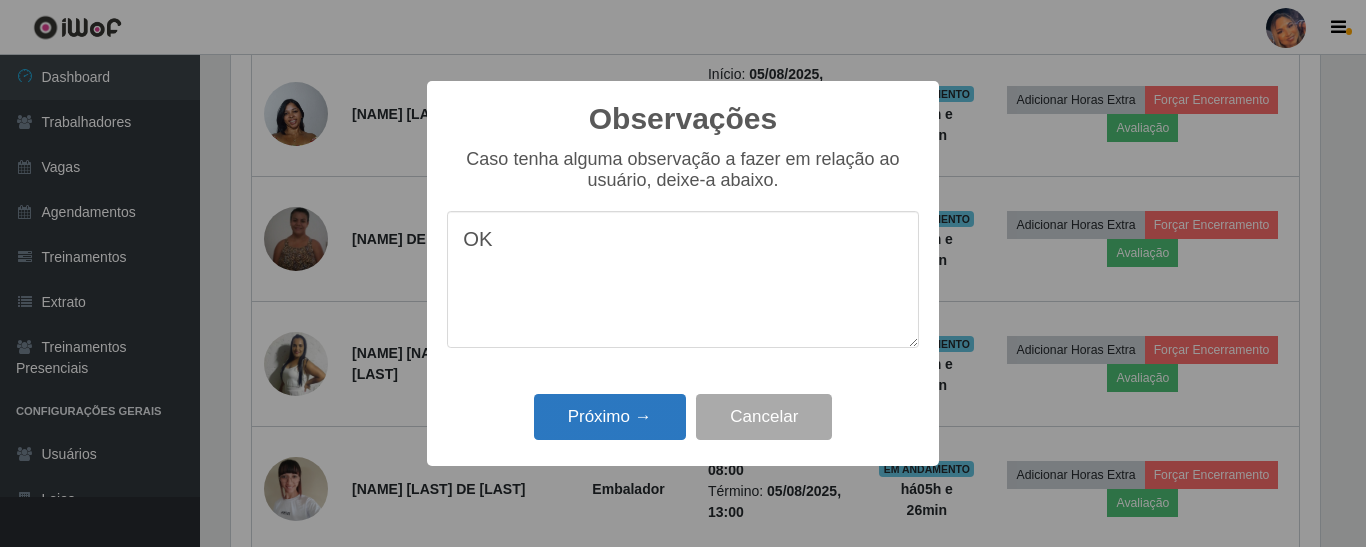 type on "OK" 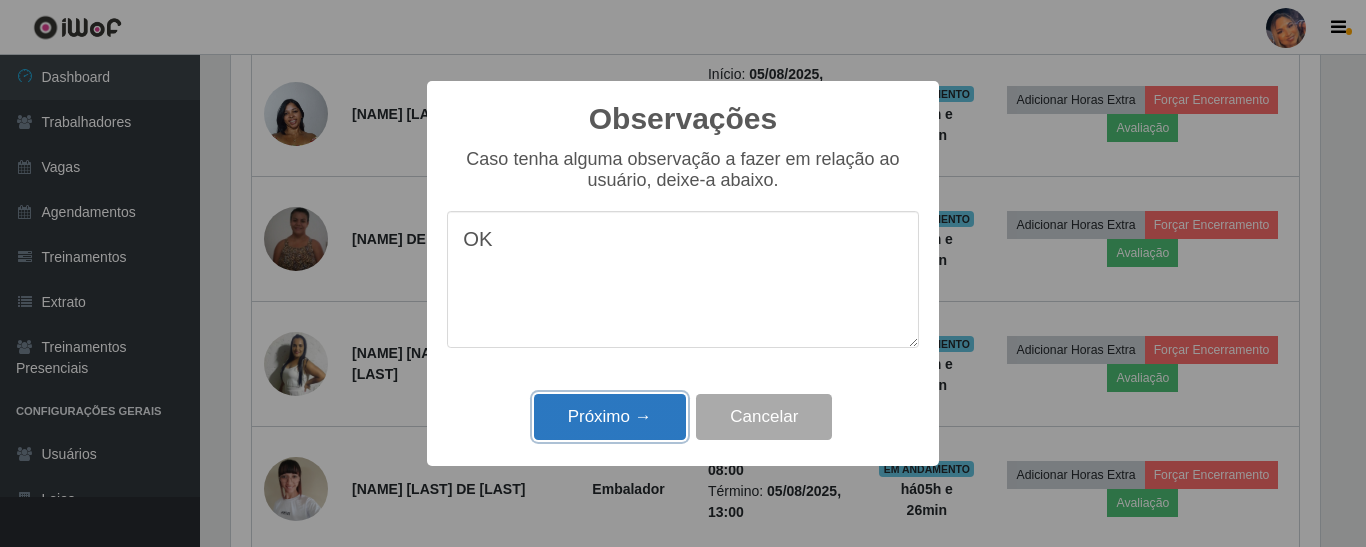 click on "Próximo →" at bounding box center [610, 417] 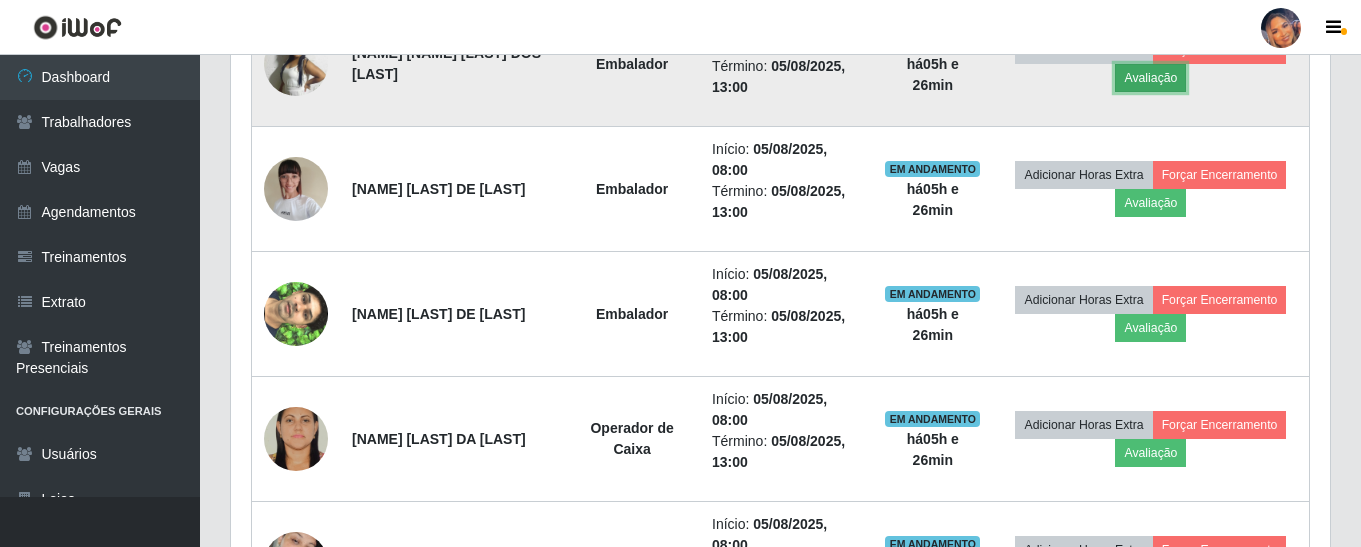 click on "Avaliação" at bounding box center (1150, 78) 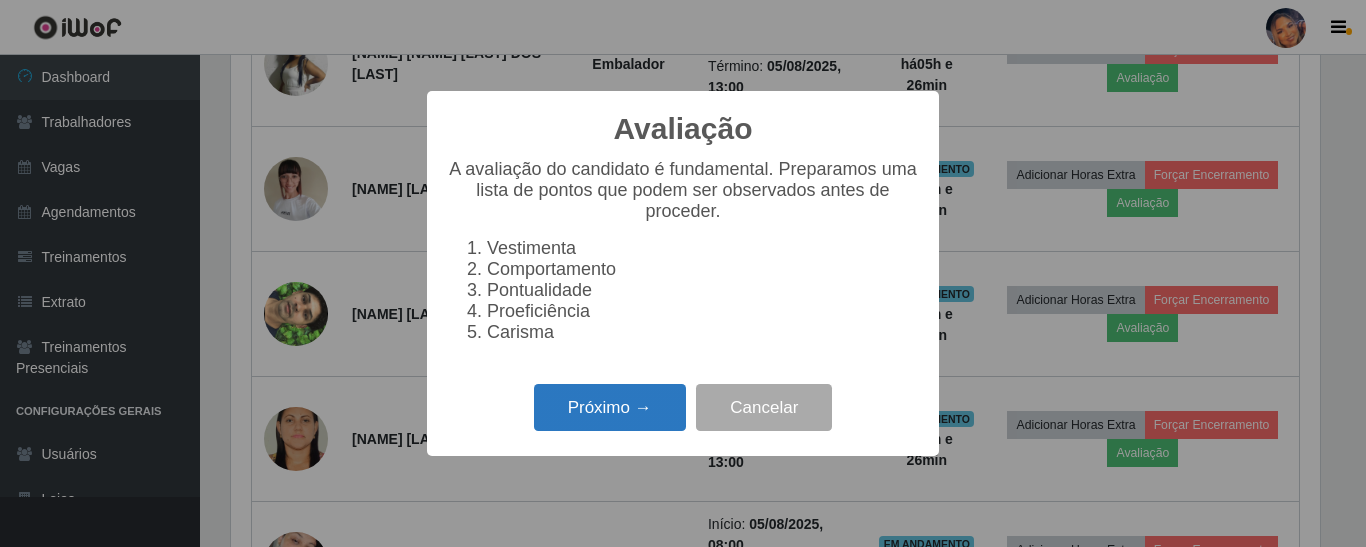 click on "Próximo →" at bounding box center [610, 407] 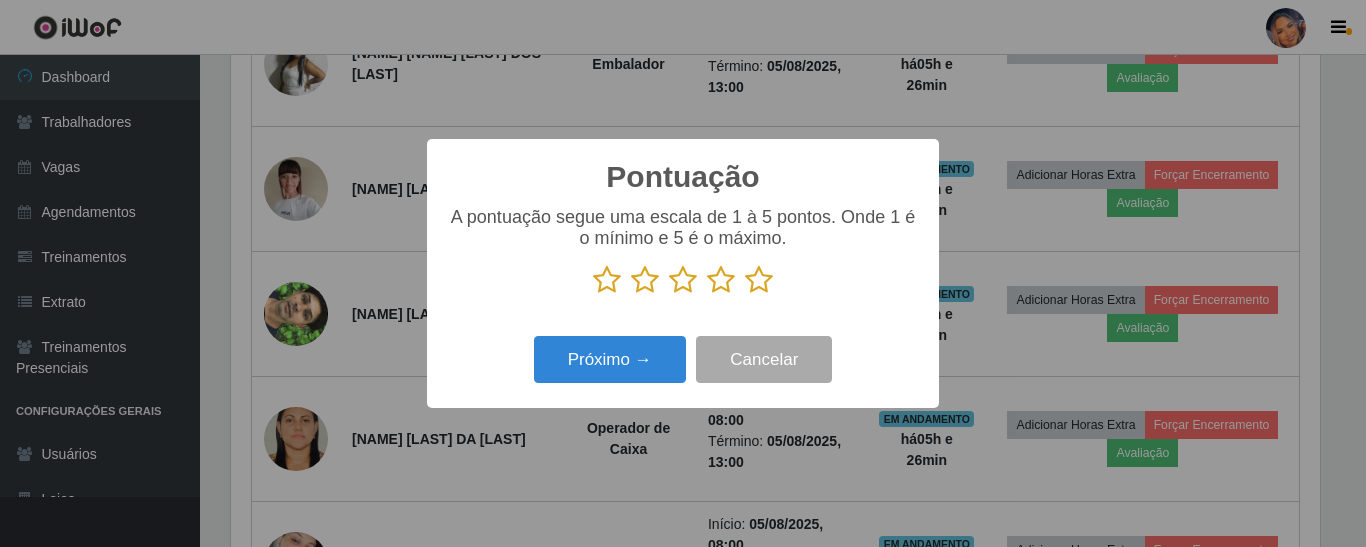 click at bounding box center (759, 280) 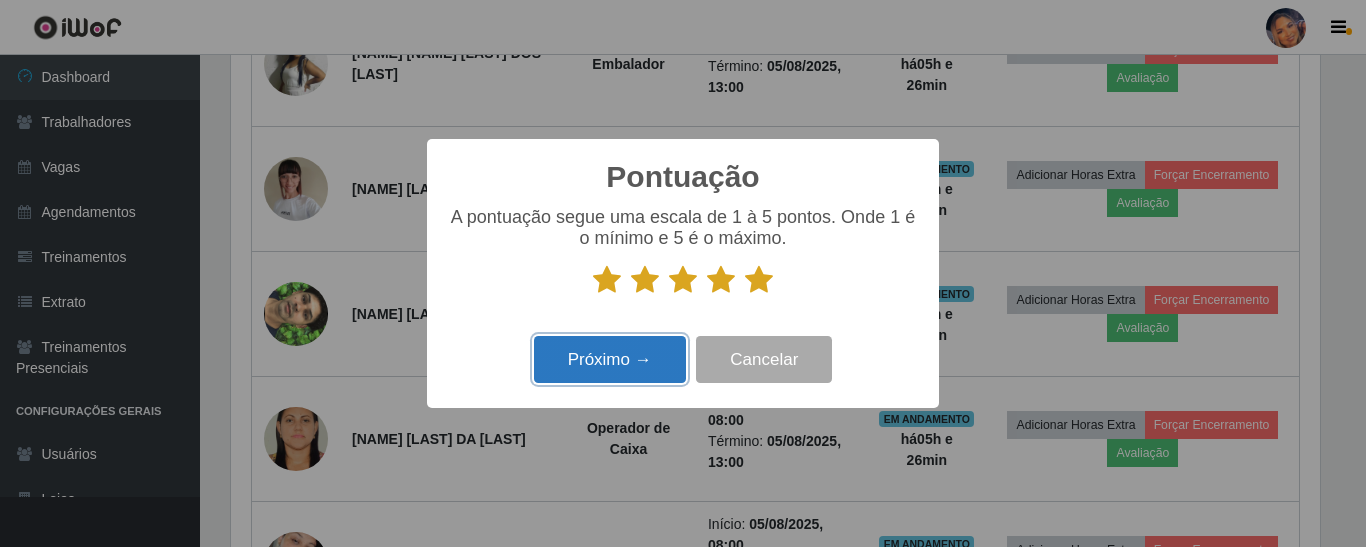 click on "Próximo →" at bounding box center [610, 359] 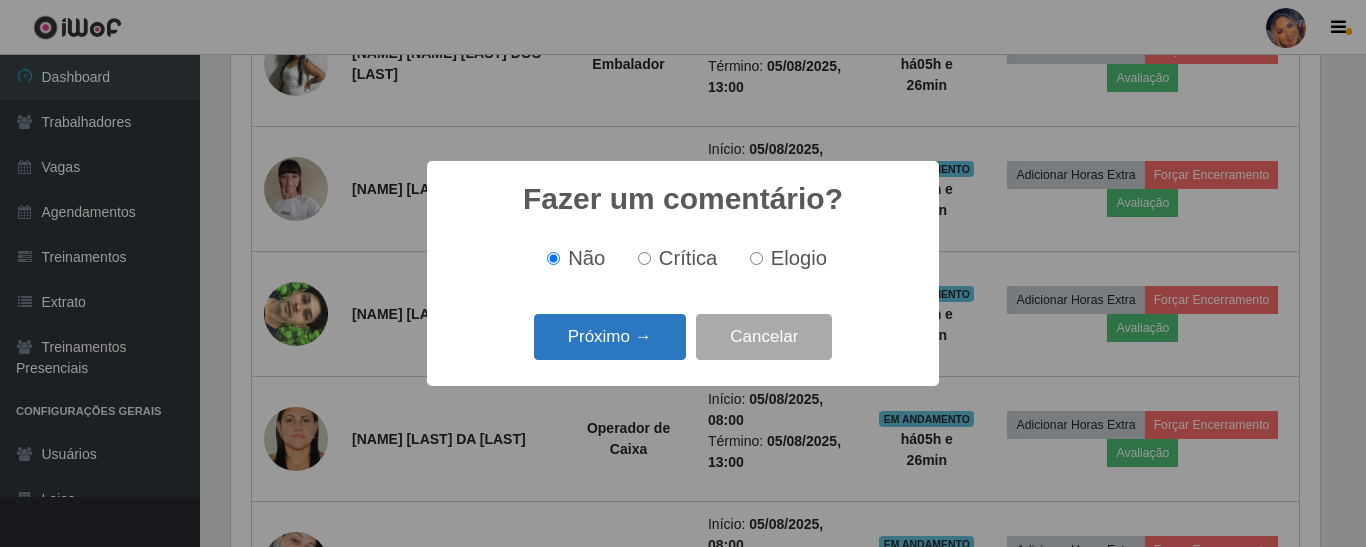 click on "Próximo →" at bounding box center (610, 337) 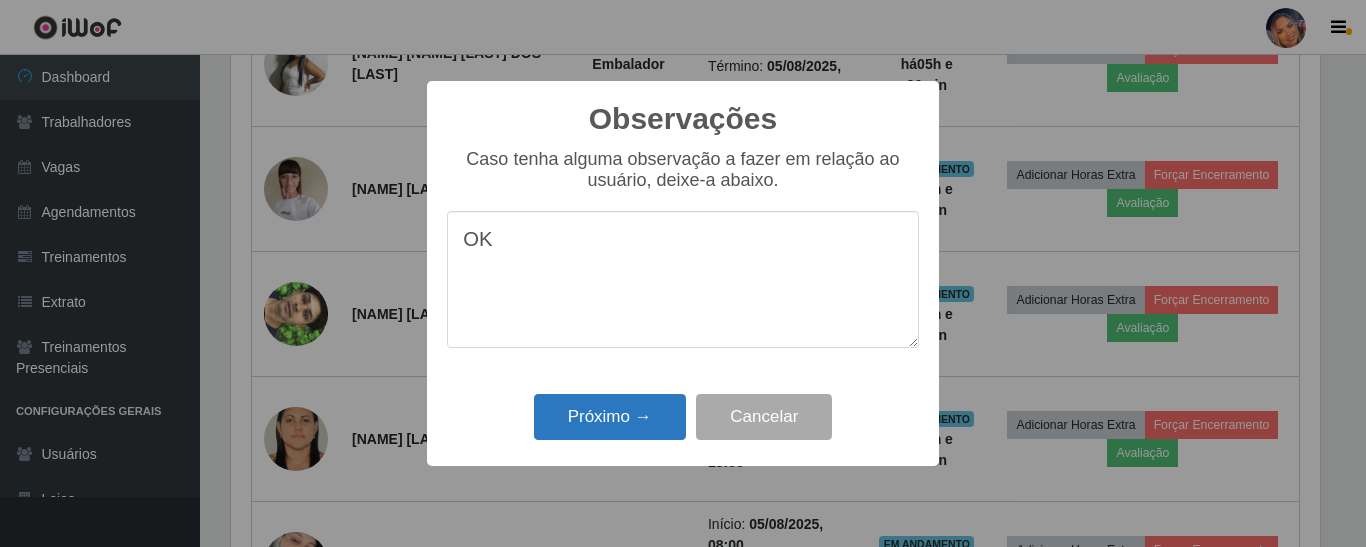 type on "OK" 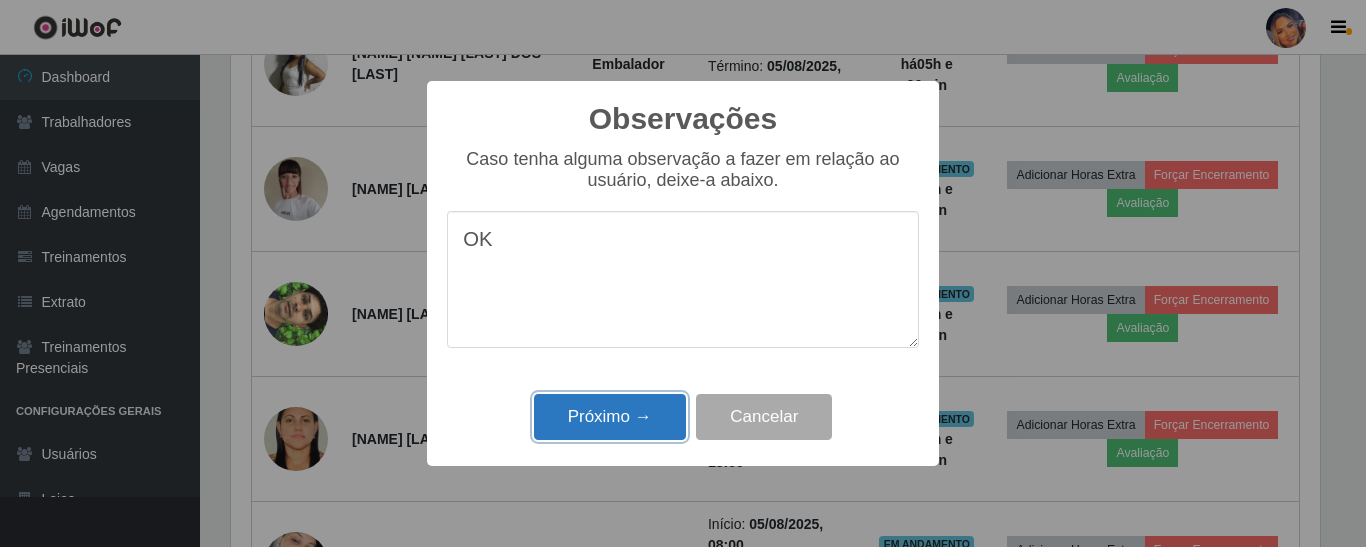 click on "Próximo →" at bounding box center [610, 417] 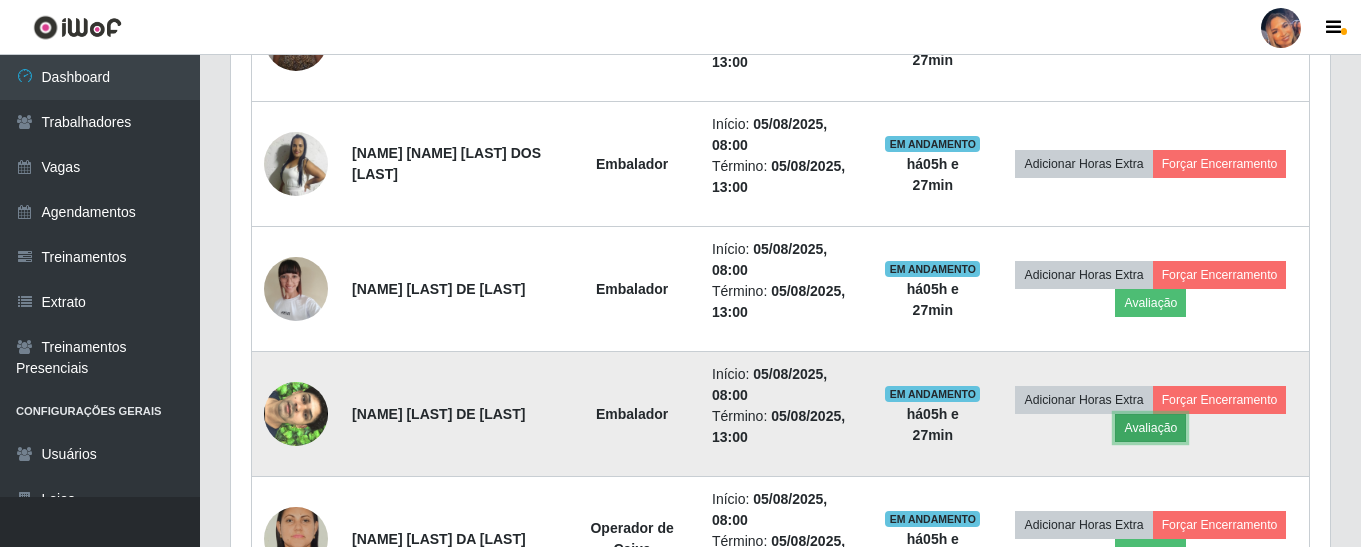 click on "Avaliação" at bounding box center (1150, 428) 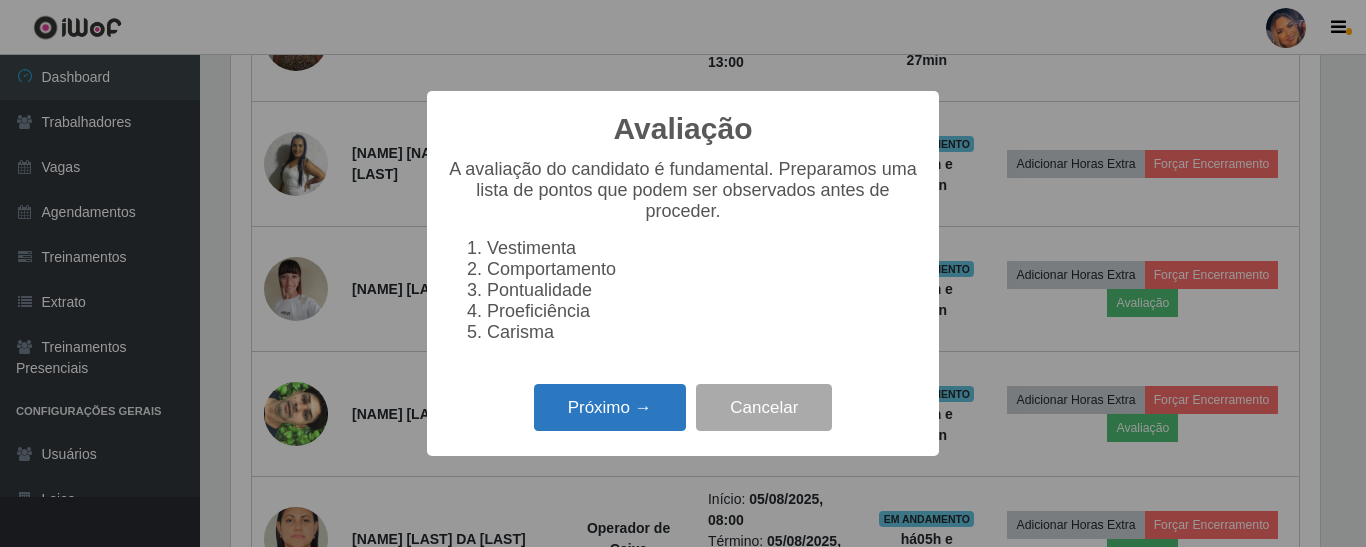 click on "Próximo →" at bounding box center [610, 407] 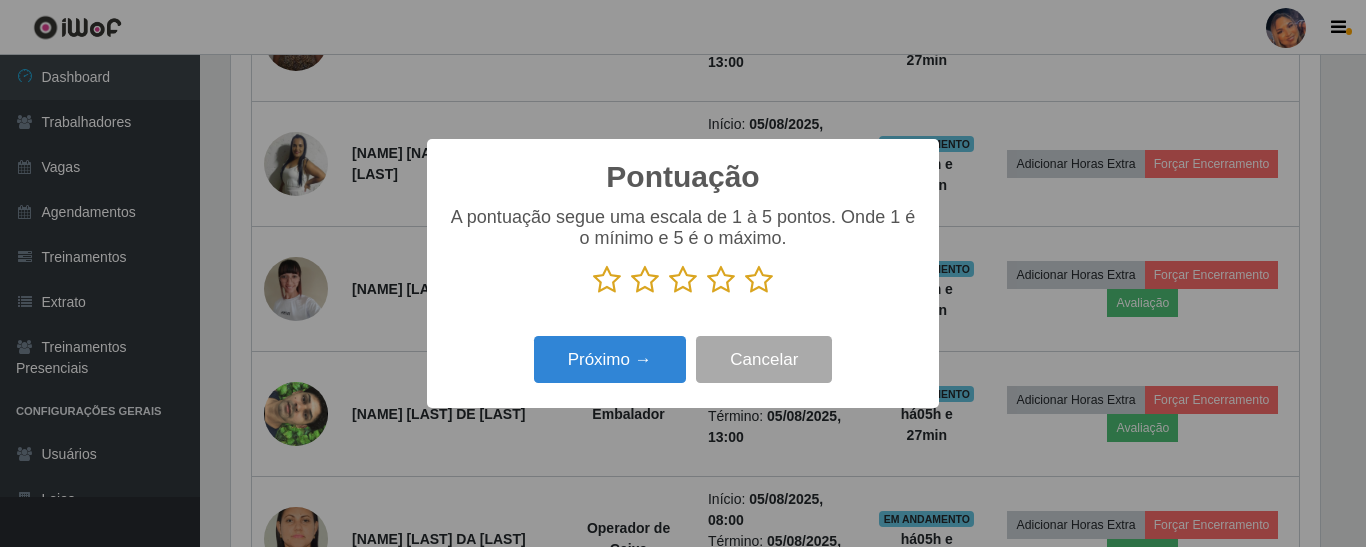 click at bounding box center [759, 280] 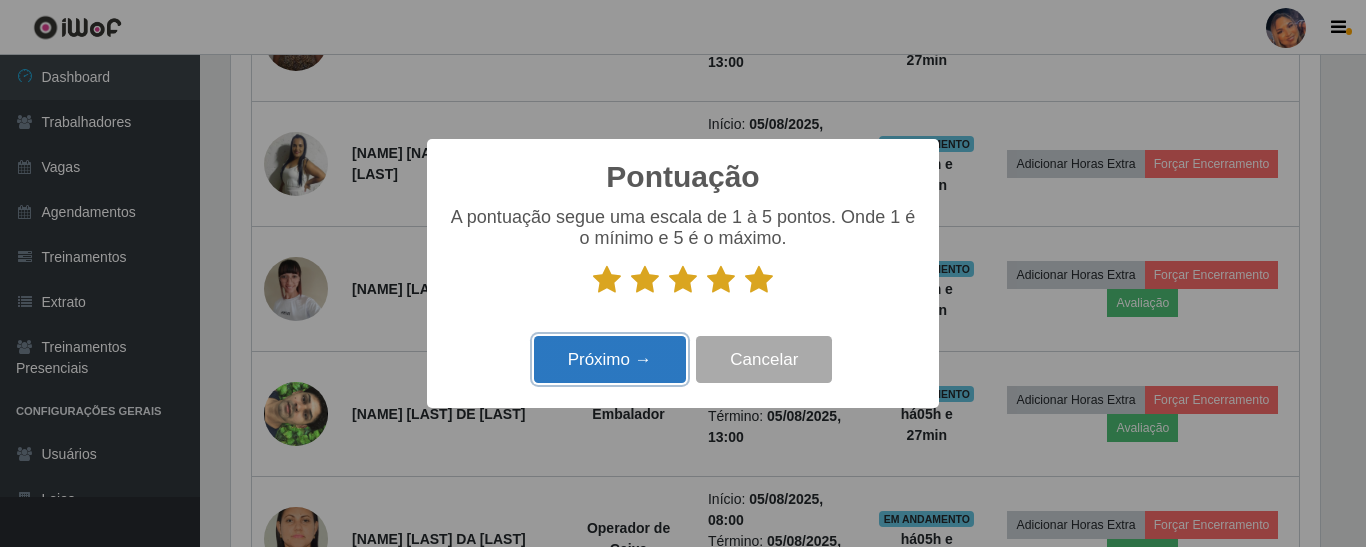 click on "Próximo →" at bounding box center [610, 359] 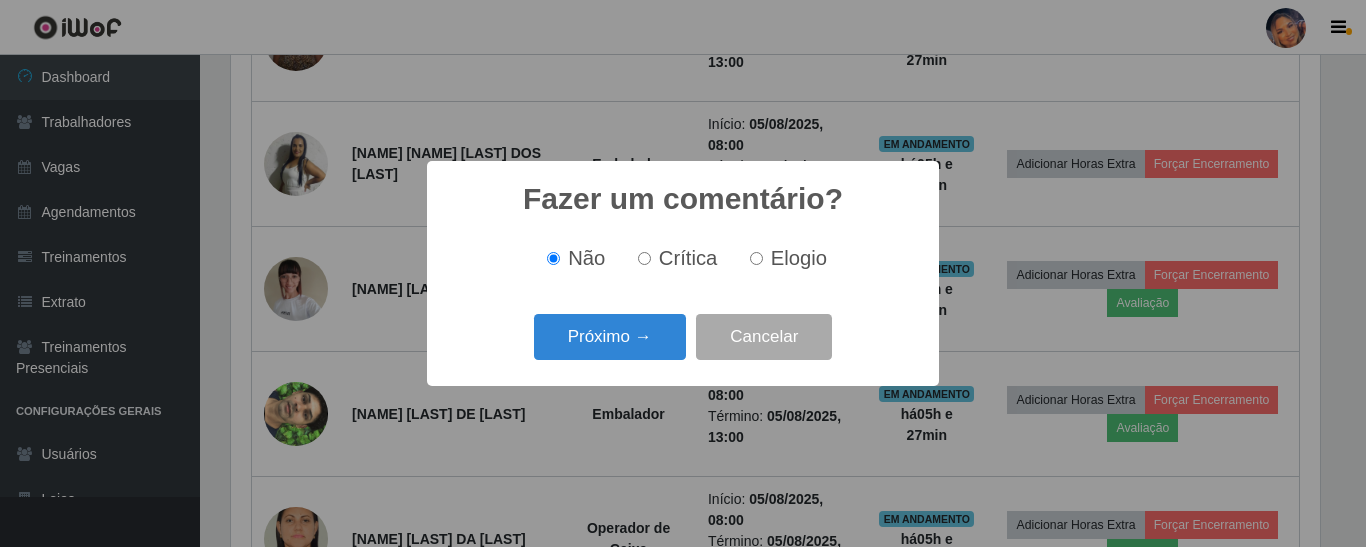click on "Próximo →" at bounding box center [610, 337] 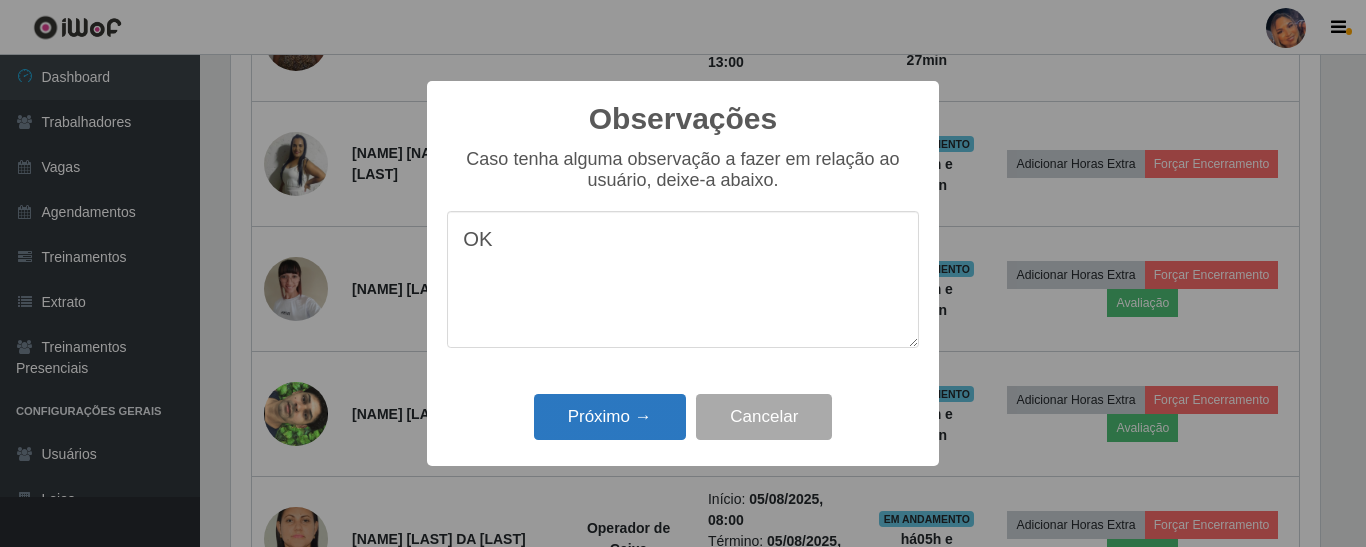 type on "OK" 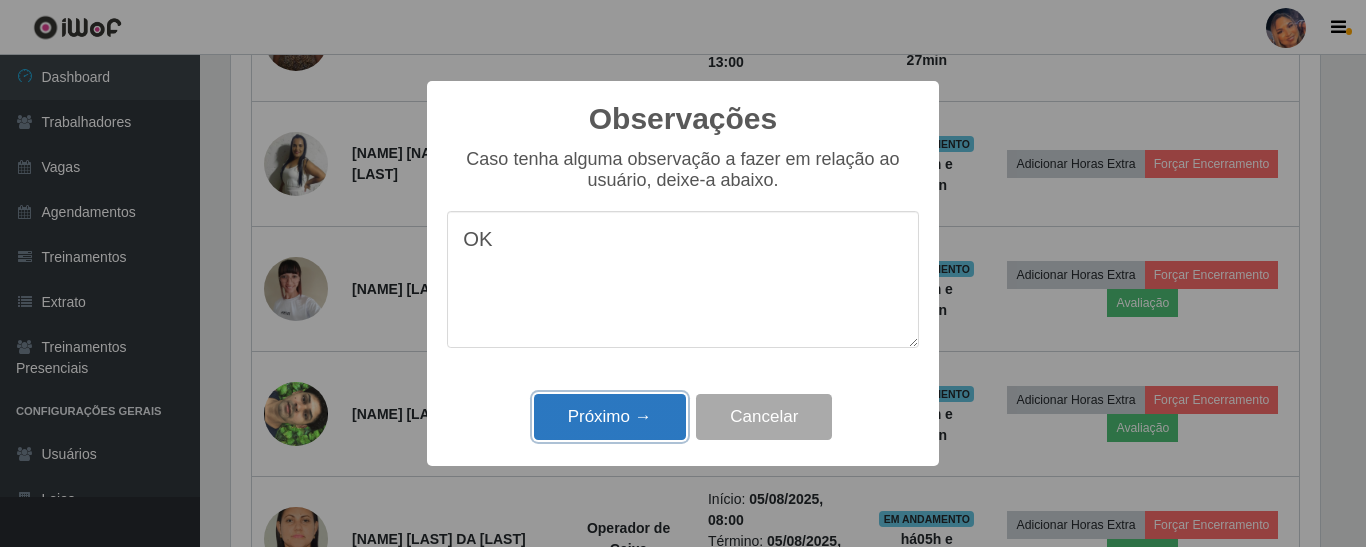 click on "Próximo →" at bounding box center (610, 417) 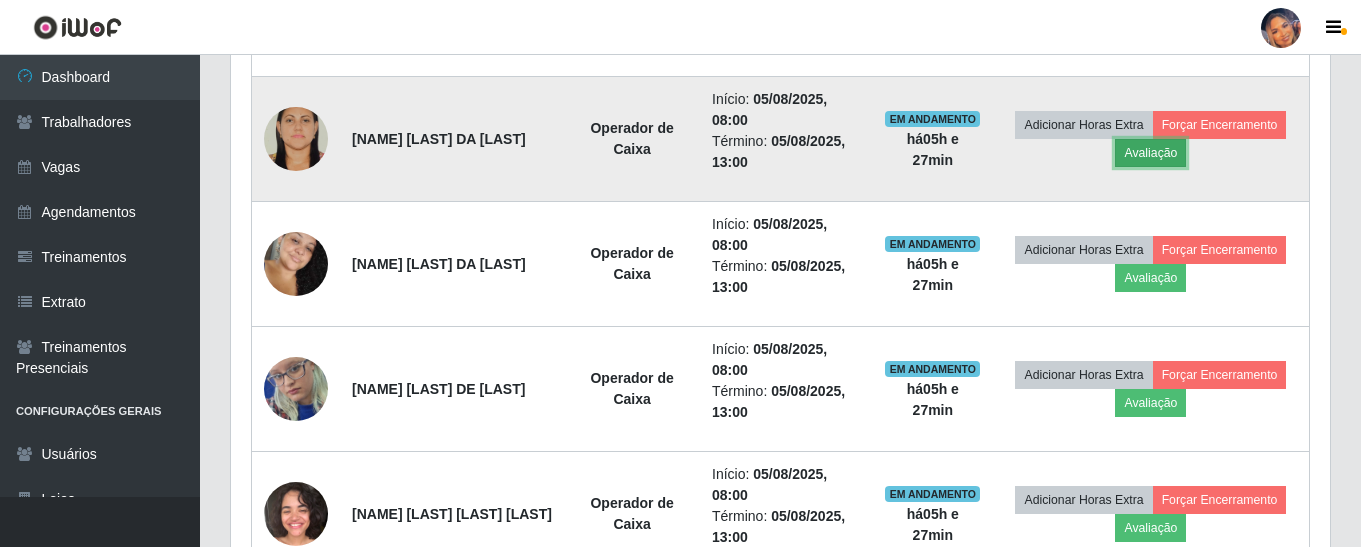click on "Avaliação" at bounding box center (1150, 153) 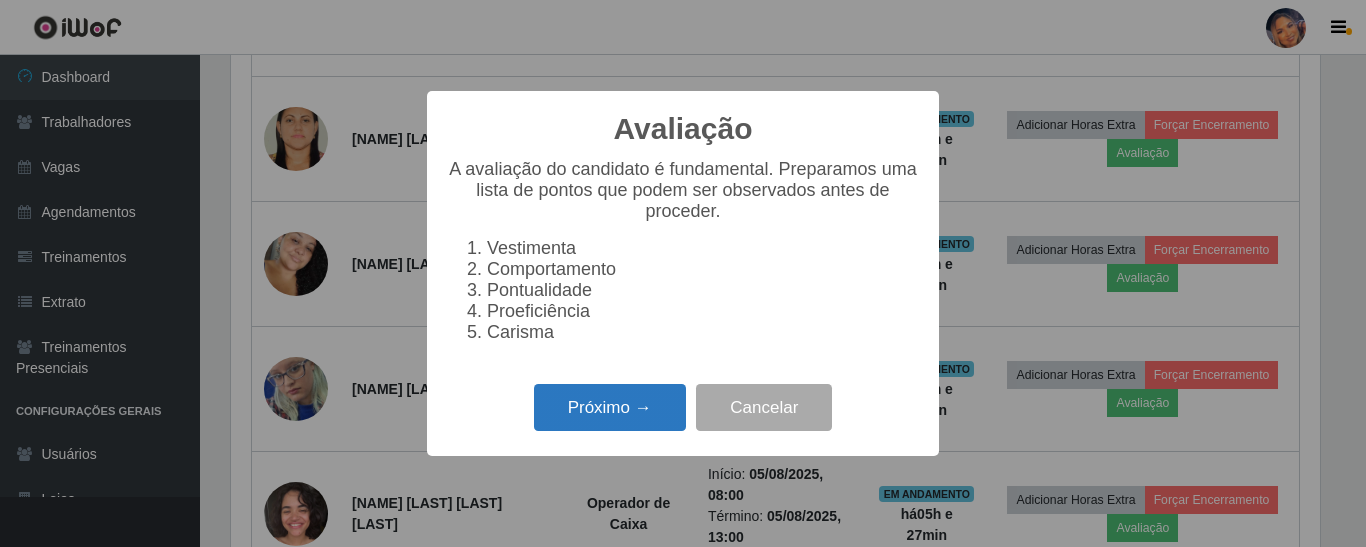 click on "Próximo →" at bounding box center (610, 407) 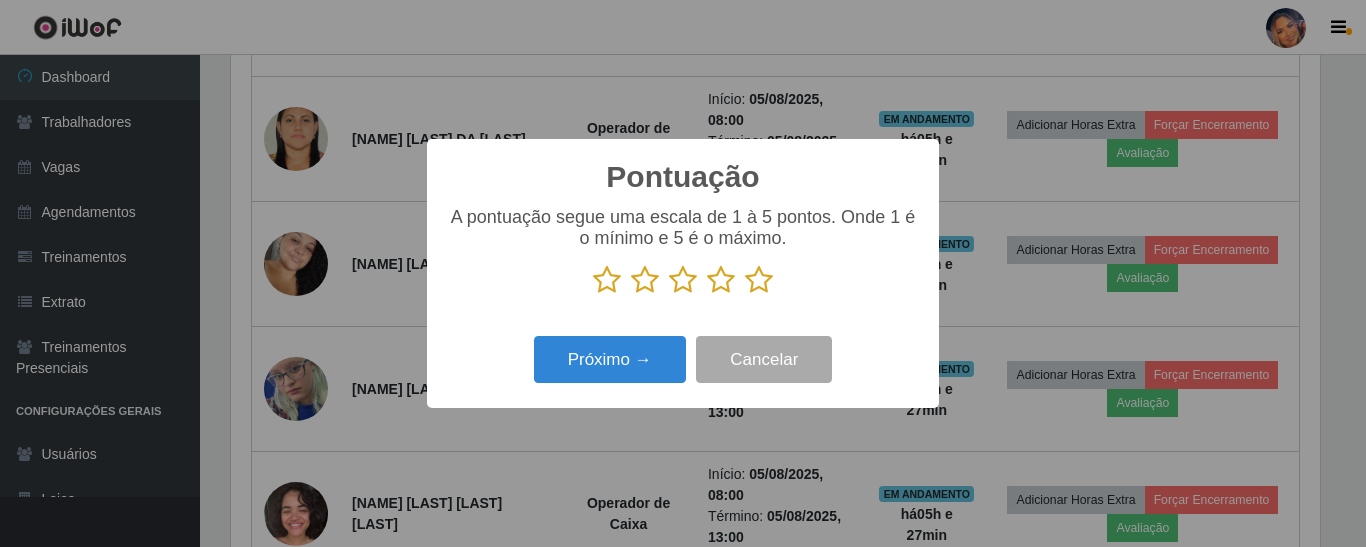 click at bounding box center [759, 280] 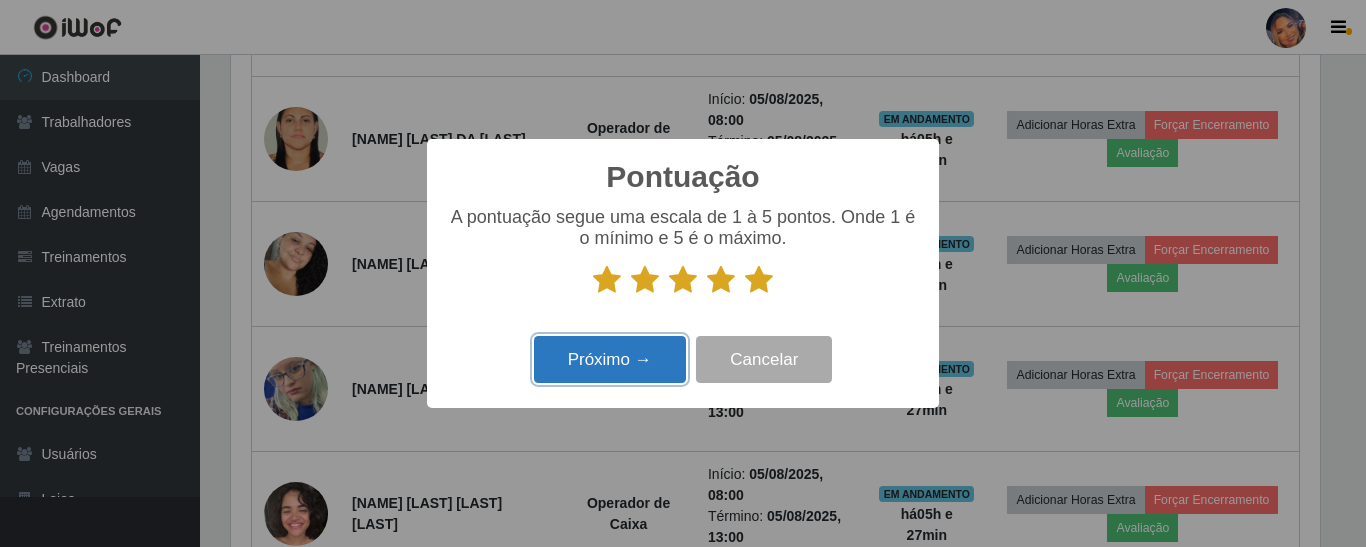 click on "Próximo →" at bounding box center [610, 359] 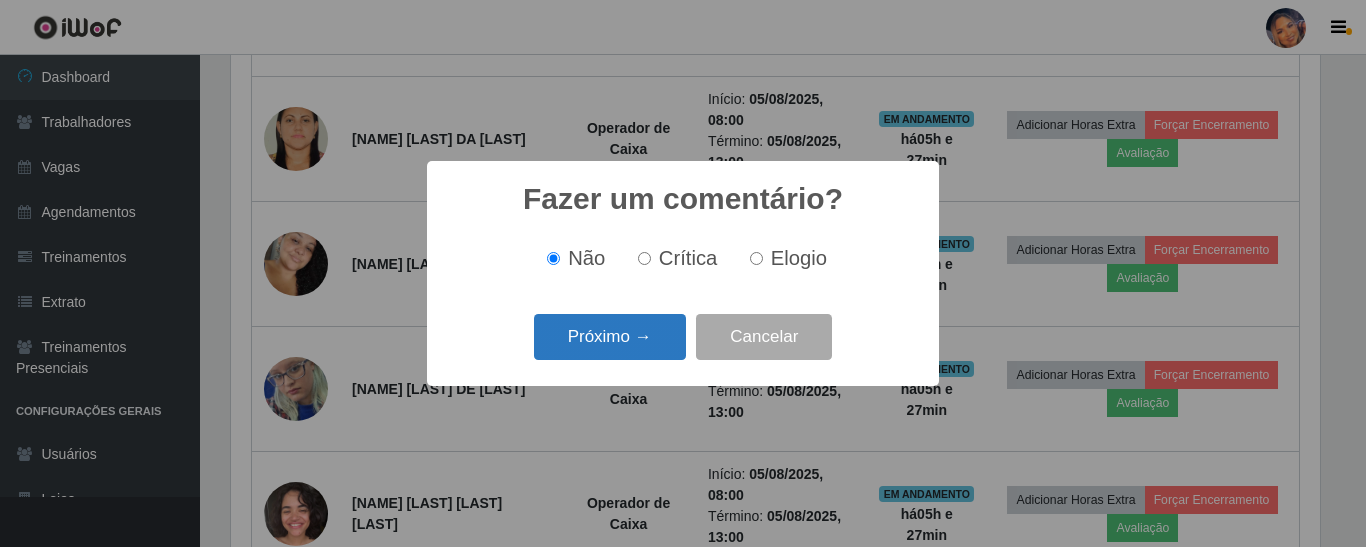 click on "Próximo →" at bounding box center [610, 337] 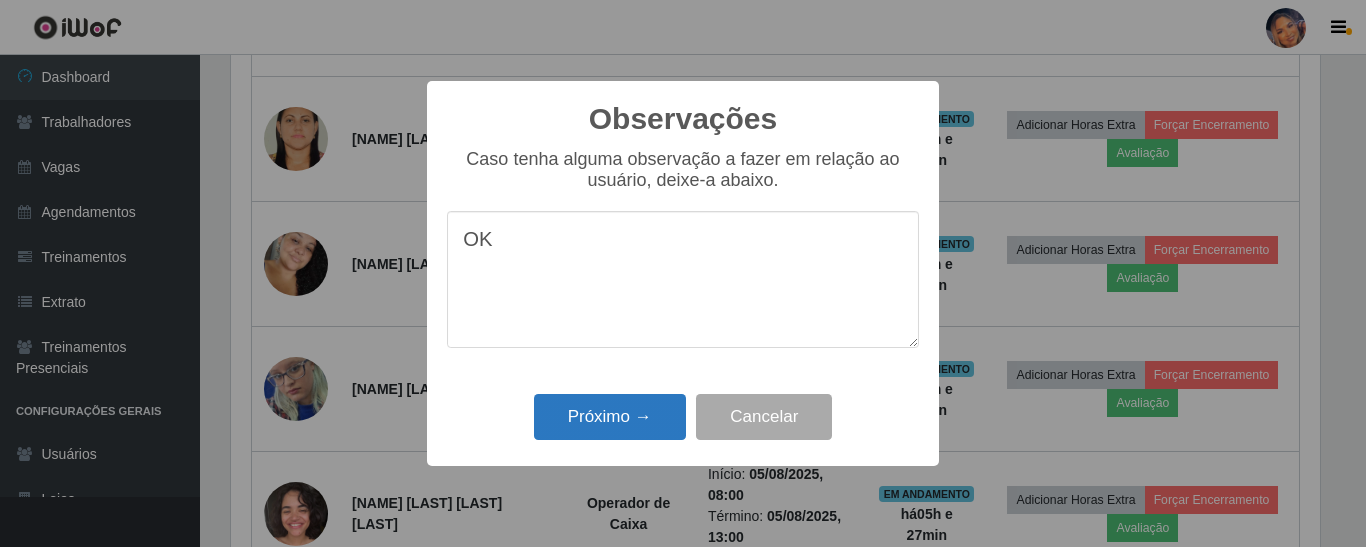type on "OK" 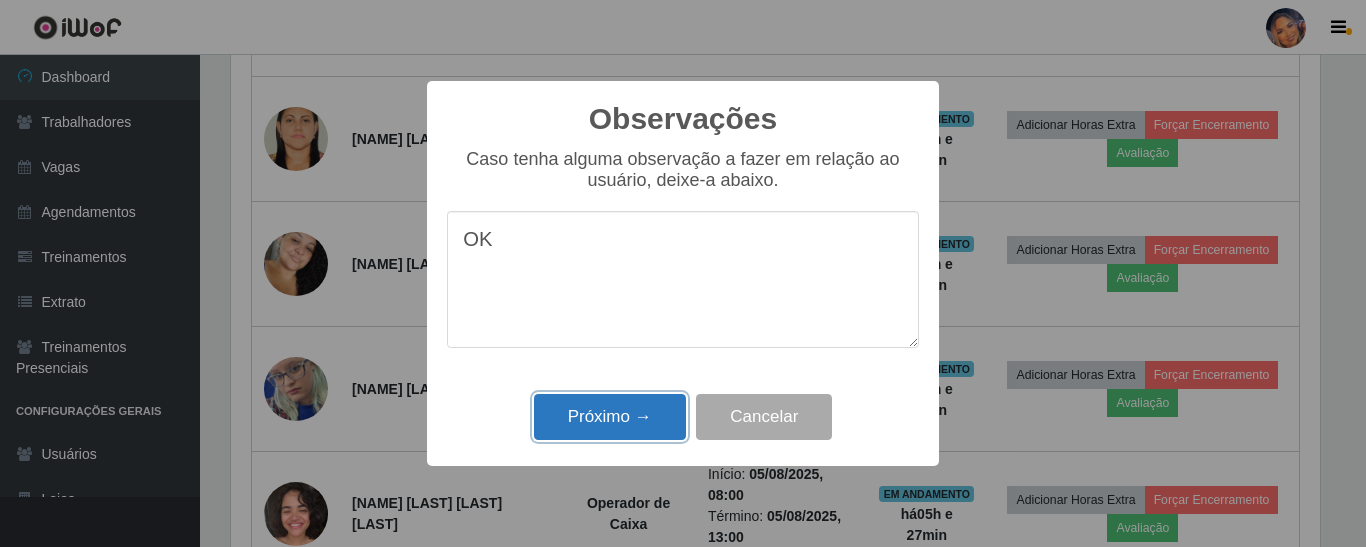 click on "Próximo →" at bounding box center [610, 417] 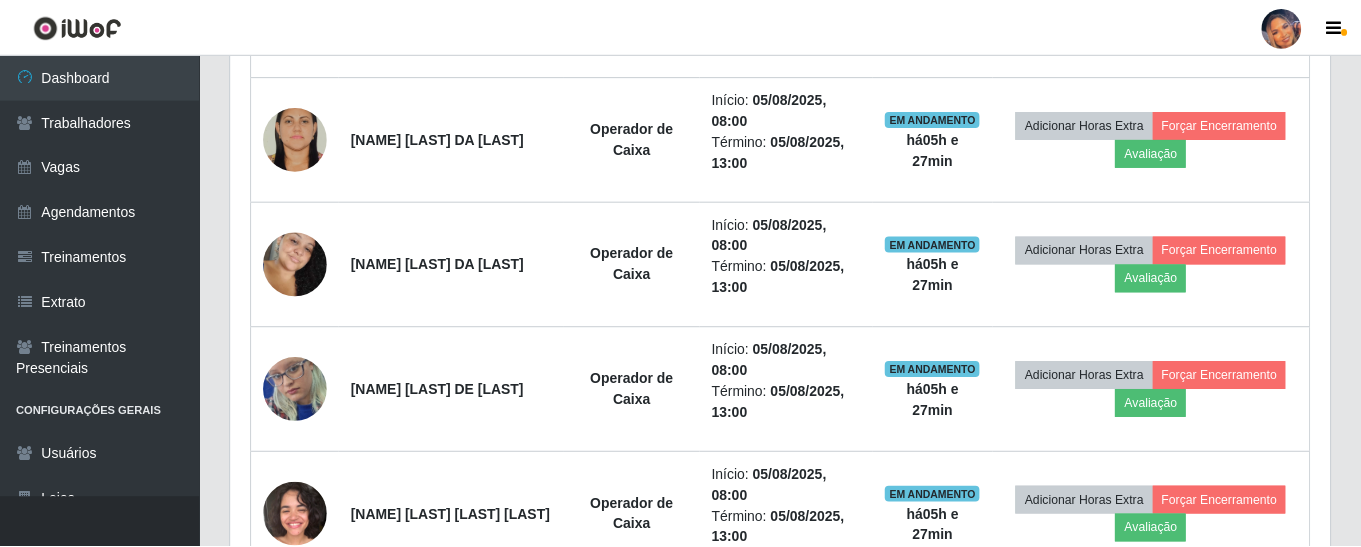 scroll, scrollTop: 999585, scrollLeft: 998901, axis: both 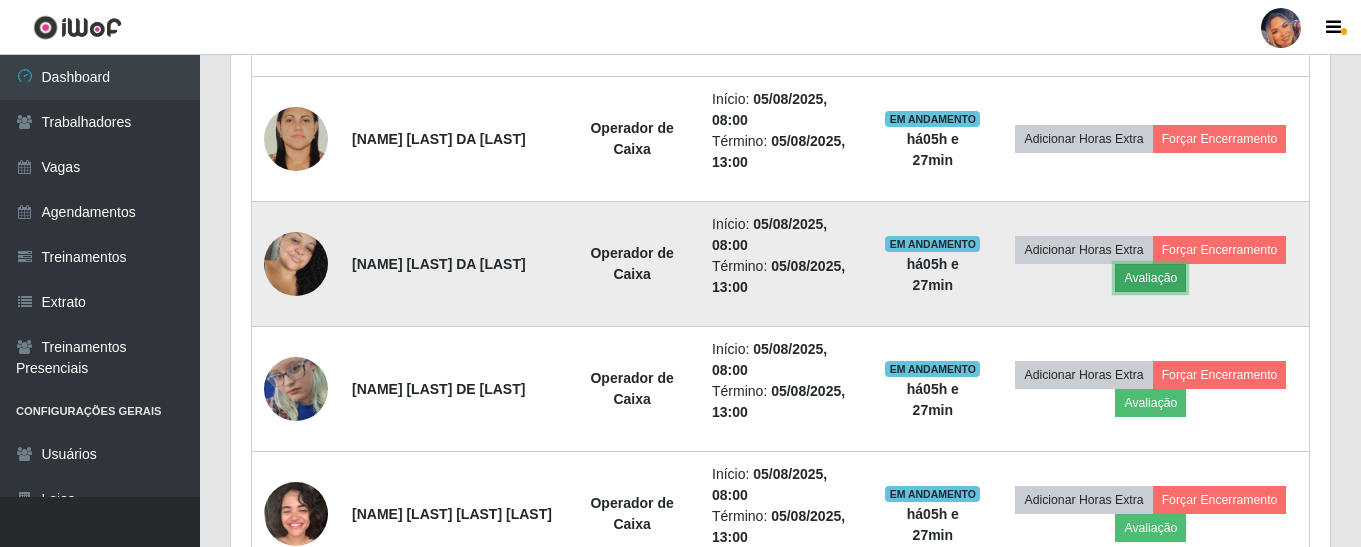 click on "Avaliação" at bounding box center [1150, 278] 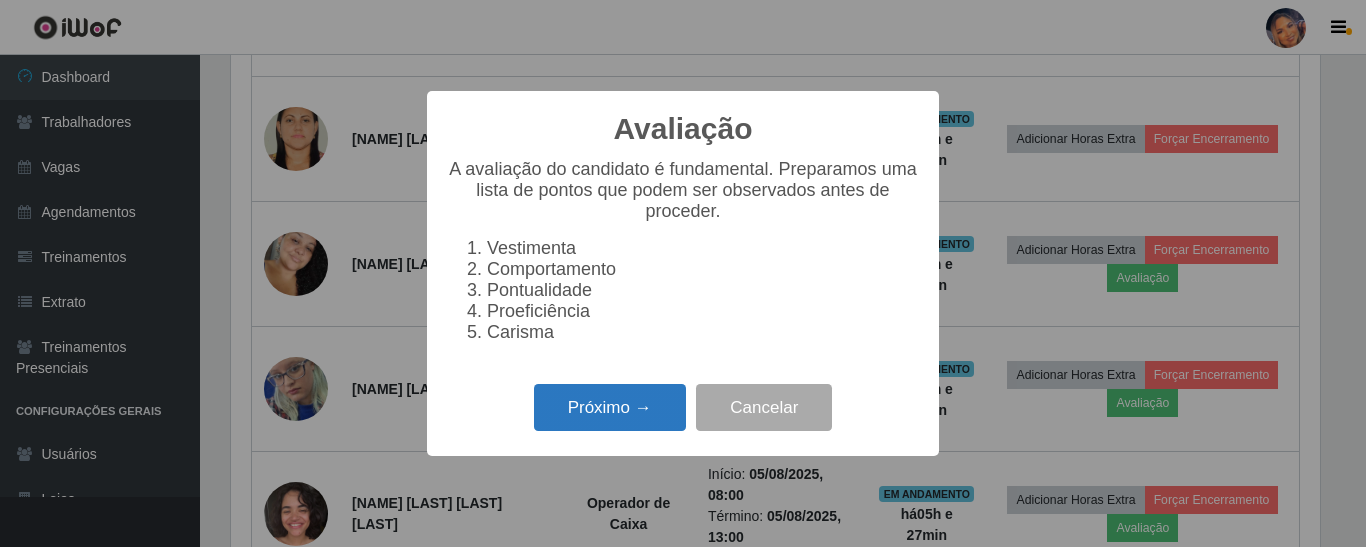 click on "Próximo →" at bounding box center (610, 407) 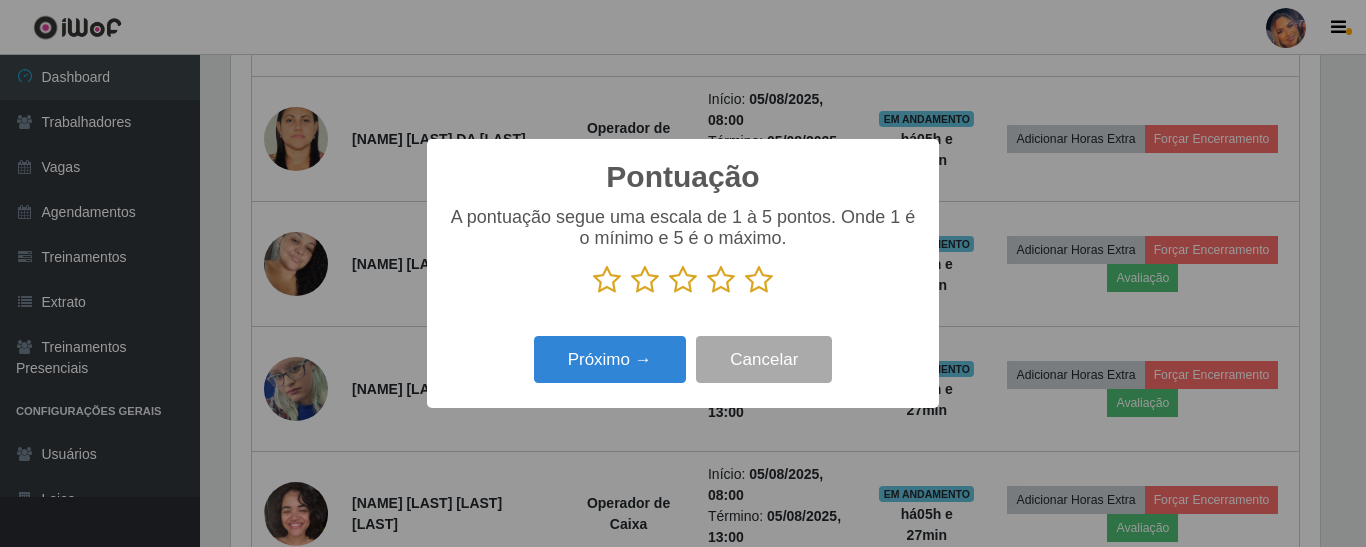 click at bounding box center (759, 280) 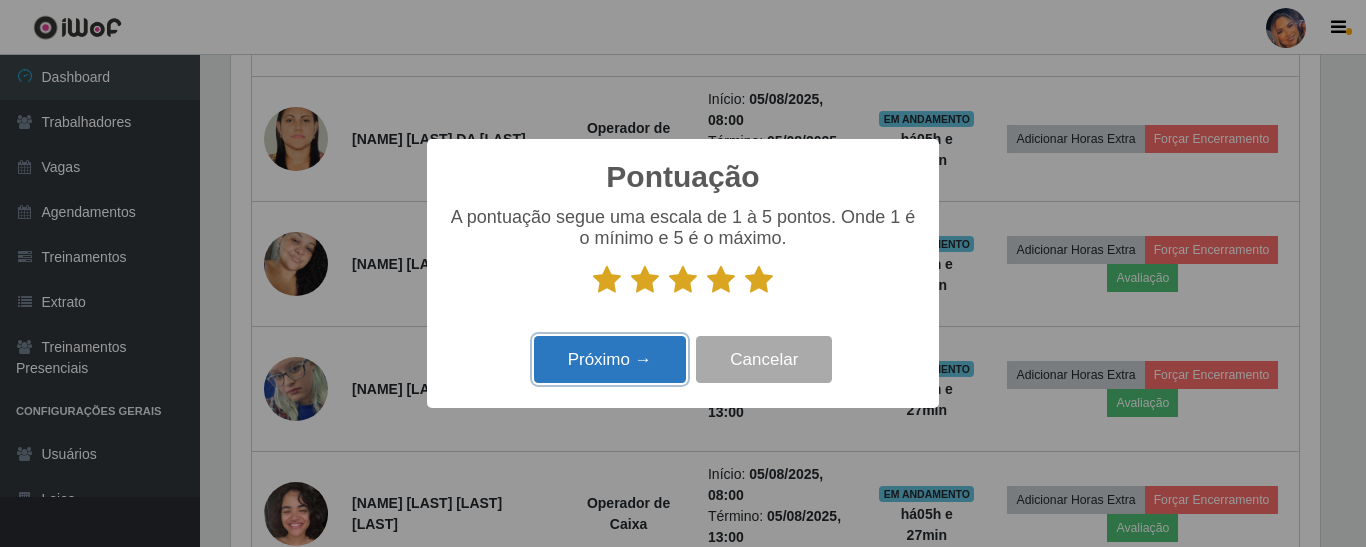 click on "Próximo →" at bounding box center (610, 359) 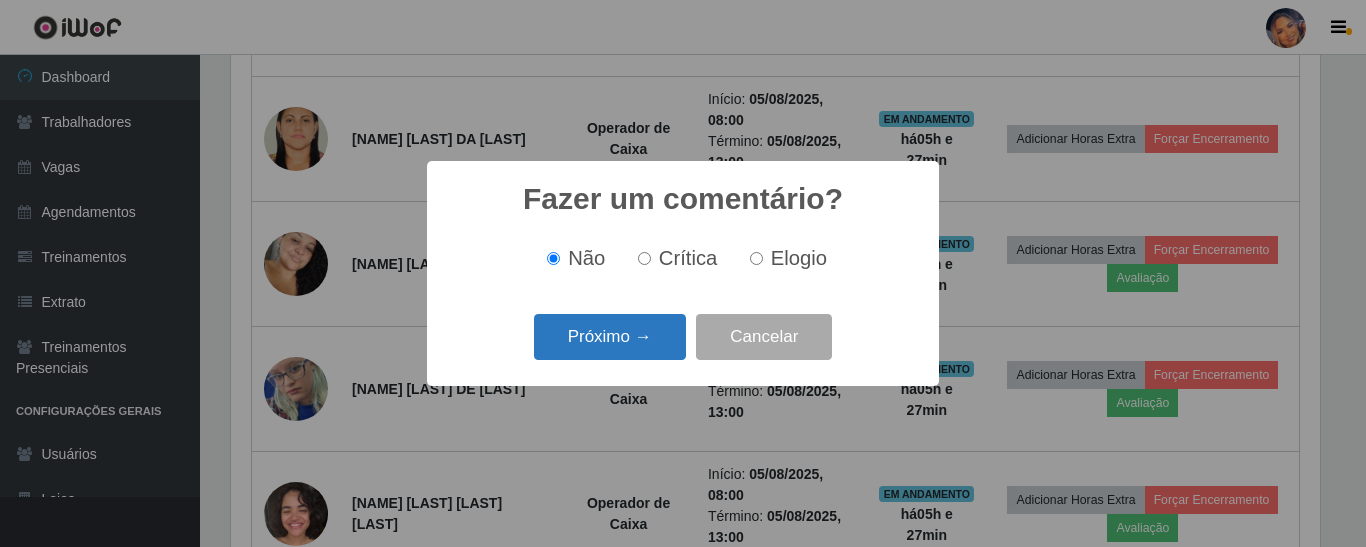 click on "Próximo →" at bounding box center (610, 337) 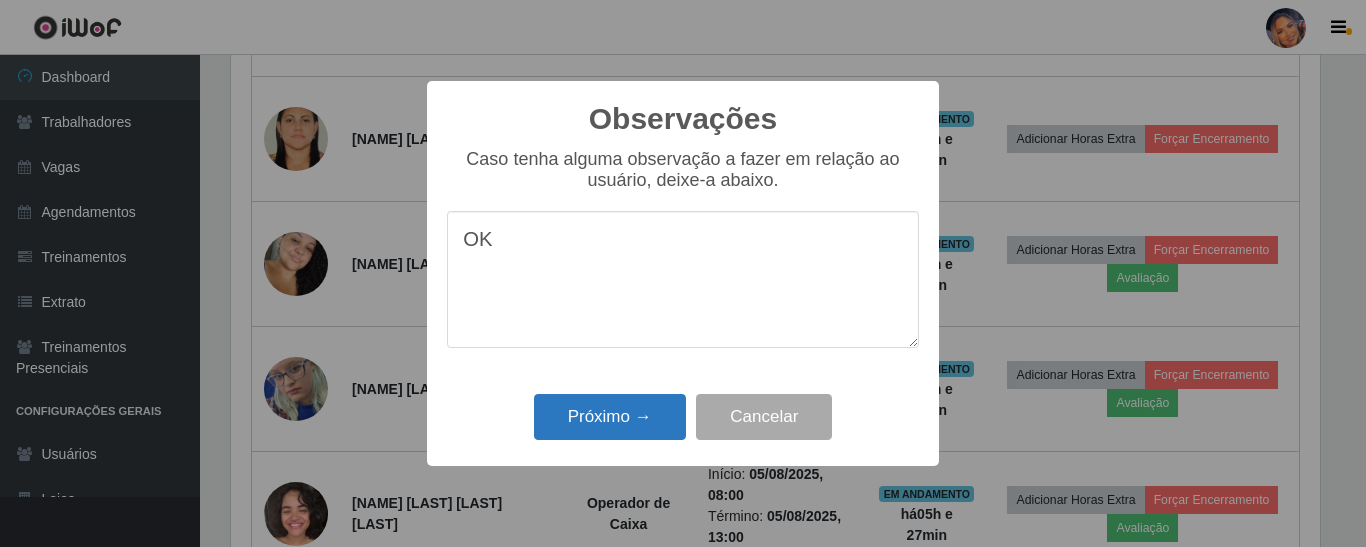 type on "OK" 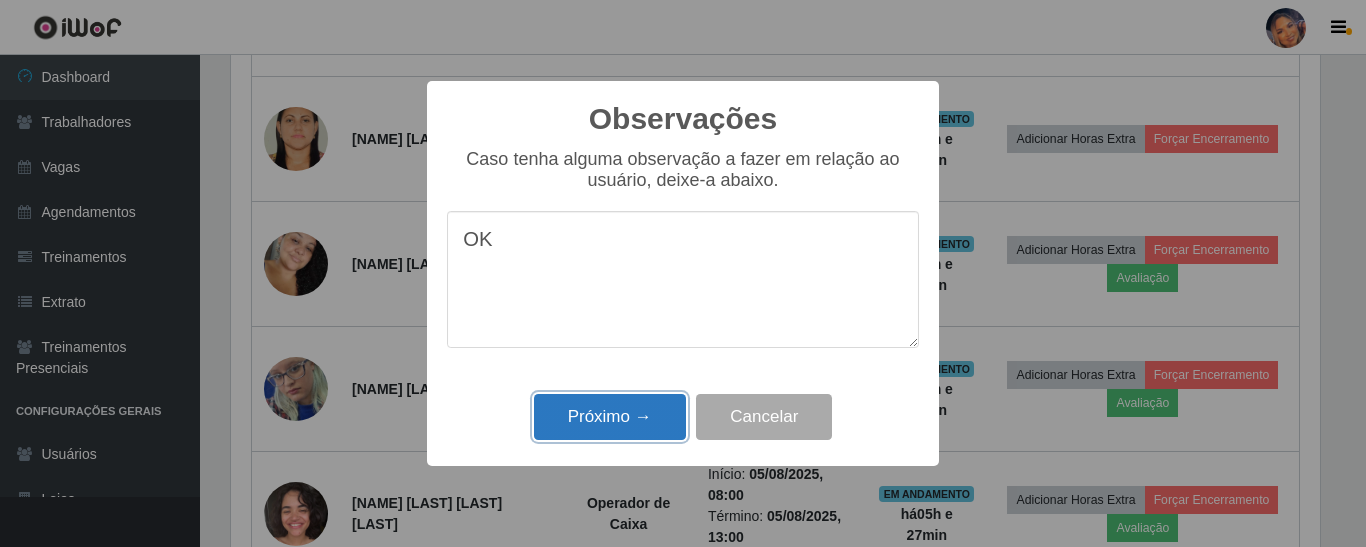 click on "Próximo →" at bounding box center (610, 417) 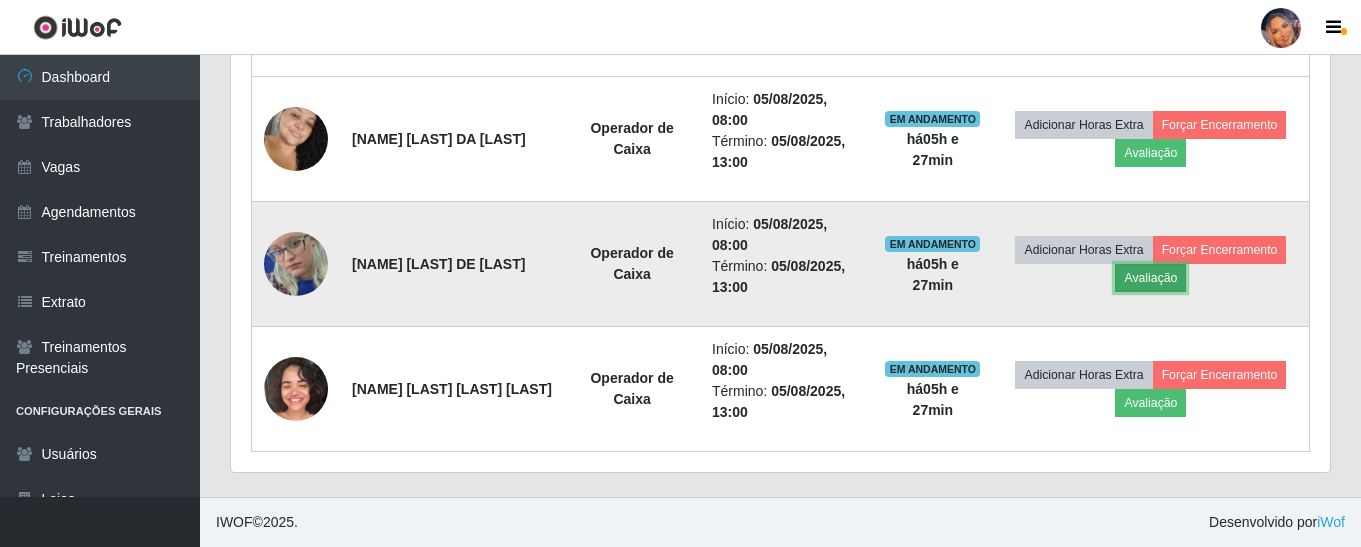 click on "Avaliação" at bounding box center [1150, 278] 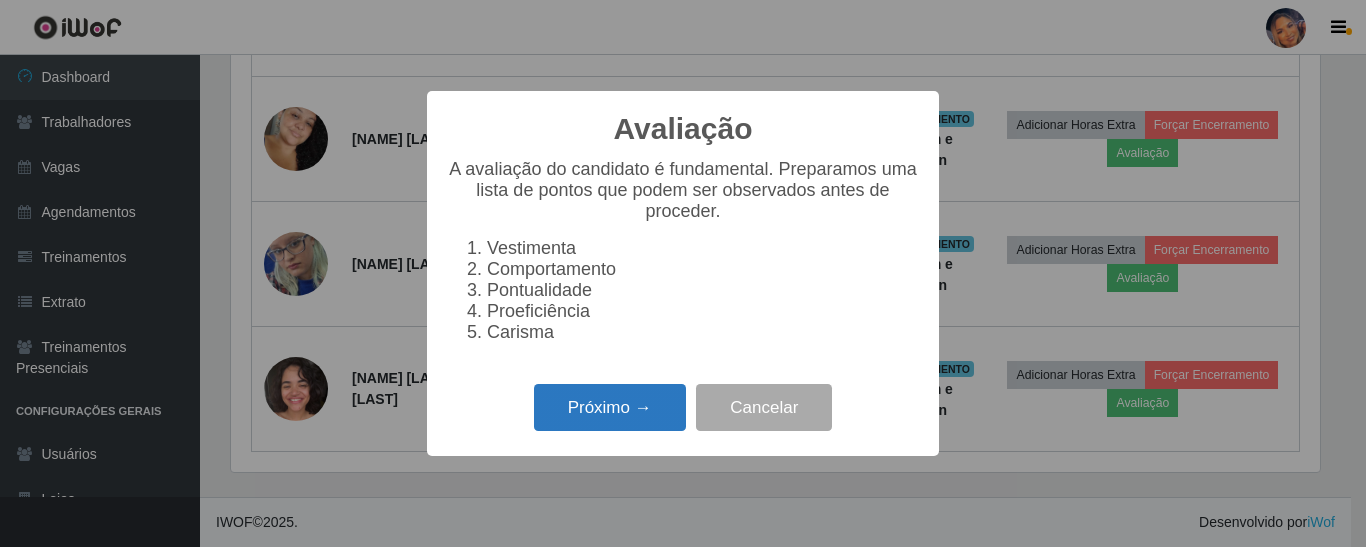 click on "Próximo →" at bounding box center [610, 407] 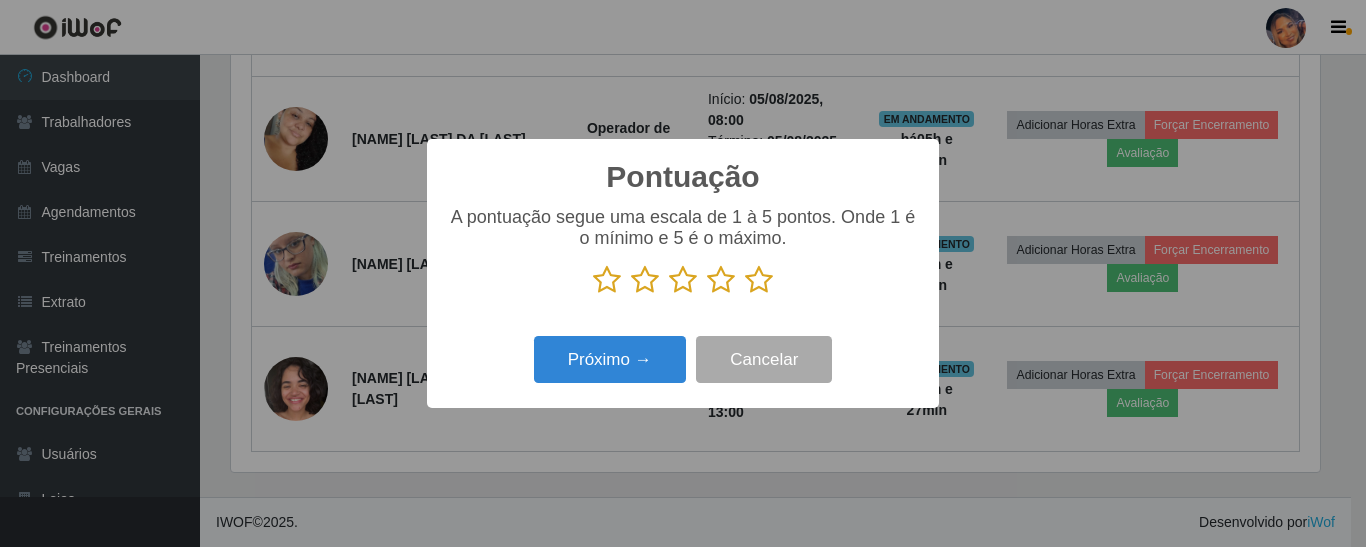 drag, startPoint x: 761, startPoint y: 284, endPoint x: 702, endPoint y: 316, distance: 67.11929 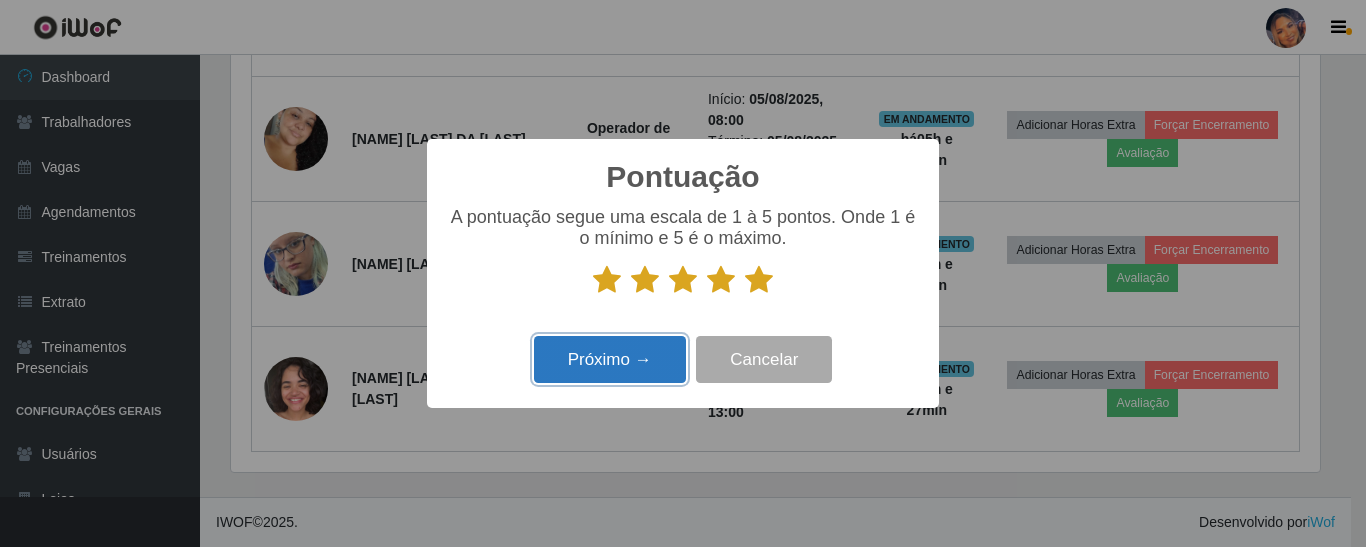 click on "Próximo →" at bounding box center [610, 359] 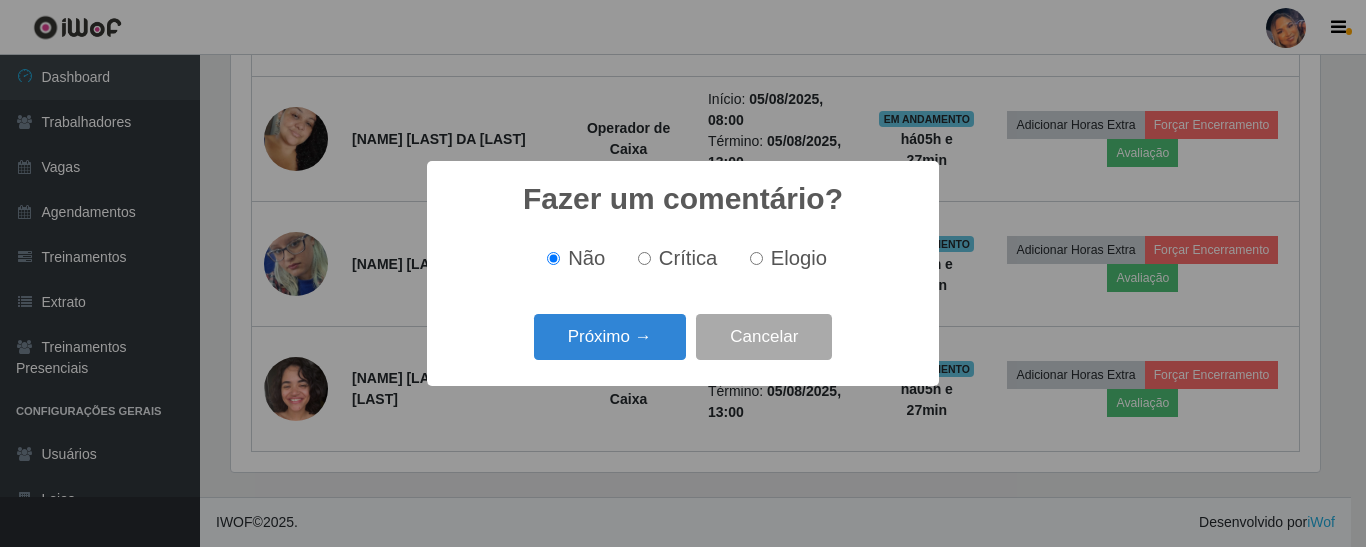 click on "Próximo →" at bounding box center [610, 337] 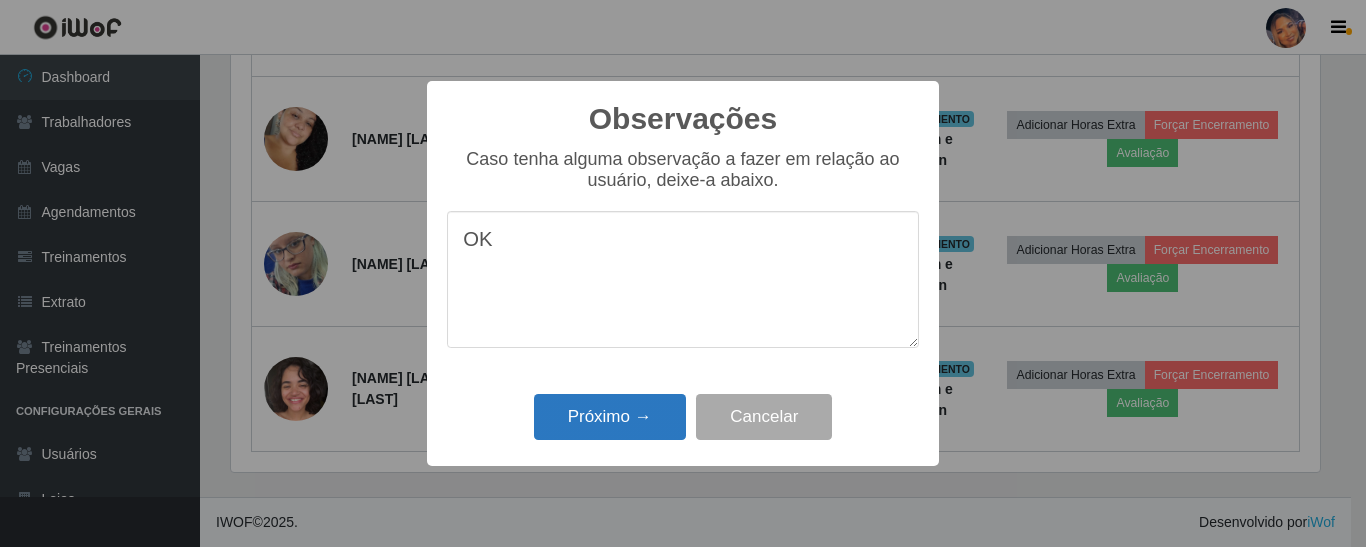 type on "OK" 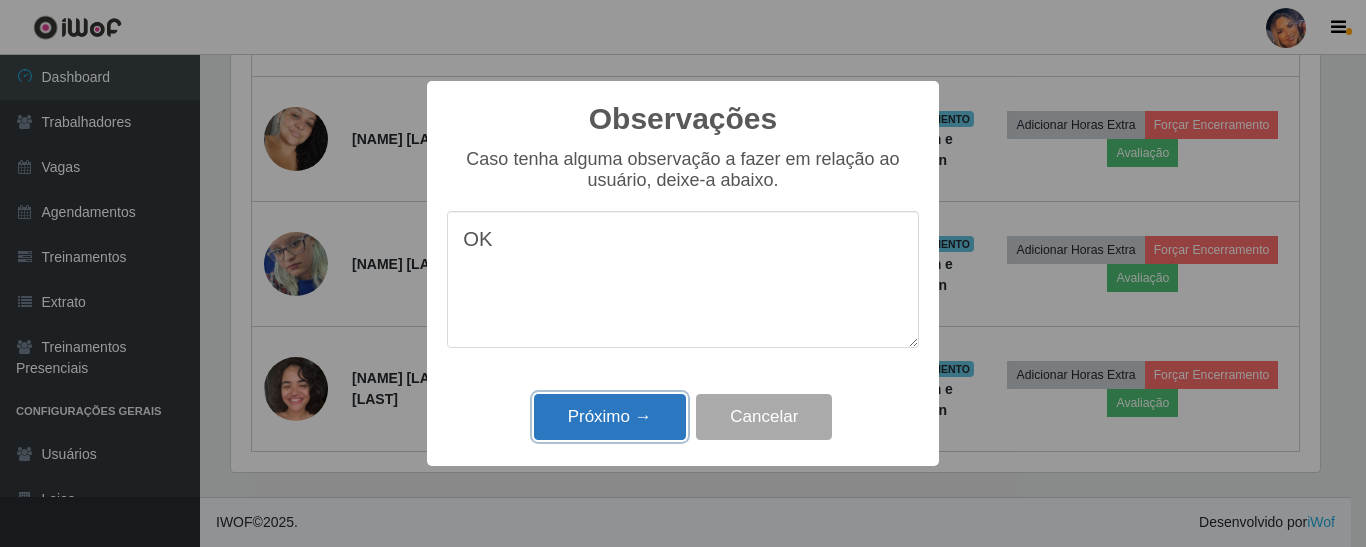 click on "Próximo →" at bounding box center (610, 417) 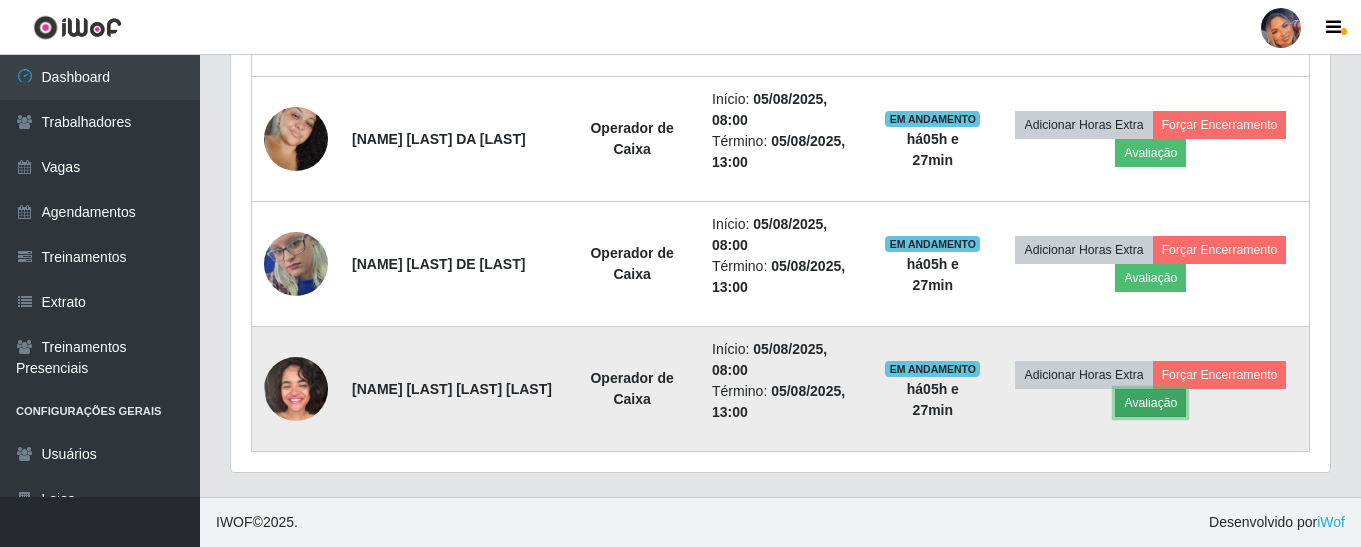 click on "Avaliação" at bounding box center [1150, 403] 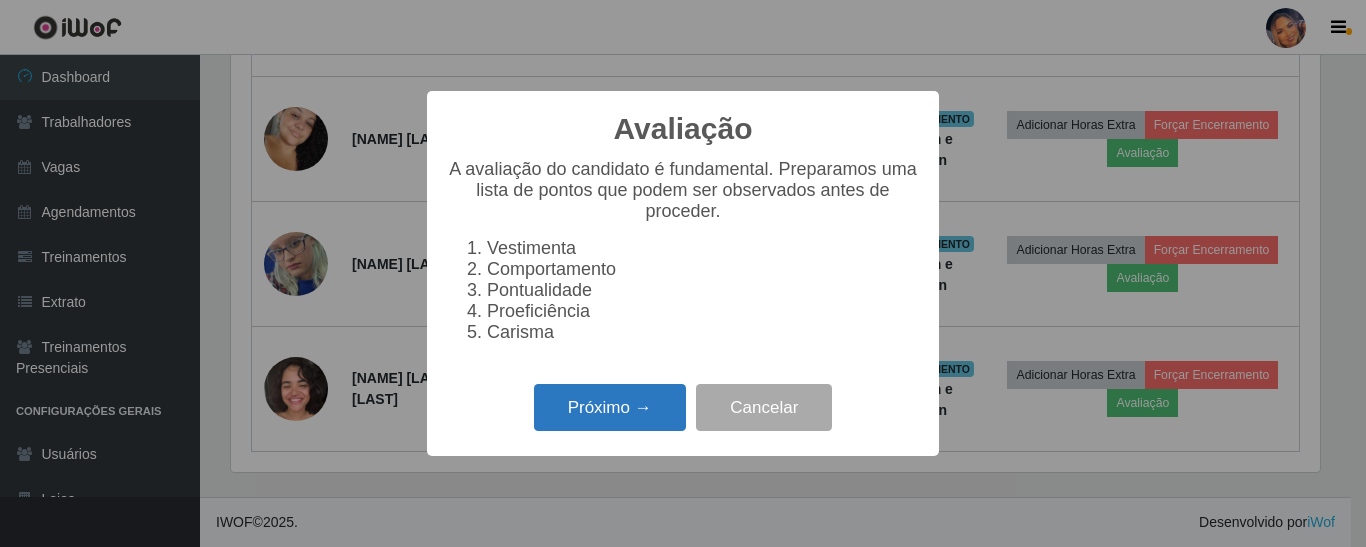 click on "Próximo →" at bounding box center [610, 407] 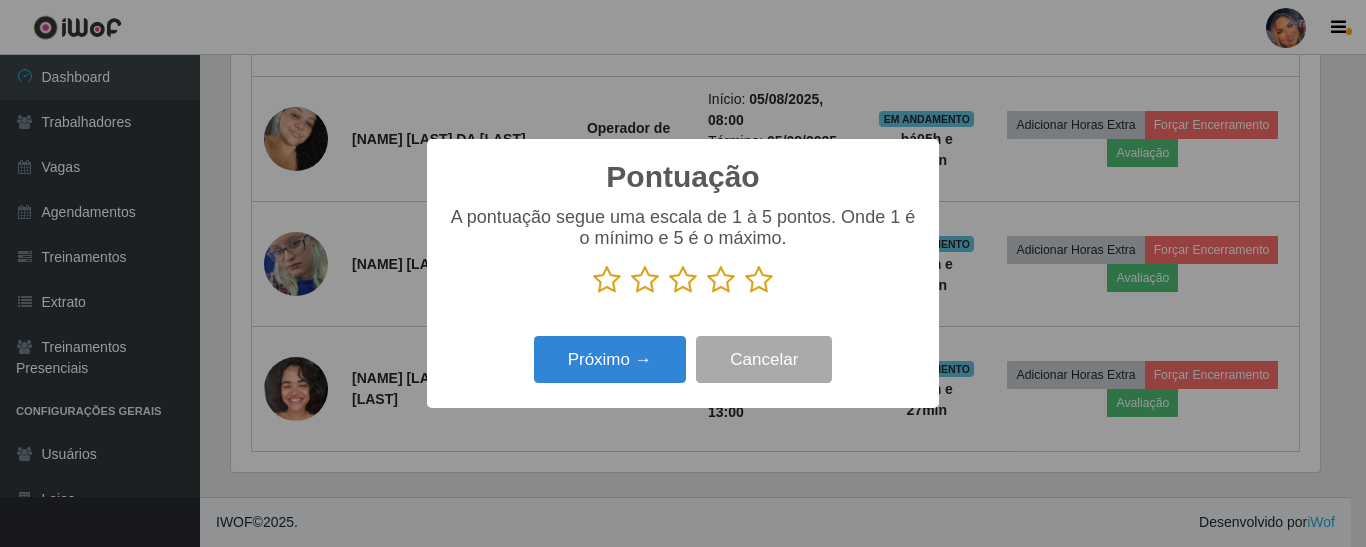click at bounding box center [759, 280] 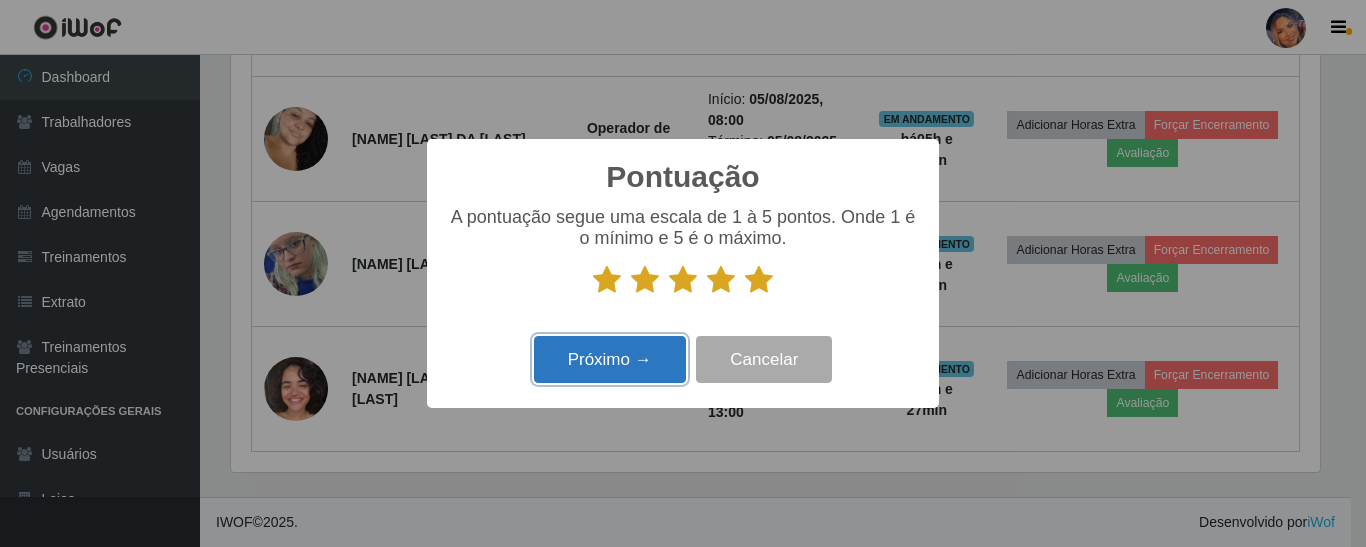 click on "Próximo →" at bounding box center (610, 359) 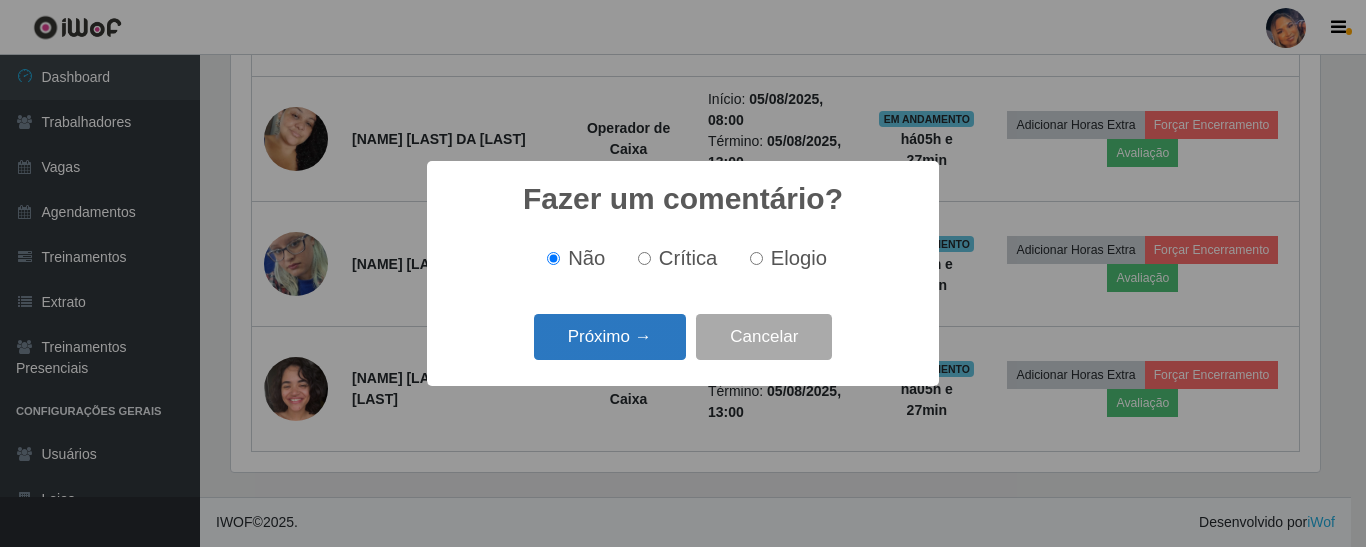 click on "Próximo →" at bounding box center [610, 337] 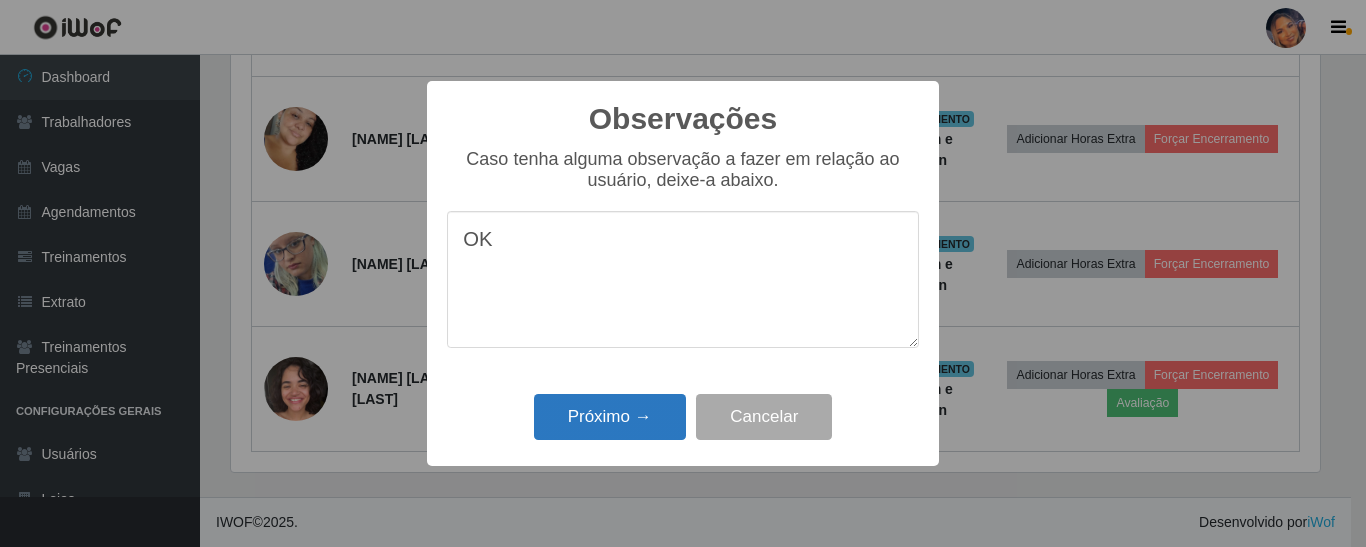 type on "OK" 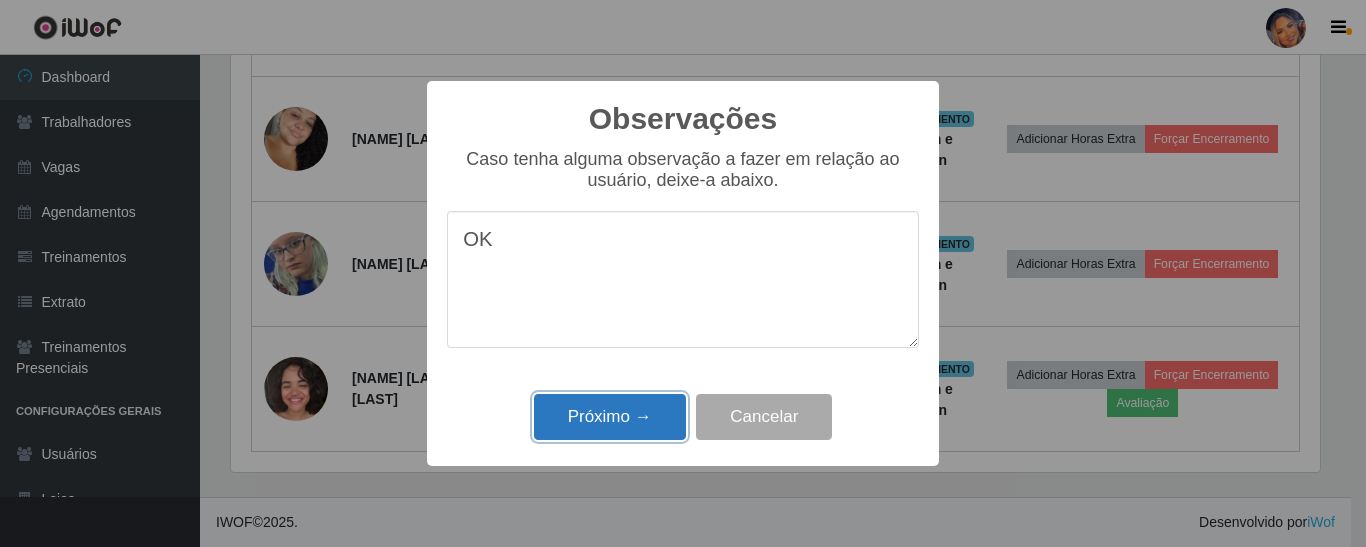 click on "Próximo →" at bounding box center (610, 417) 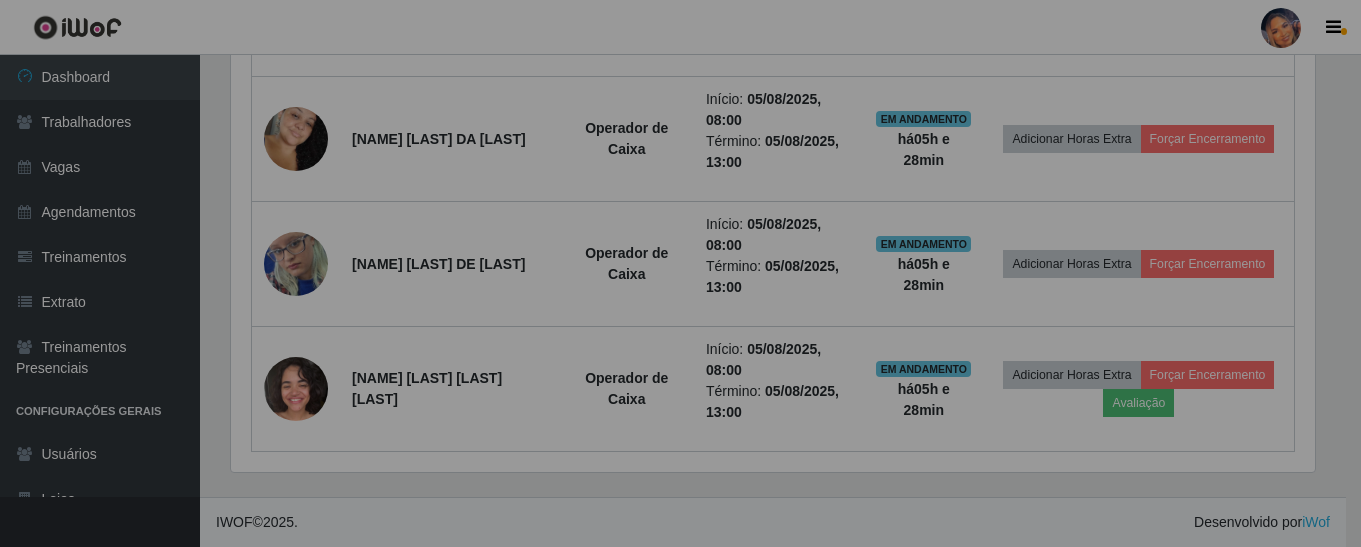 scroll, scrollTop: 999585, scrollLeft: 998901, axis: both 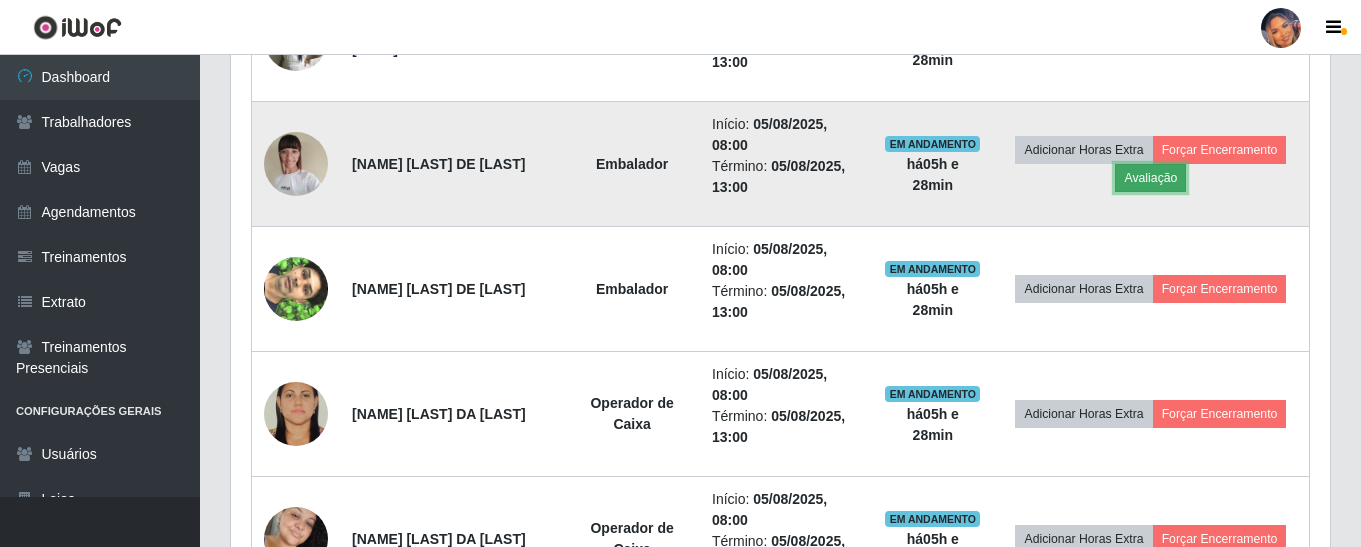 click on "Avaliação" at bounding box center [1150, 178] 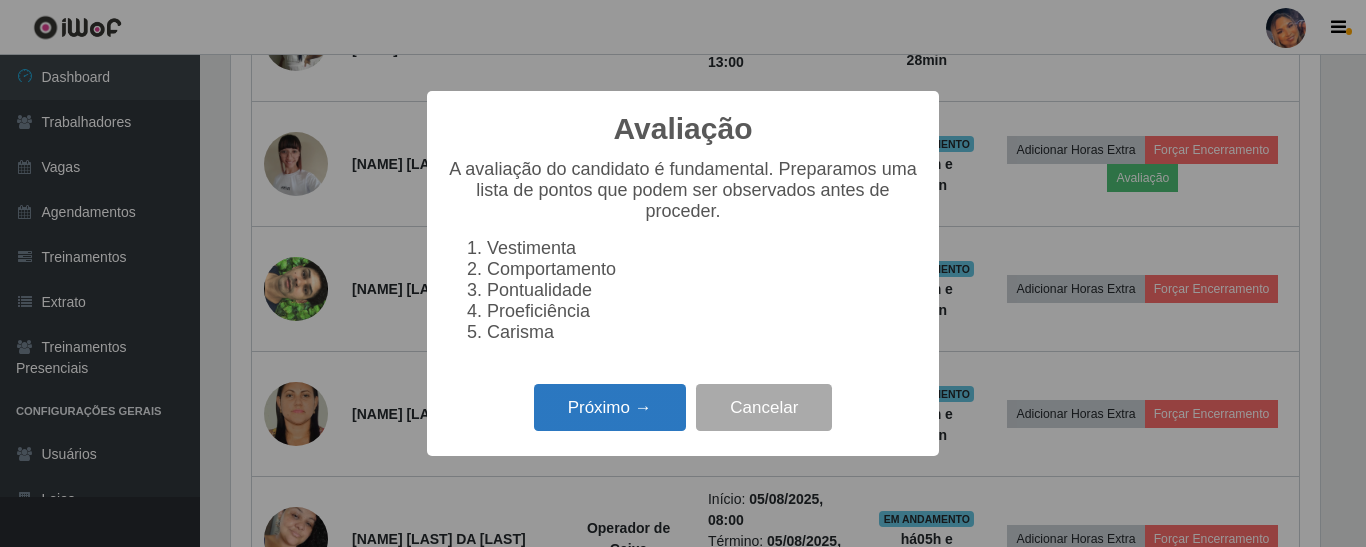click on "Próximo →" at bounding box center [610, 407] 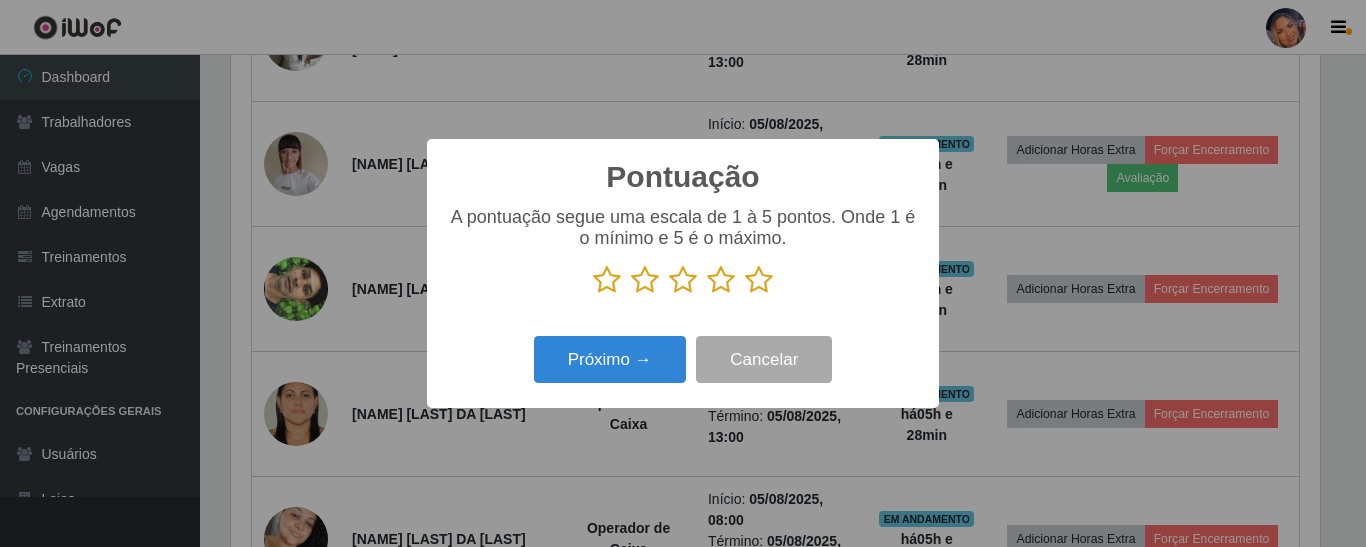 click at bounding box center [759, 280] 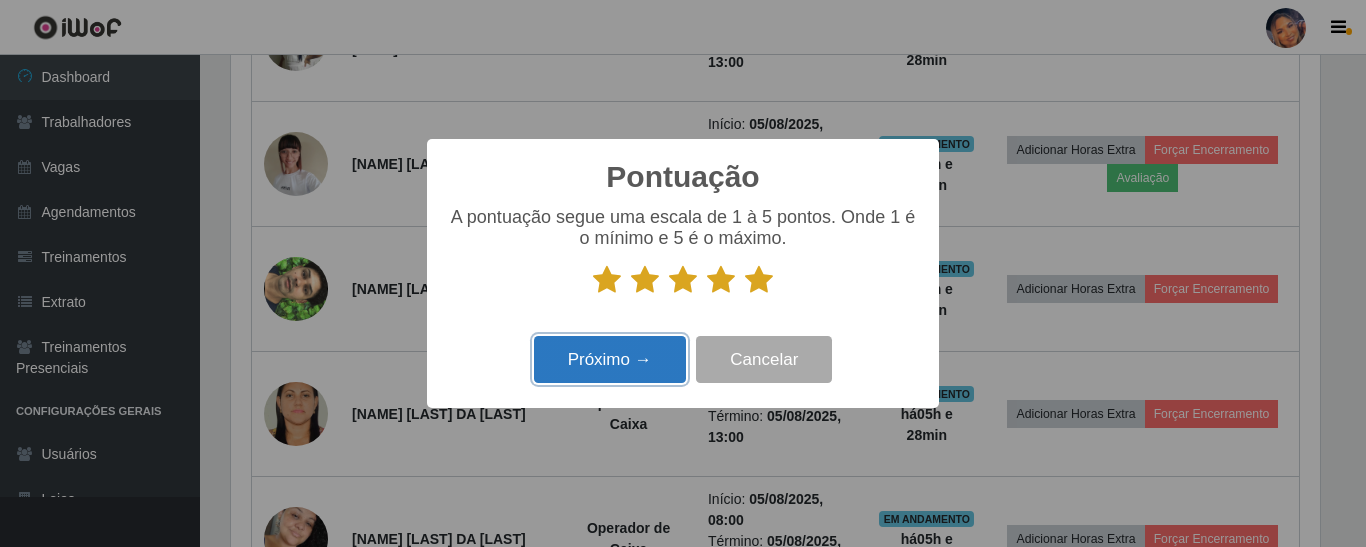 click on "Próximo →" at bounding box center (610, 359) 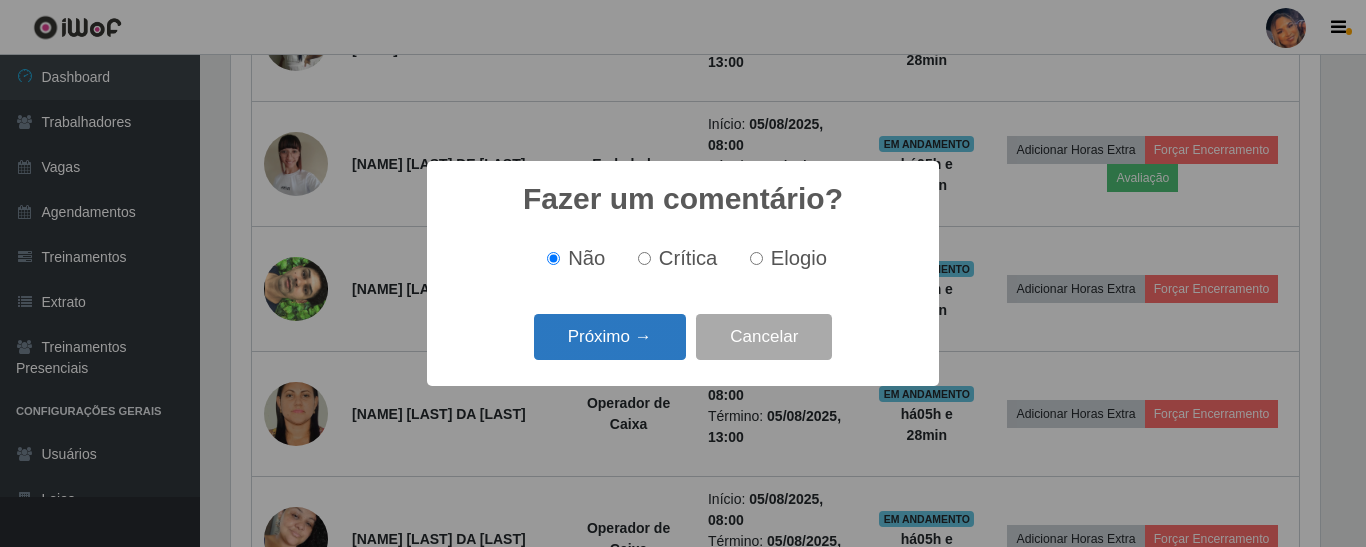 click on "Próximo →" at bounding box center (610, 337) 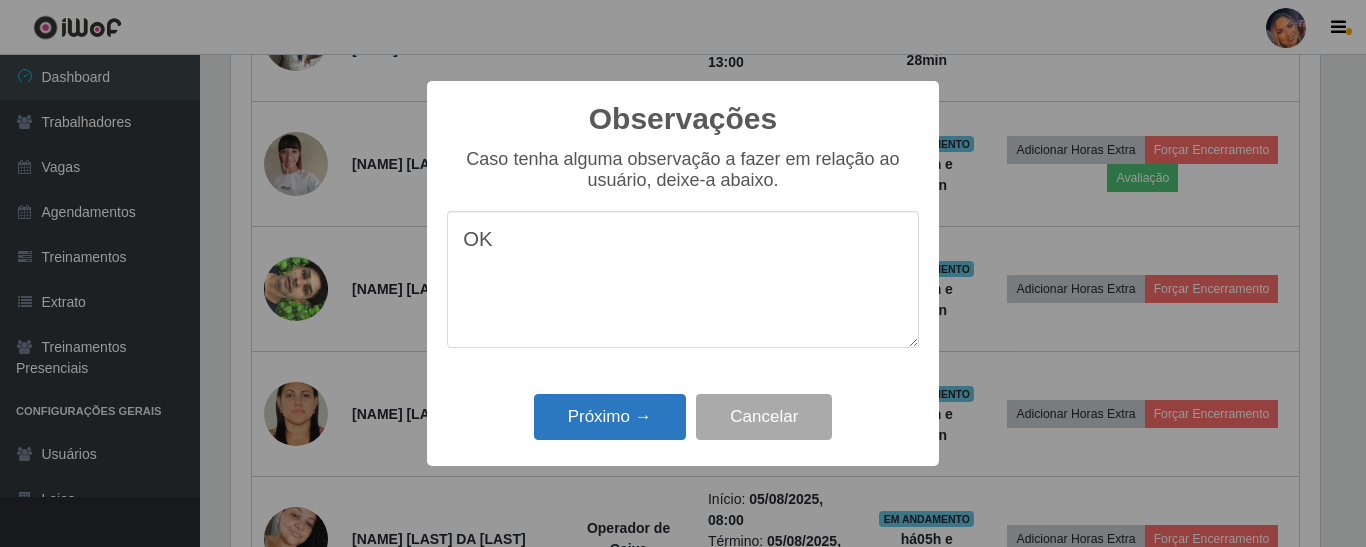 type on "OK" 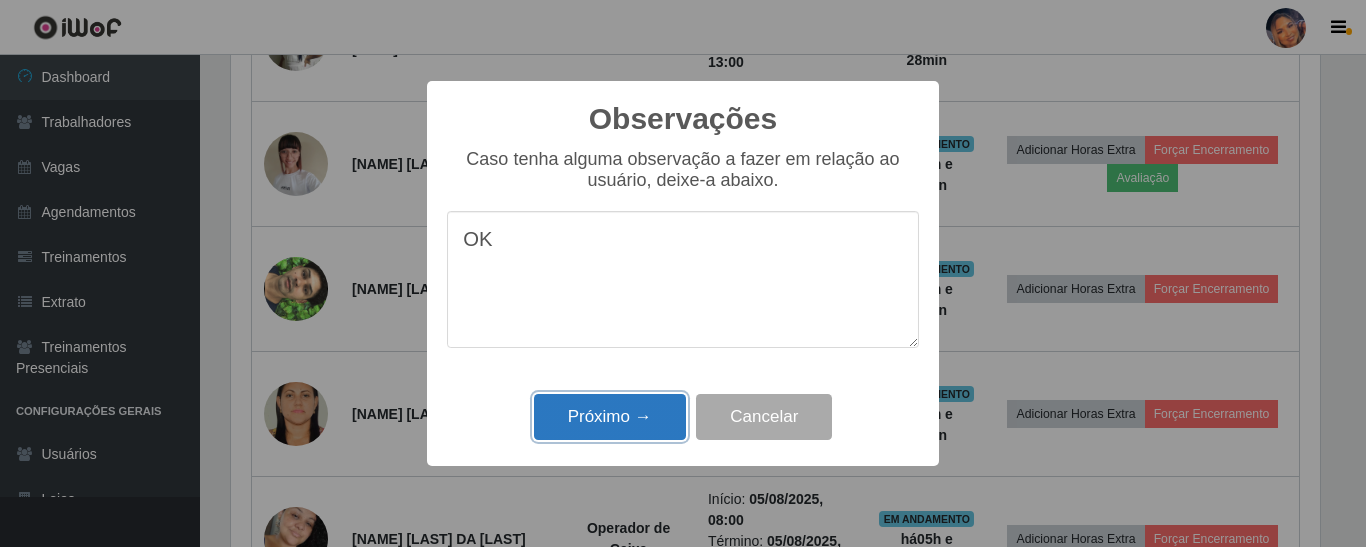 click on "Próximo →" at bounding box center (610, 417) 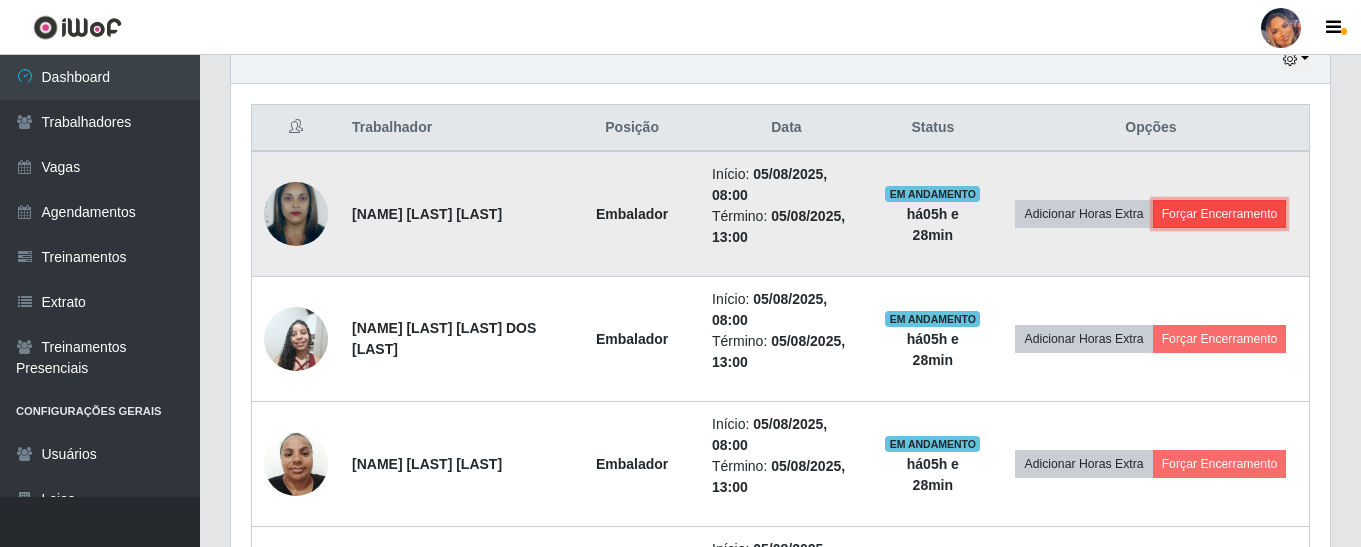 click on "Forçar Encerramento" at bounding box center (1220, 214) 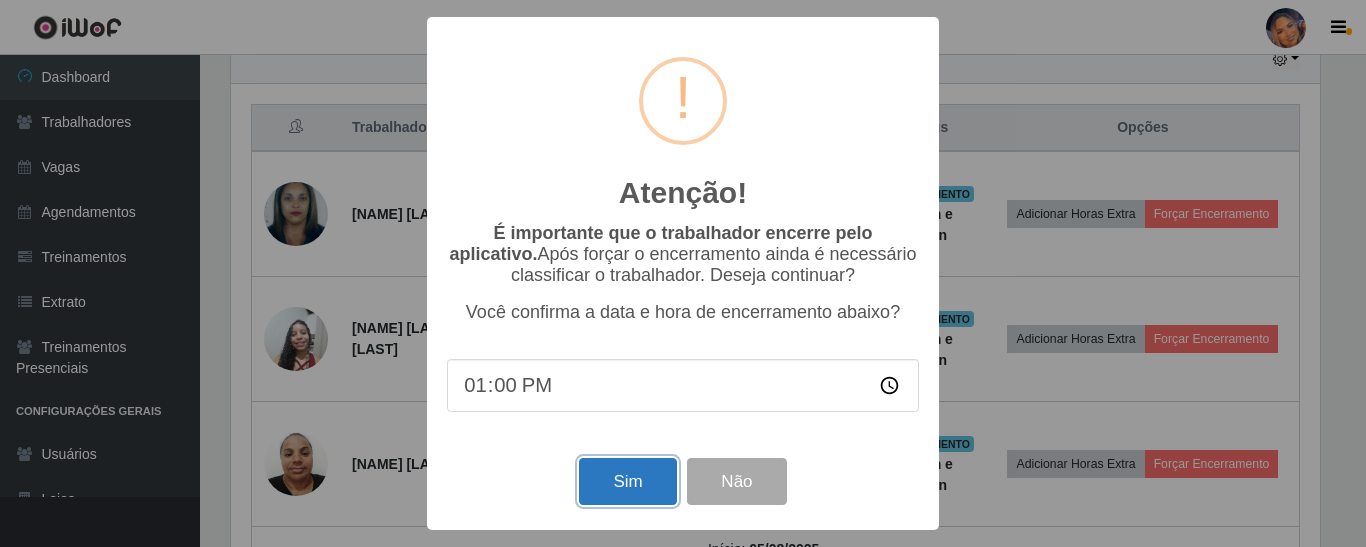 click on "Sim" at bounding box center (627, 481) 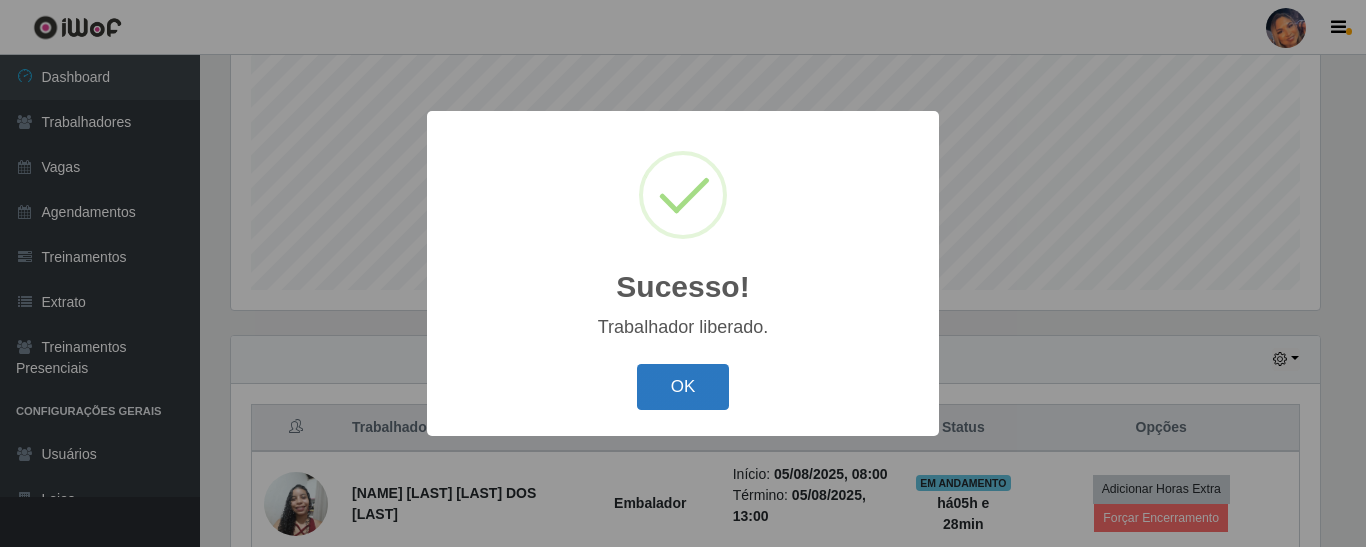 click on "OK" at bounding box center (683, 387) 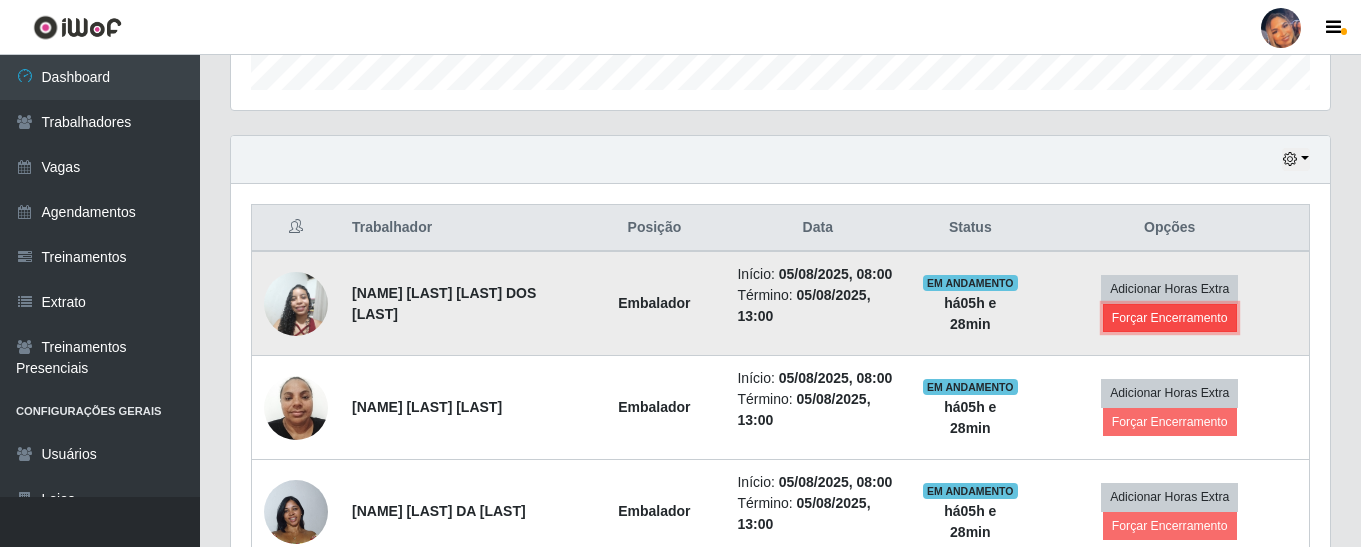 click on "Forçar Encerramento" at bounding box center [1170, 318] 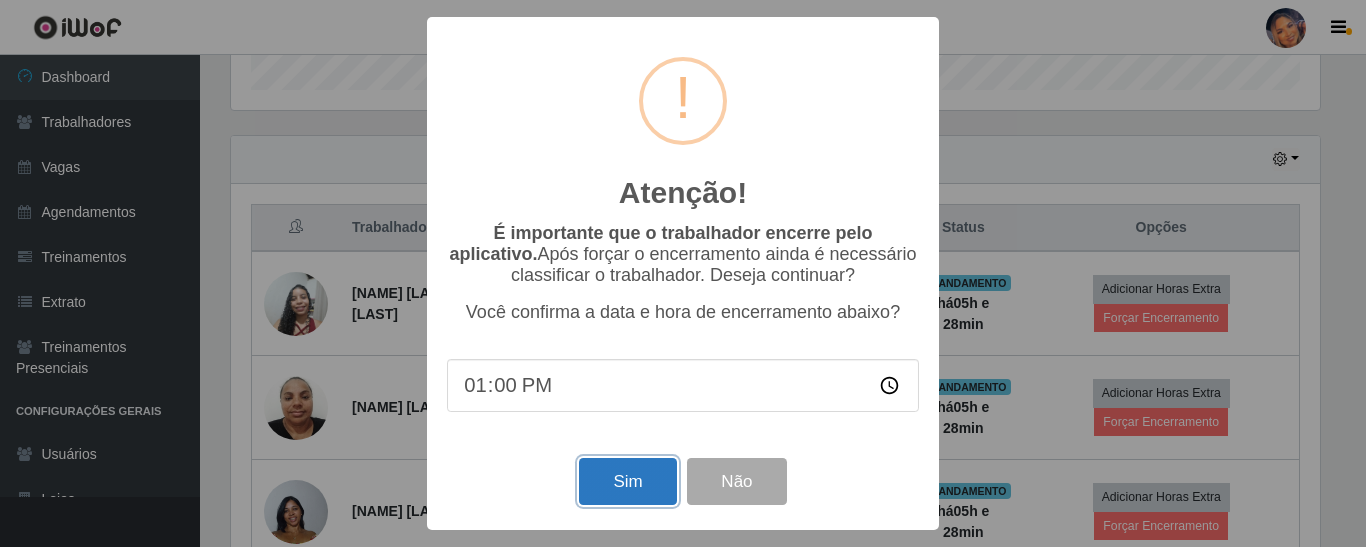 click on "Sim" at bounding box center [627, 481] 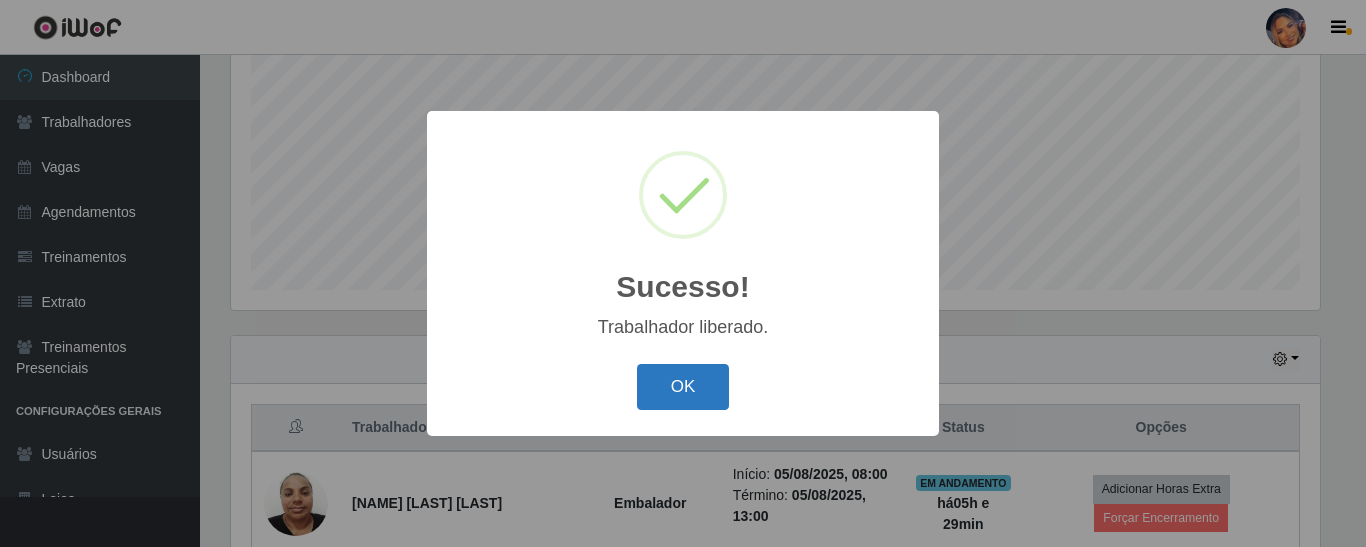 click on "OK" at bounding box center [683, 387] 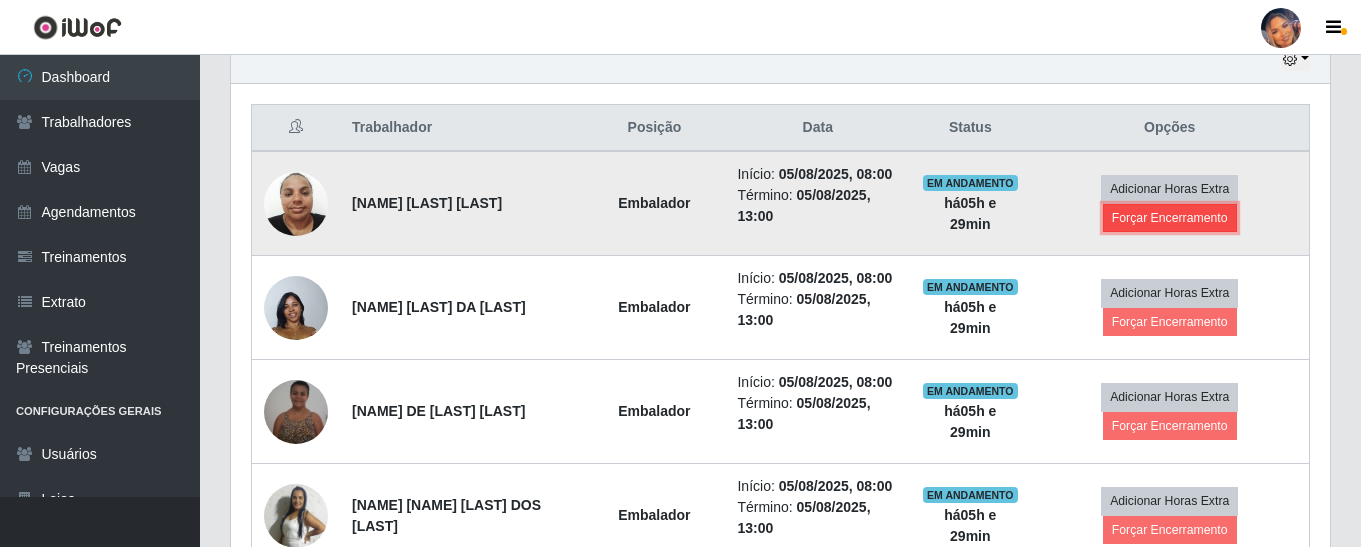 click on "Forçar Encerramento" at bounding box center [1170, 218] 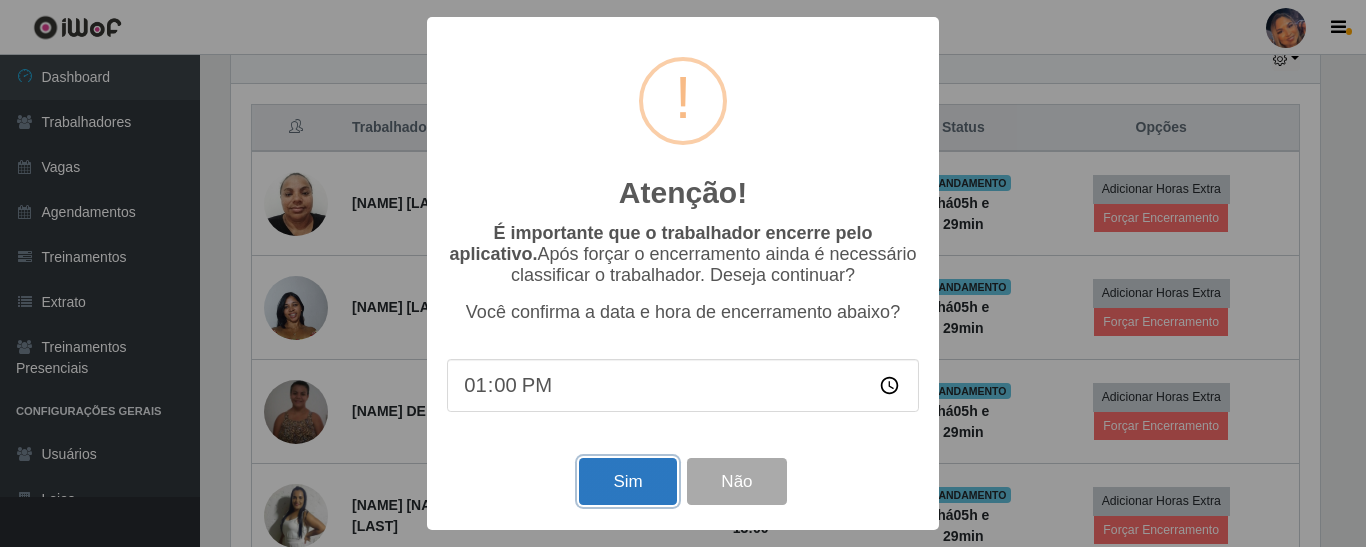click on "Sim" at bounding box center (627, 481) 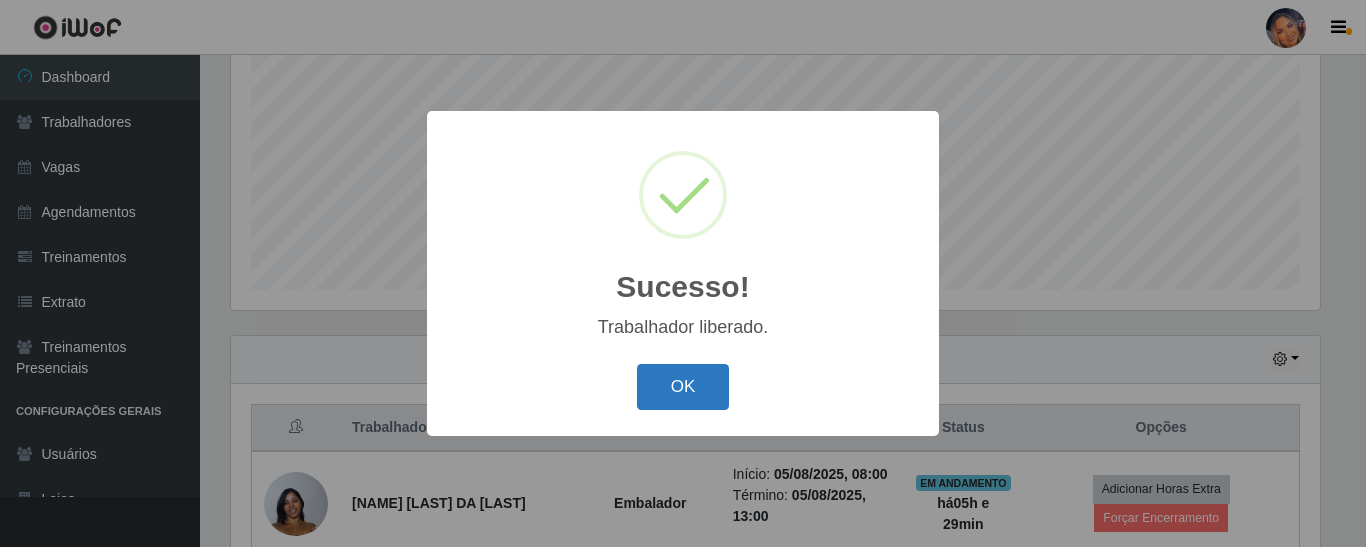 click on "OK" at bounding box center (683, 387) 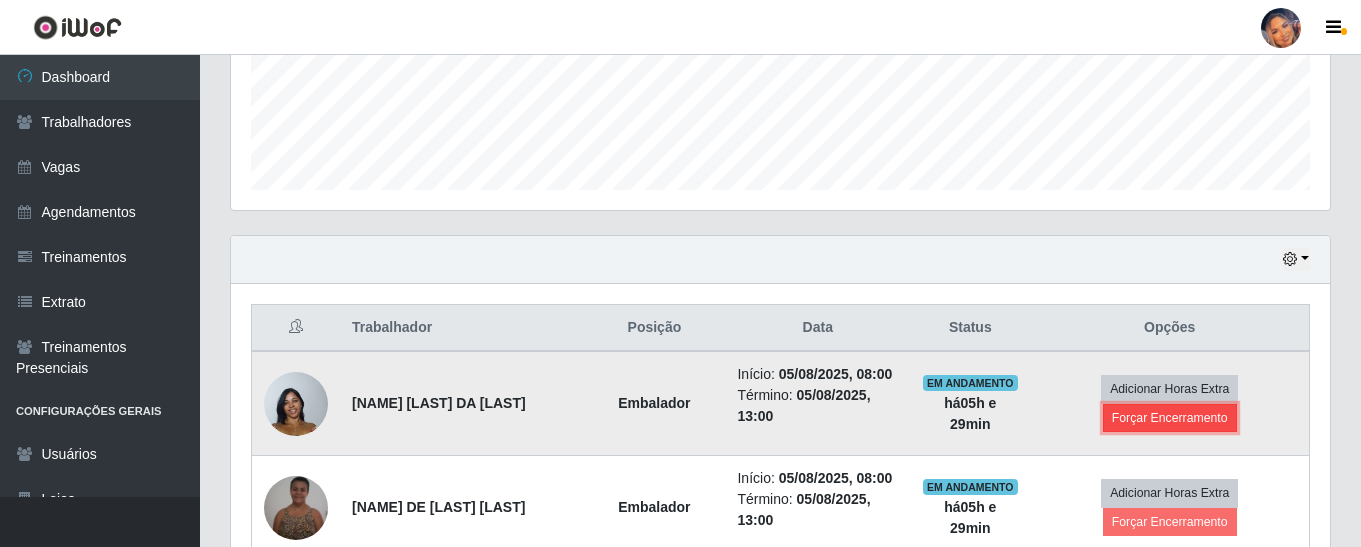 click on "Forçar Encerramento" at bounding box center (1170, 418) 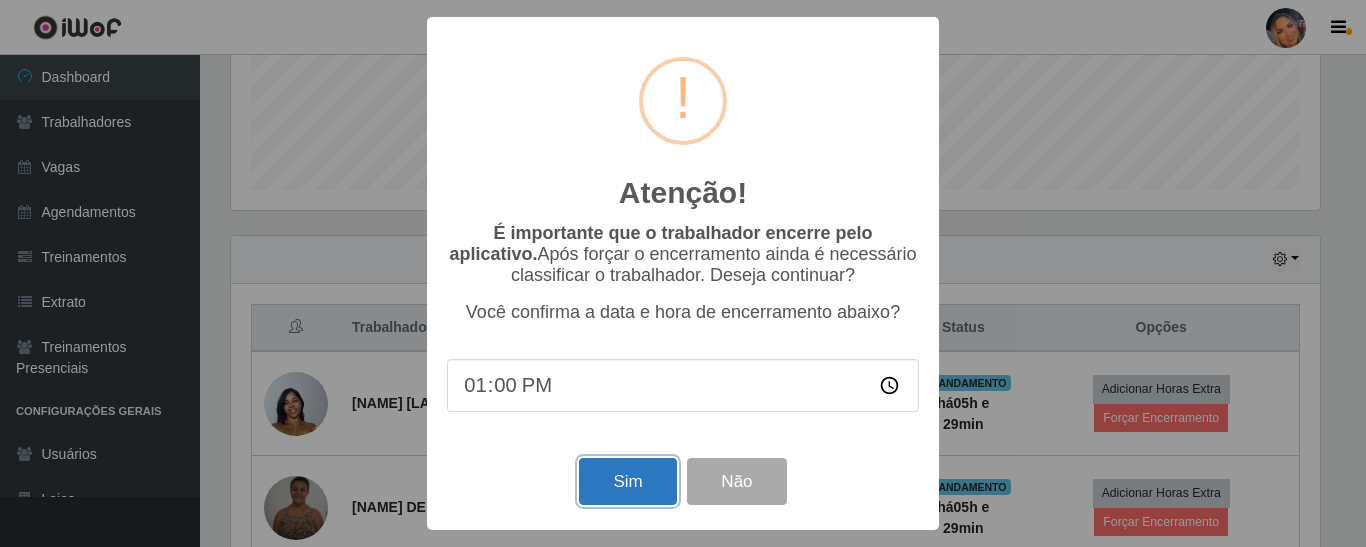 click on "Sim" at bounding box center (627, 481) 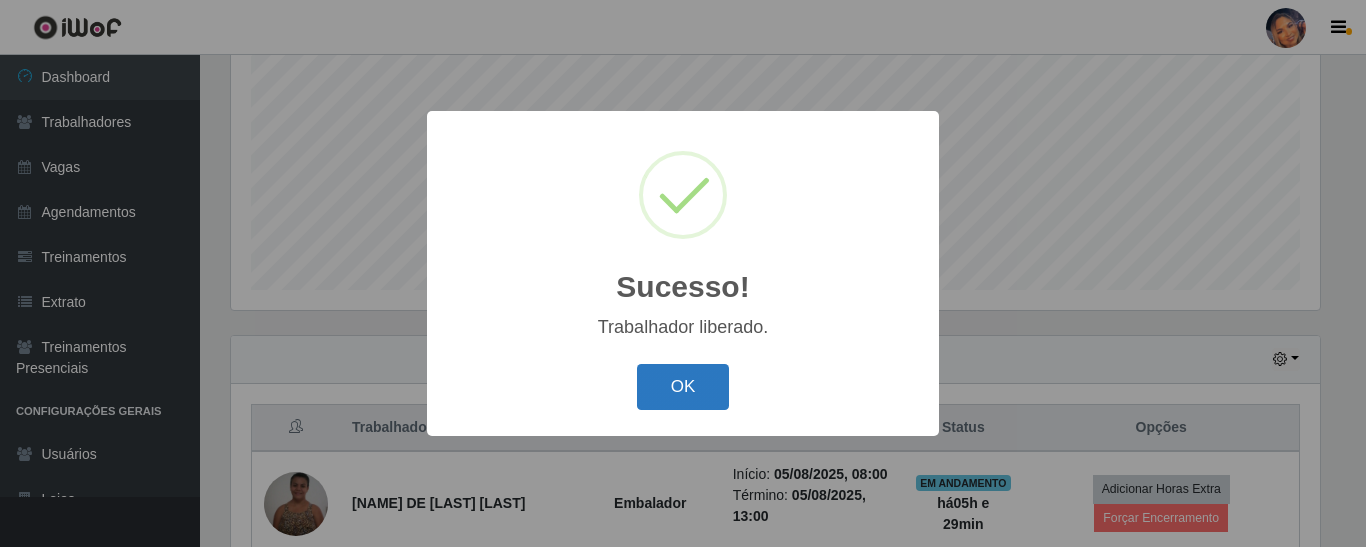 click on "OK" at bounding box center [683, 387] 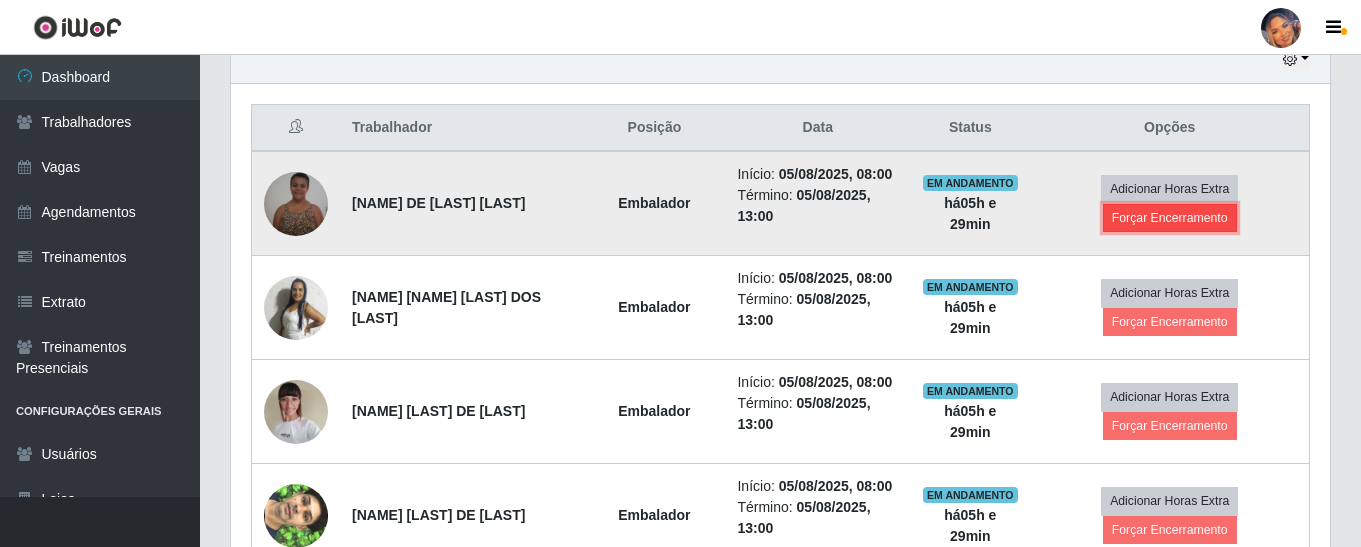 click on "Forçar Encerramento" at bounding box center (1170, 218) 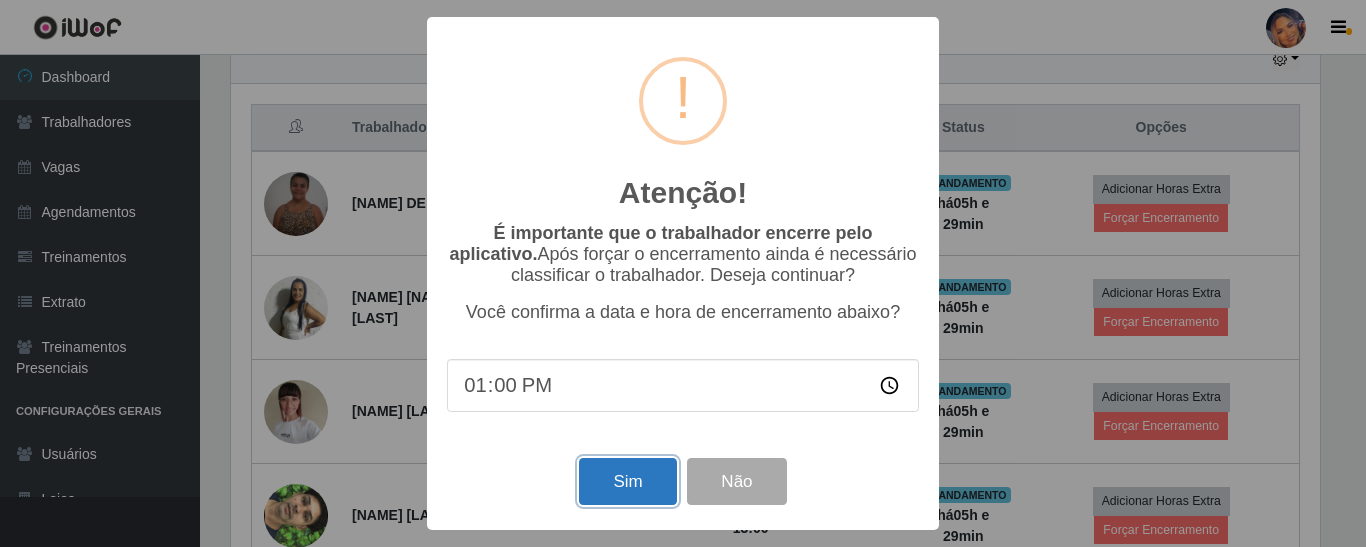click on "Sim" at bounding box center (627, 481) 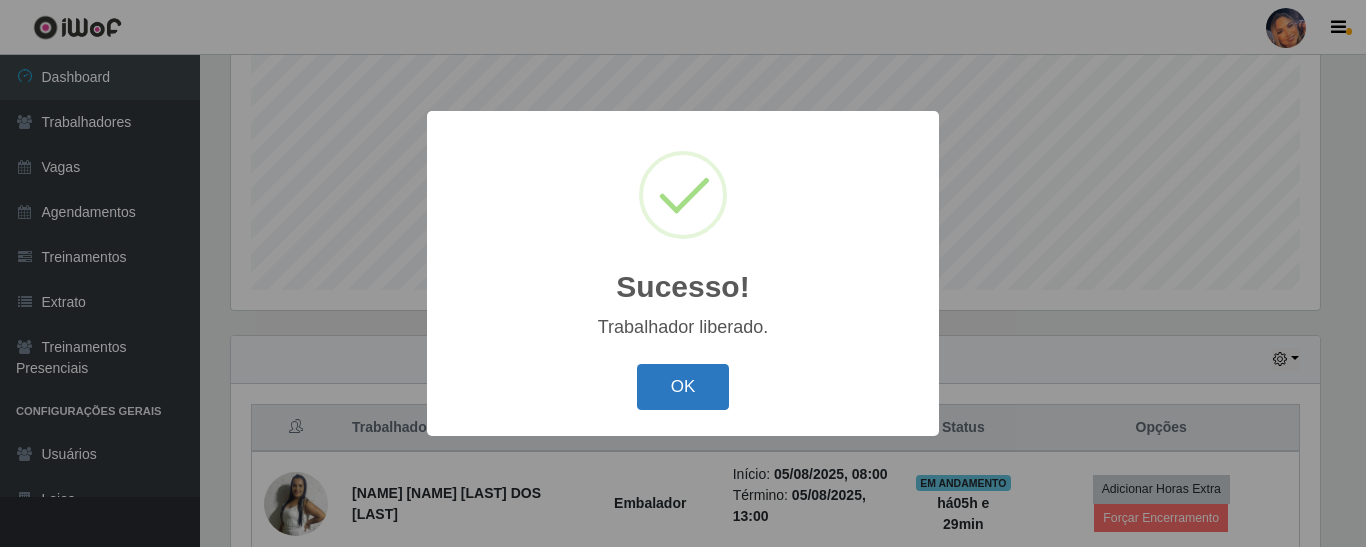 click on "OK" at bounding box center [683, 387] 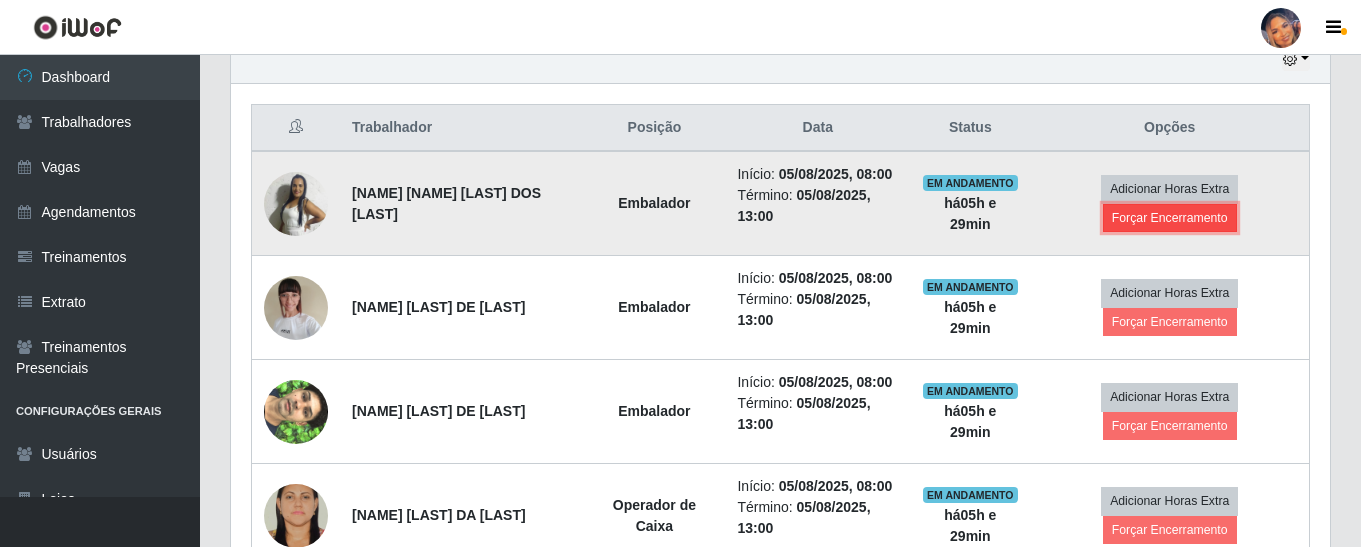 click on "Forçar Encerramento" at bounding box center (1170, 218) 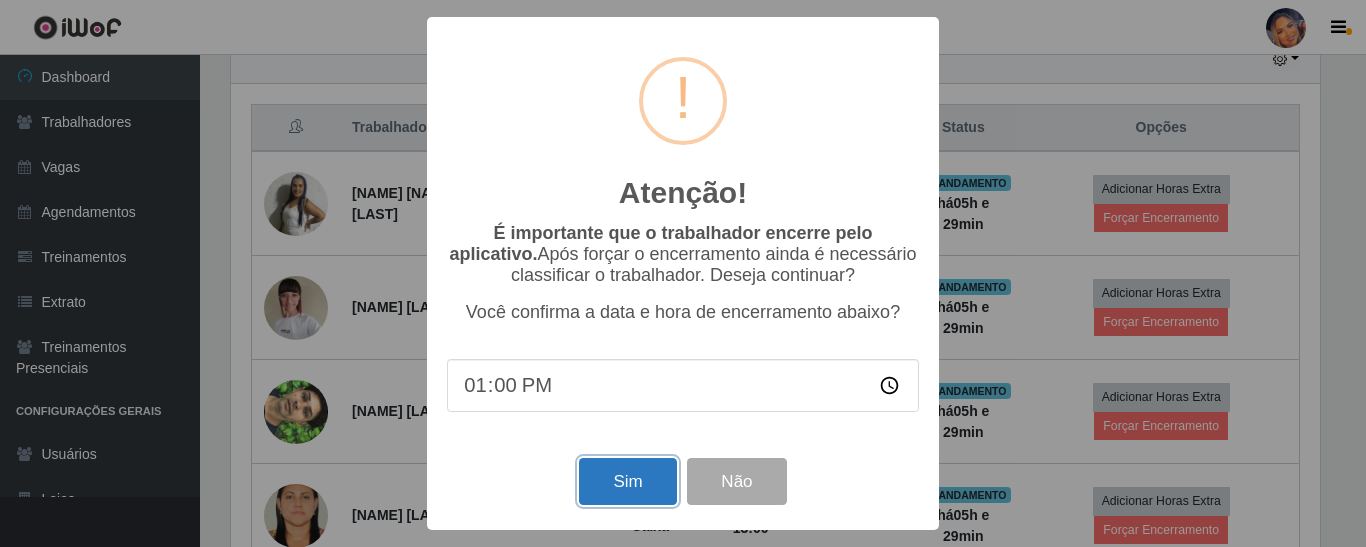 click on "Sim" at bounding box center [627, 481] 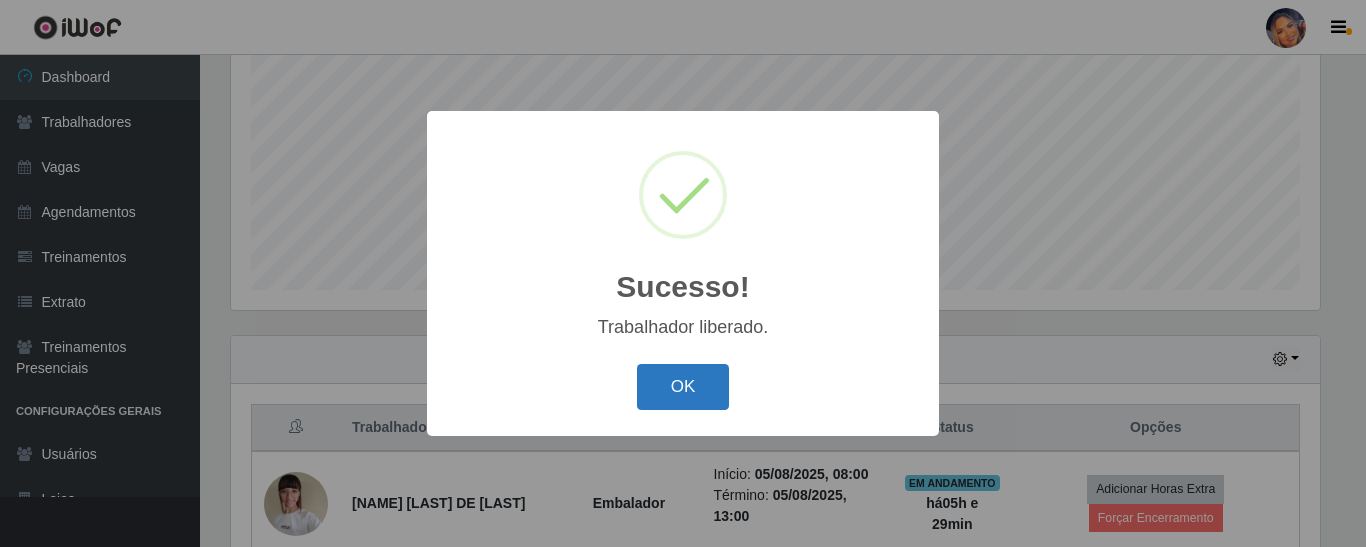 click on "OK" at bounding box center (683, 387) 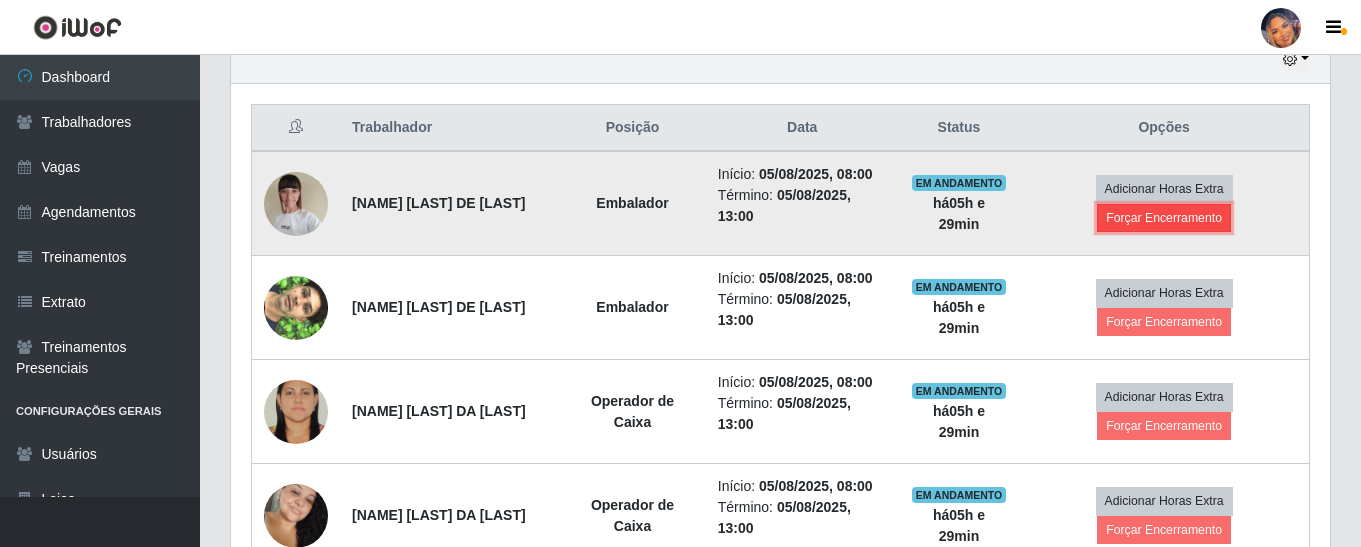 click on "Forçar Encerramento" at bounding box center [1164, 218] 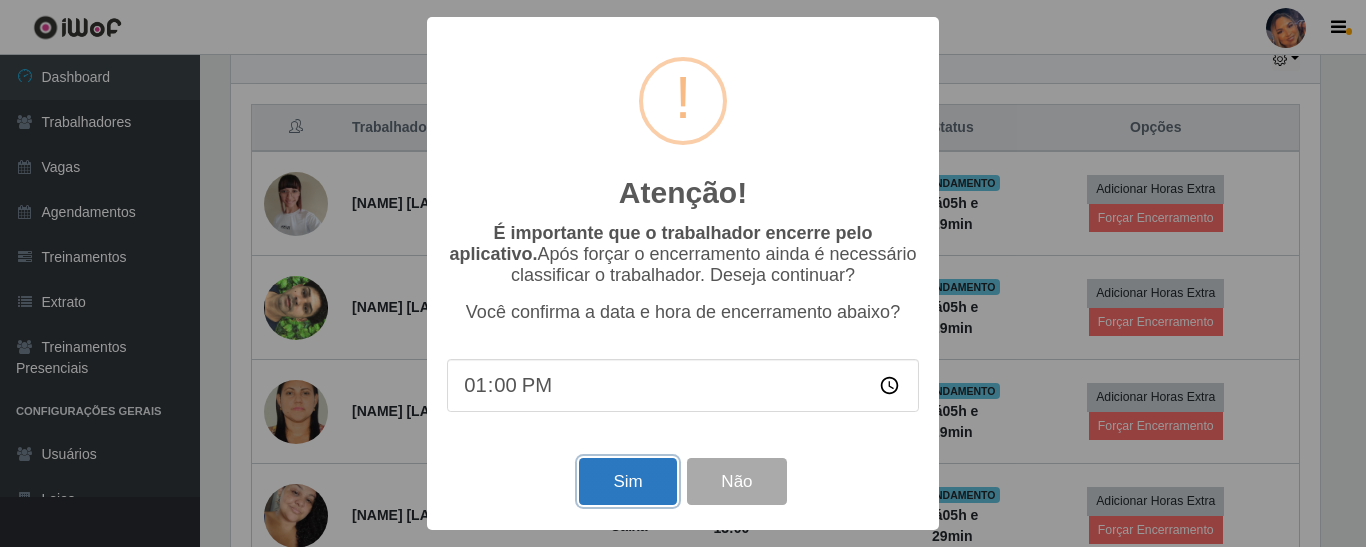 click on "Sim" at bounding box center (627, 481) 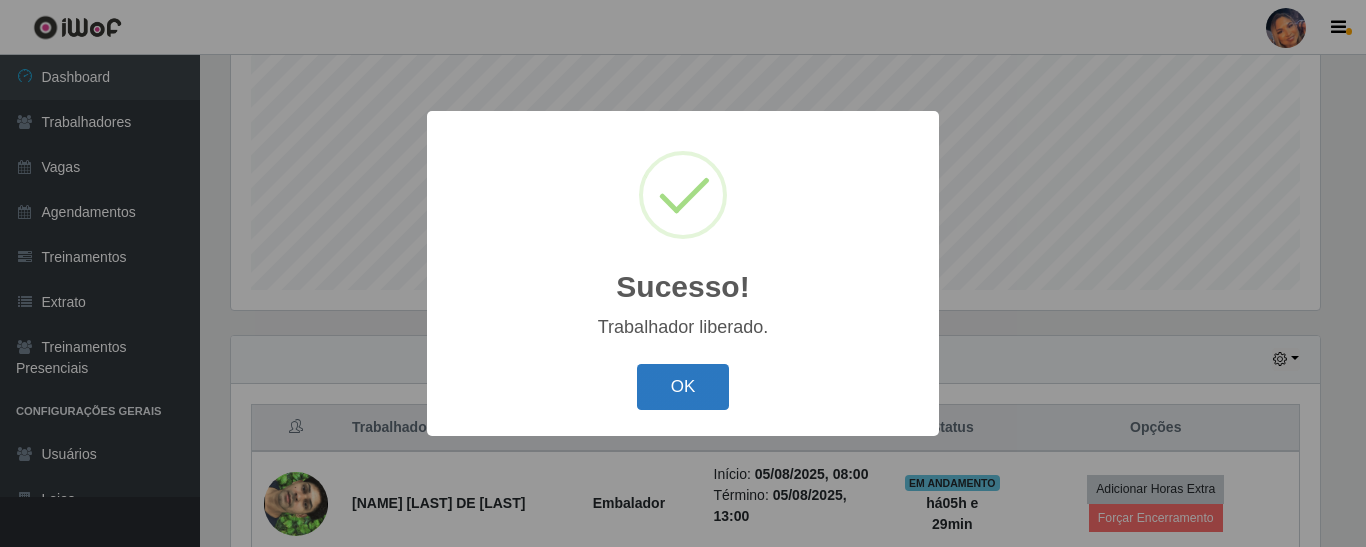 click on "OK" at bounding box center (683, 387) 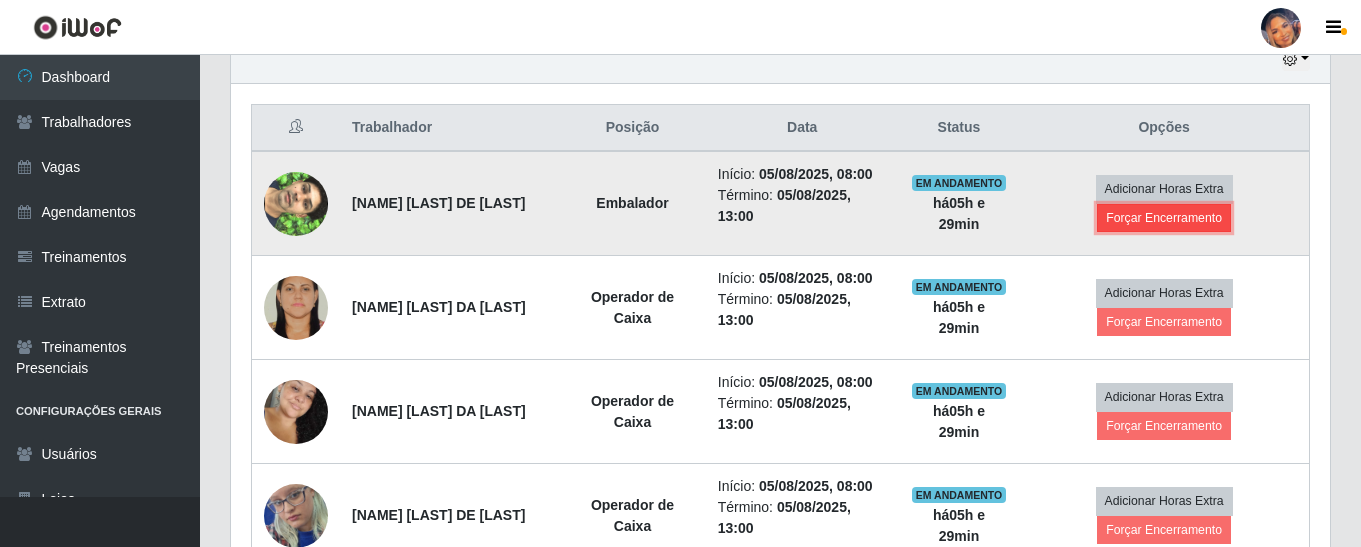 click on "Forçar Encerramento" at bounding box center [1164, 218] 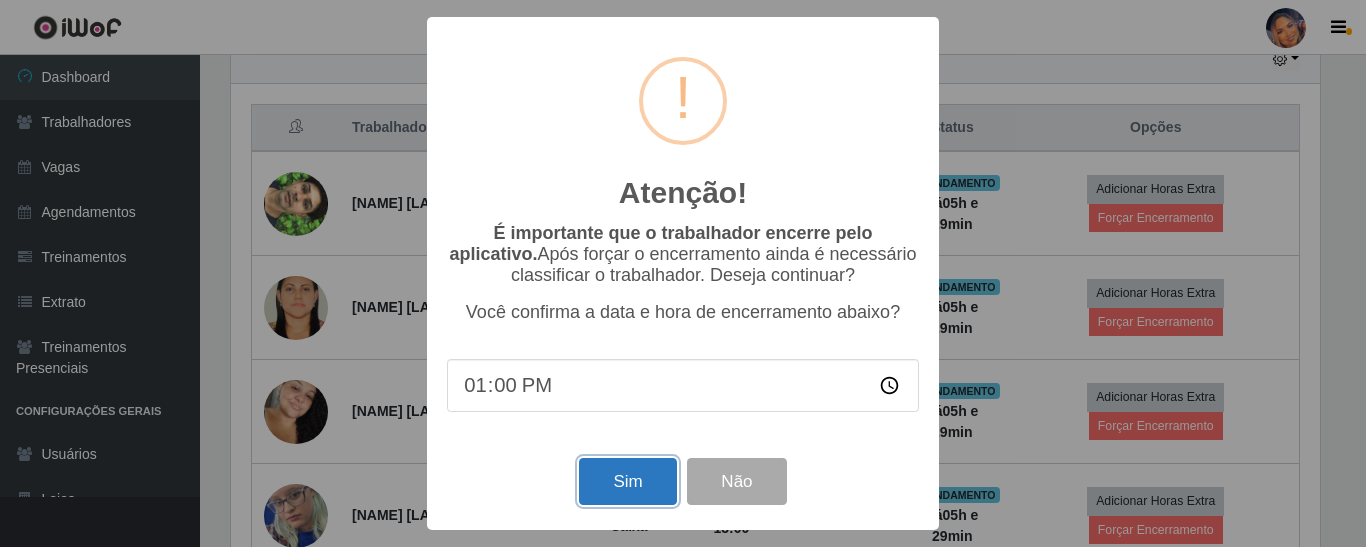click on "Sim" at bounding box center (627, 481) 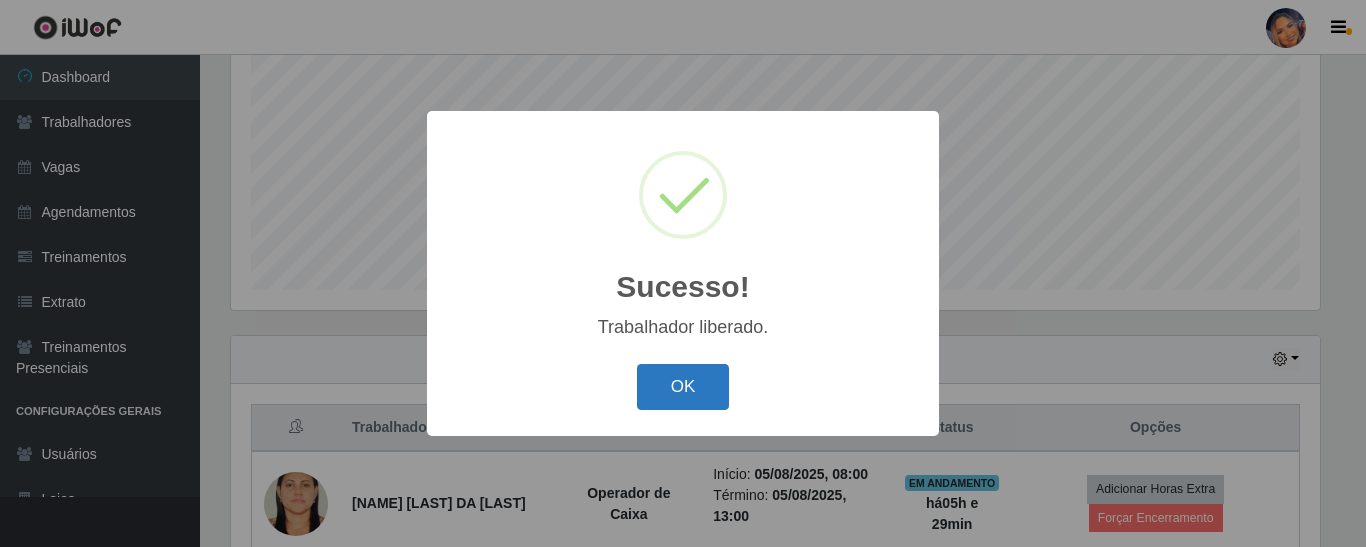 click on "OK" at bounding box center (683, 387) 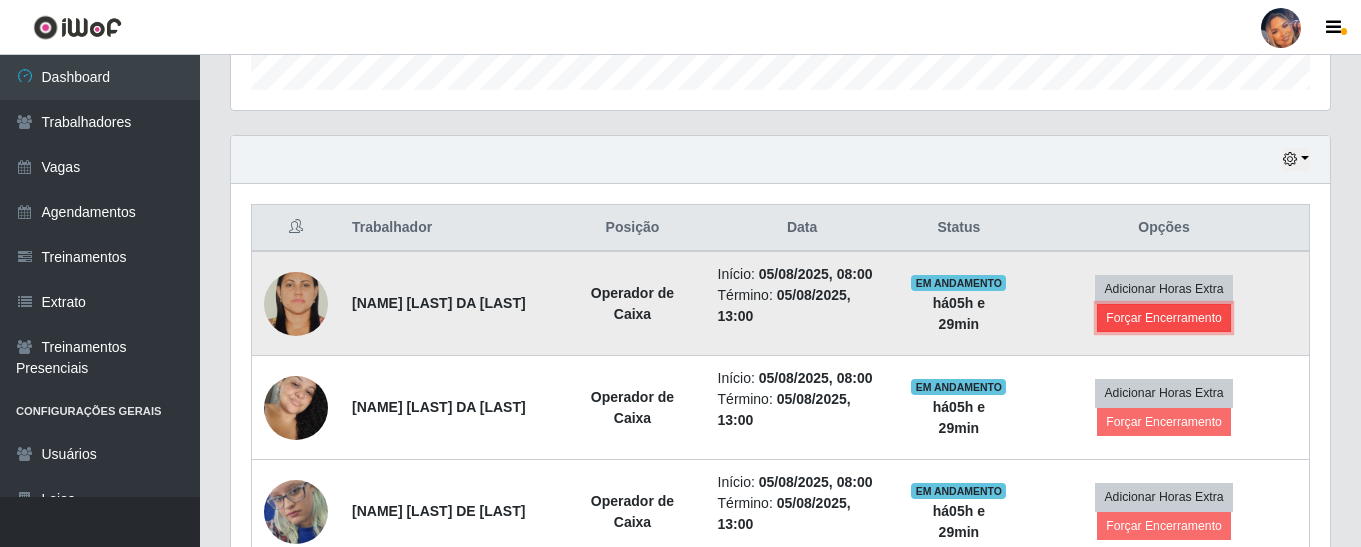 click on "Forçar Encerramento" at bounding box center [1164, 318] 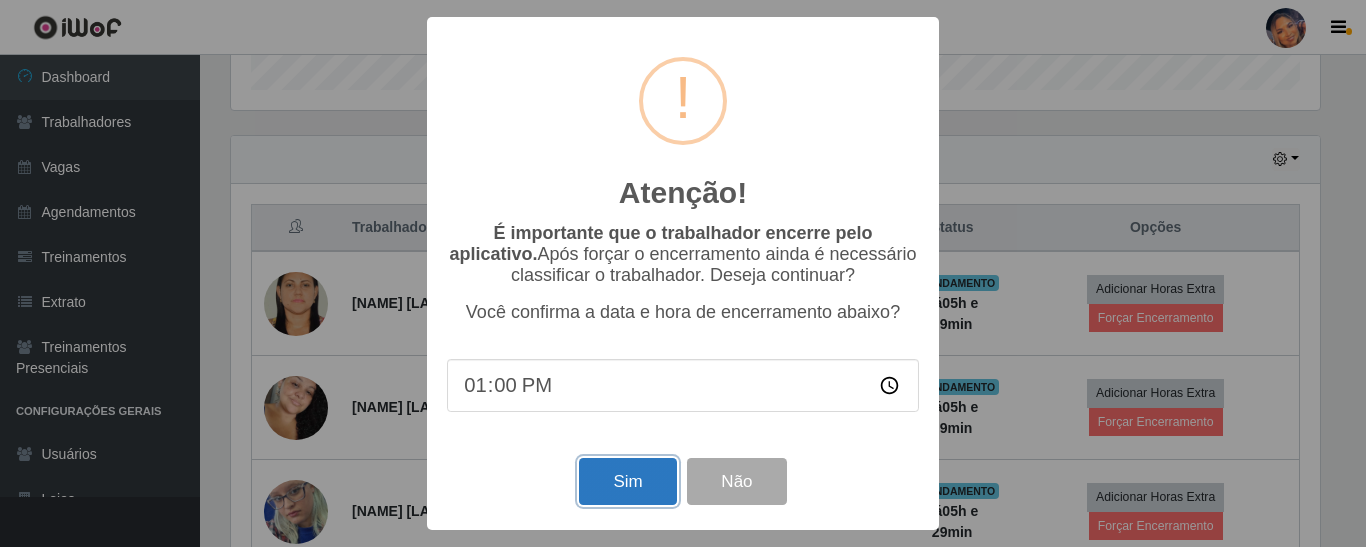 click on "Sim" at bounding box center [627, 481] 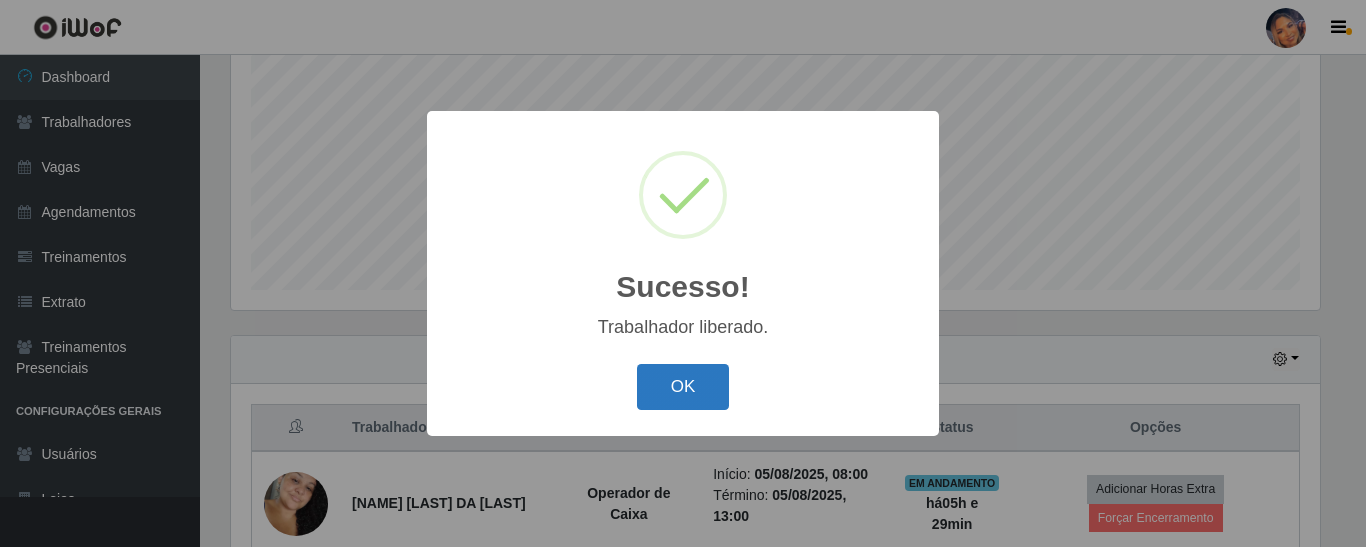click on "OK" at bounding box center (683, 387) 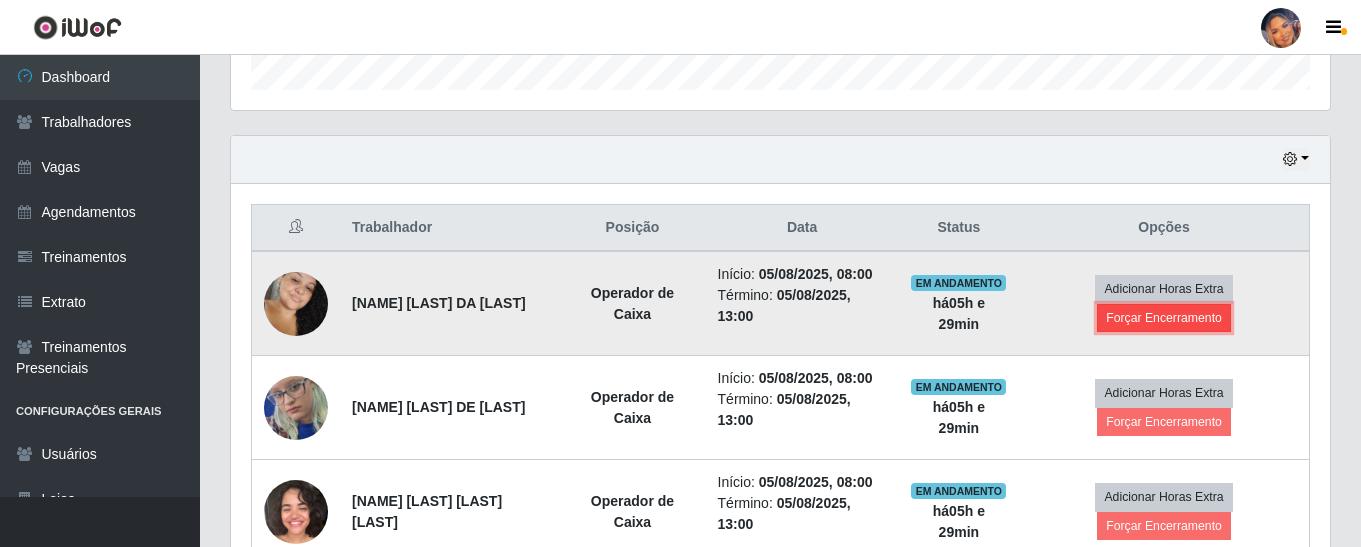 click on "Forçar Encerramento" at bounding box center [1164, 318] 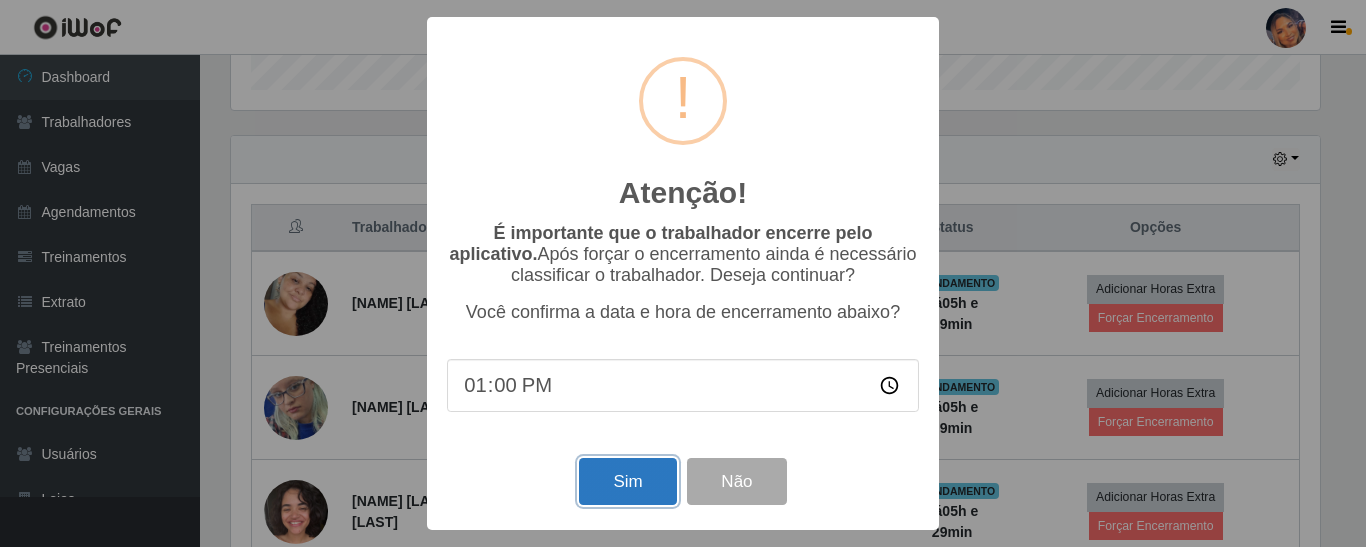 click on "Sim" at bounding box center (627, 481) 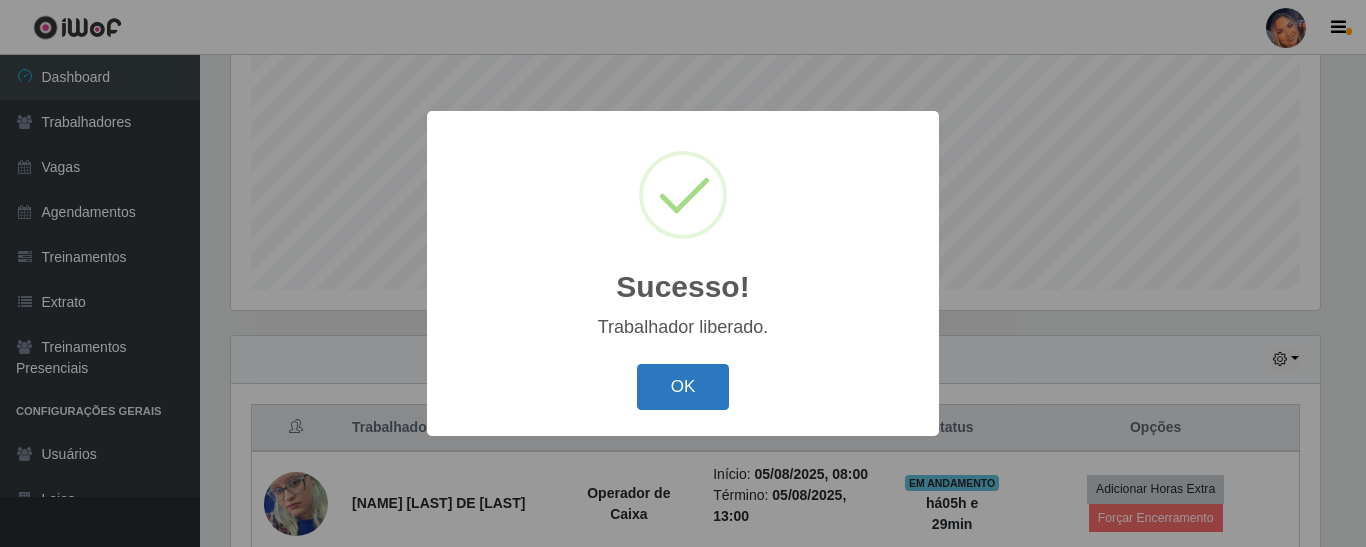 click on "OK" at bounding box center [683, 387] 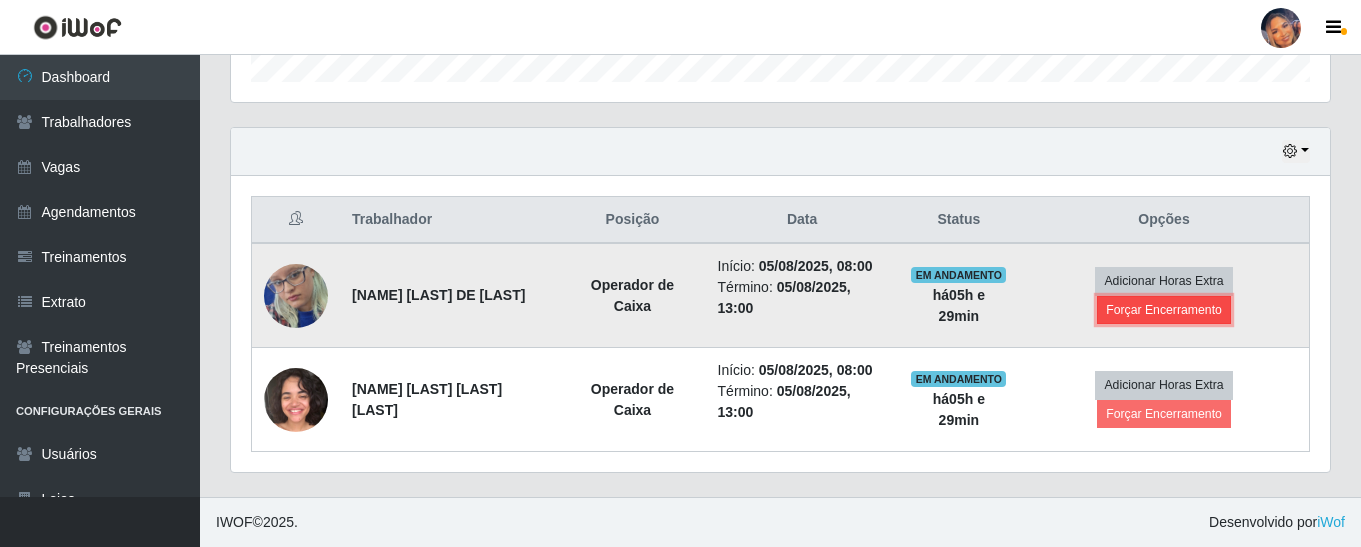 click on "Forçar Encerramento" at bounding box center [1164, 310] 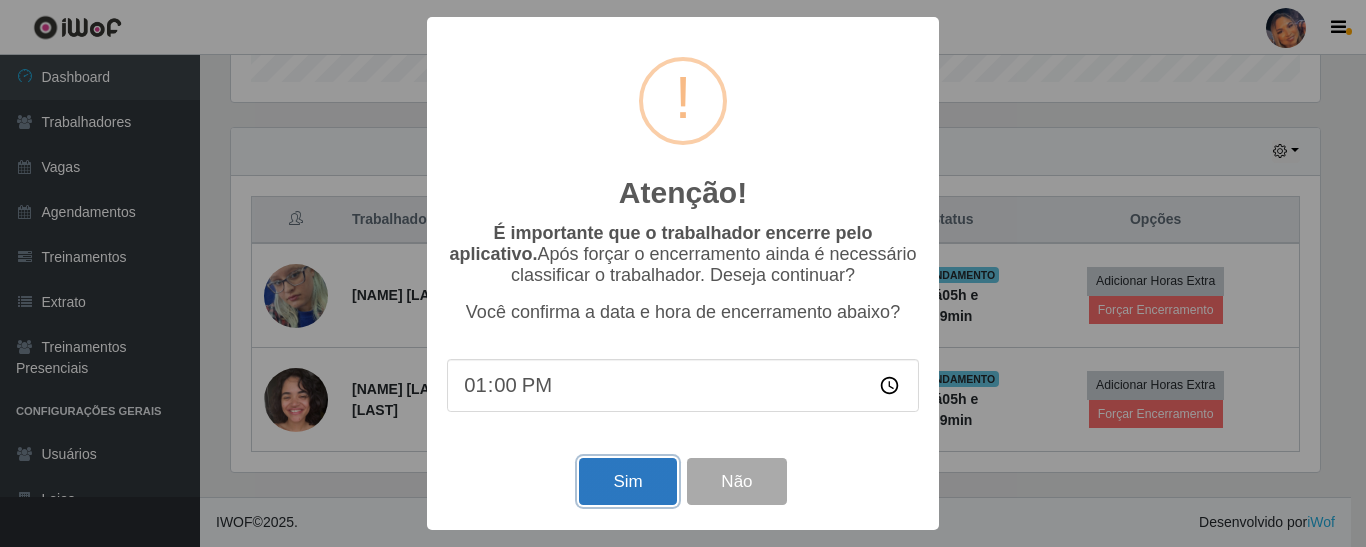 click on "Sim" at bounding box center [627, 481] 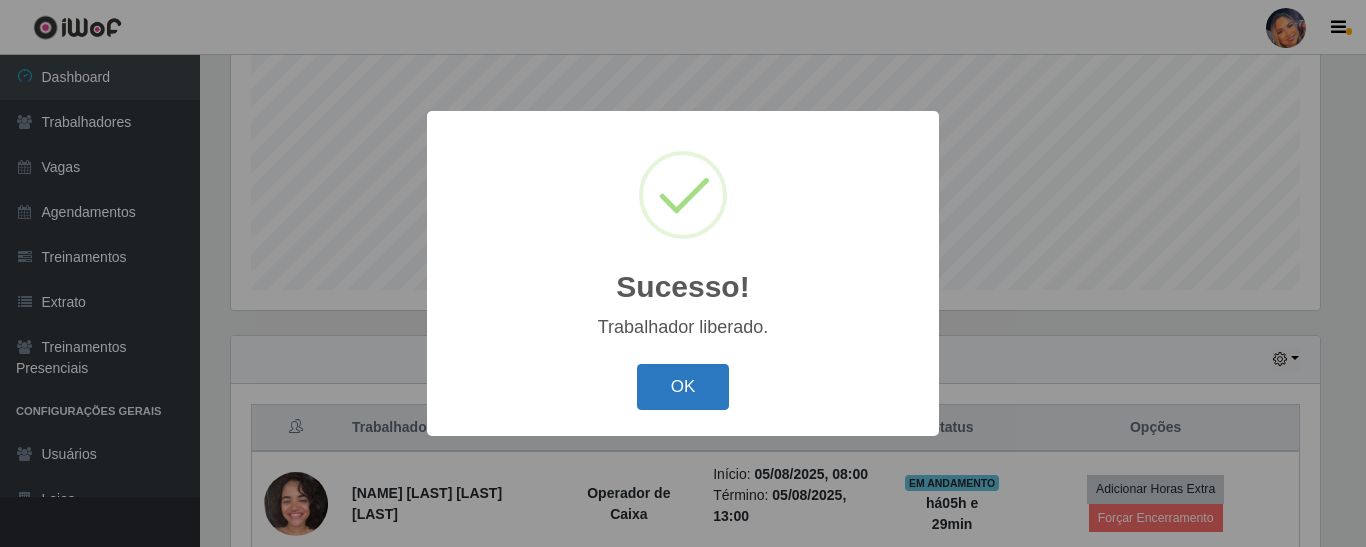 click on "OK" at bounding box center [683, 387] 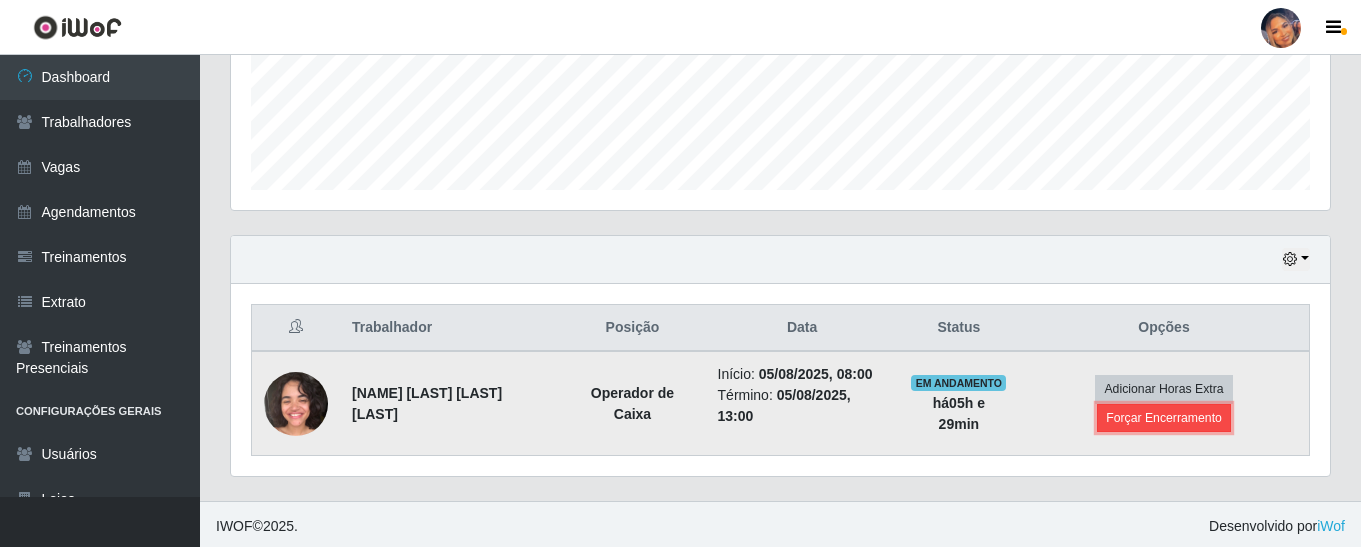 click on "Forçar Encerramento" at bounding box center [1164, 418] 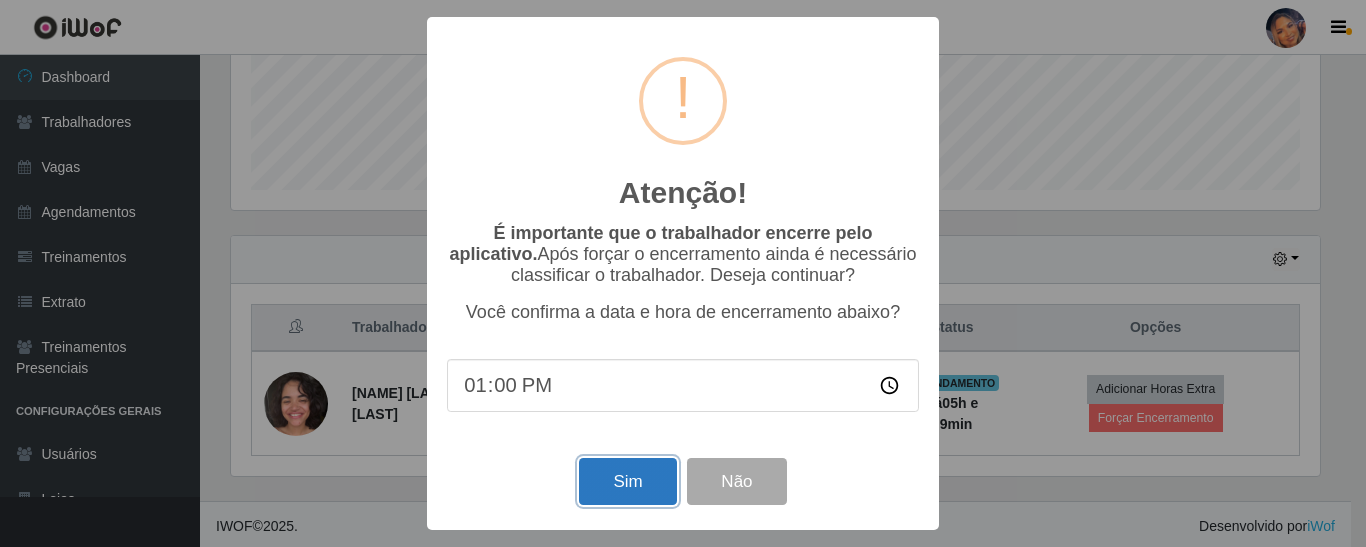 click on "Sim" at bounding box center [627, 481] 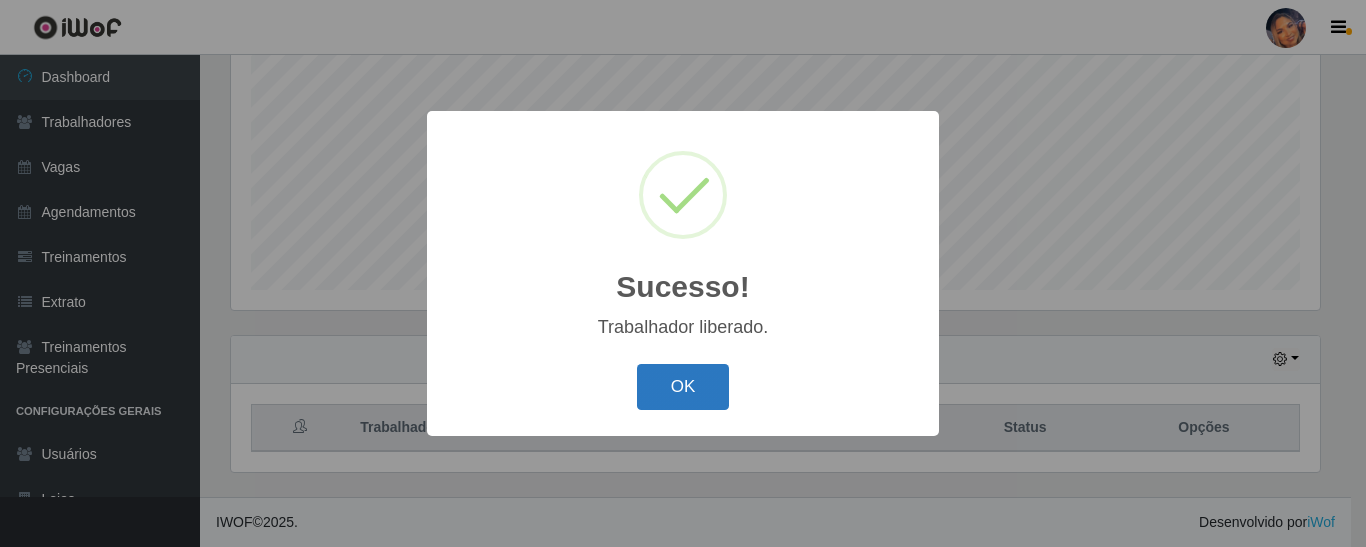 click on "OK" at bounding box center [683, 387] 